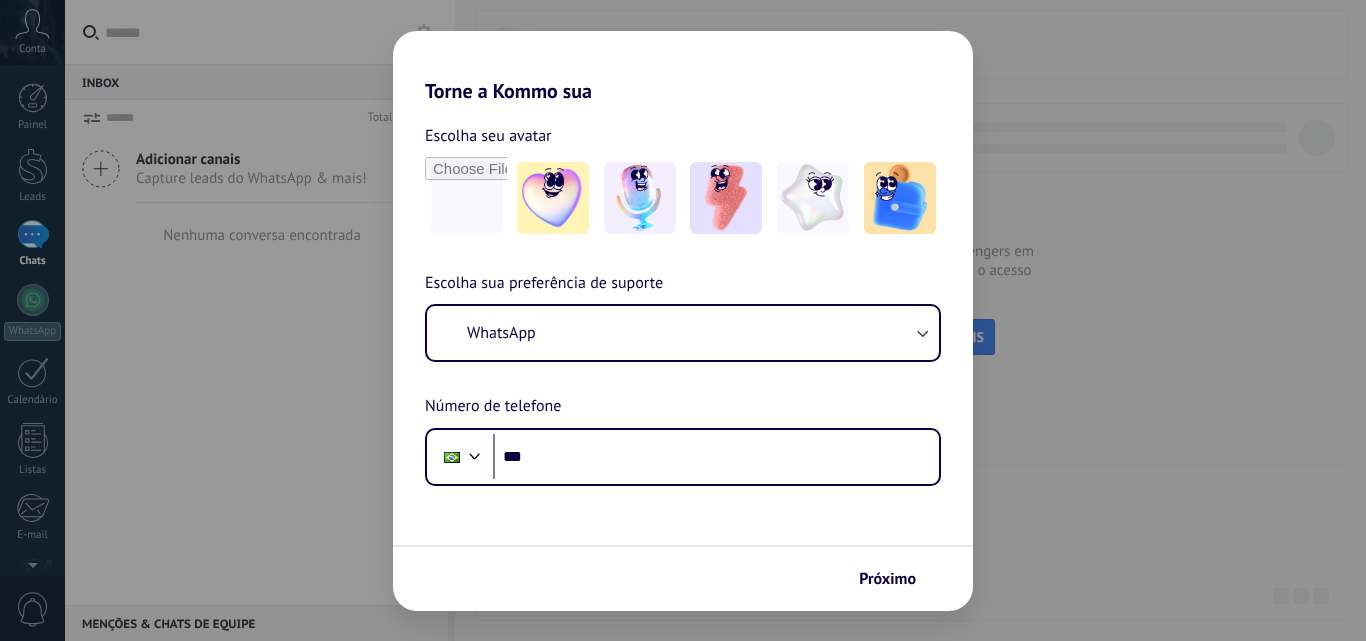 scroll, scrollTop: 0, scrollLeft: 0, axis: both 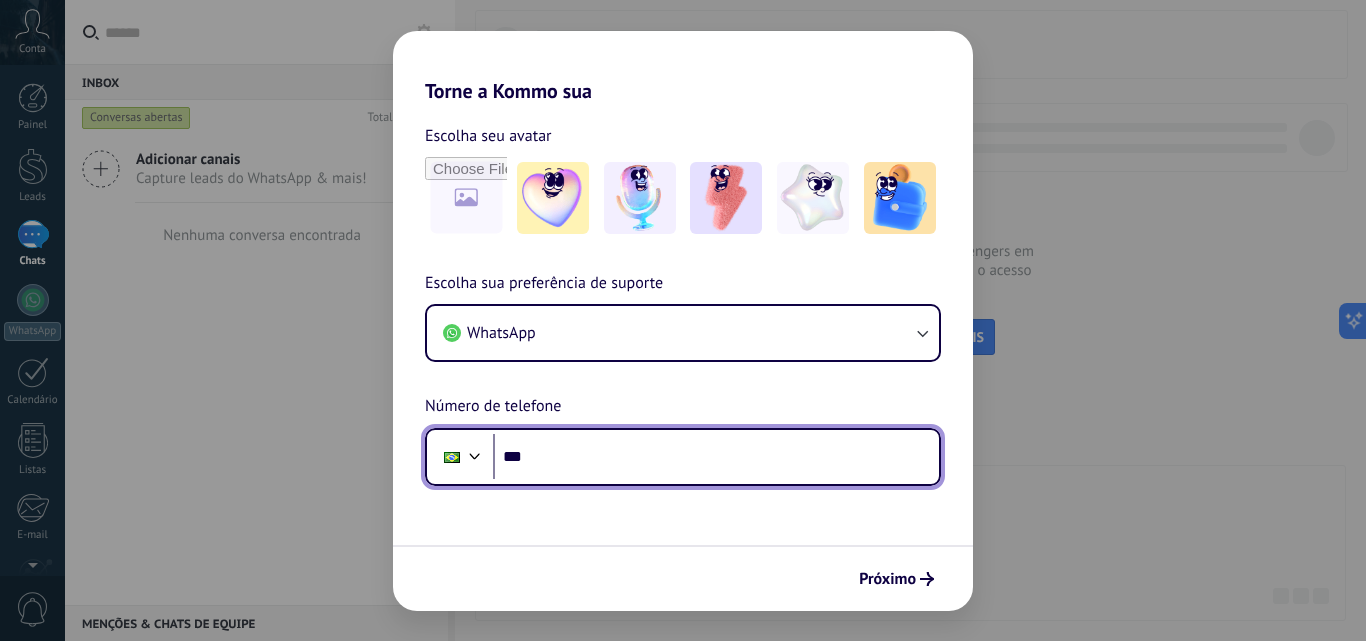 click on "***" at bounding box center (716, 457) 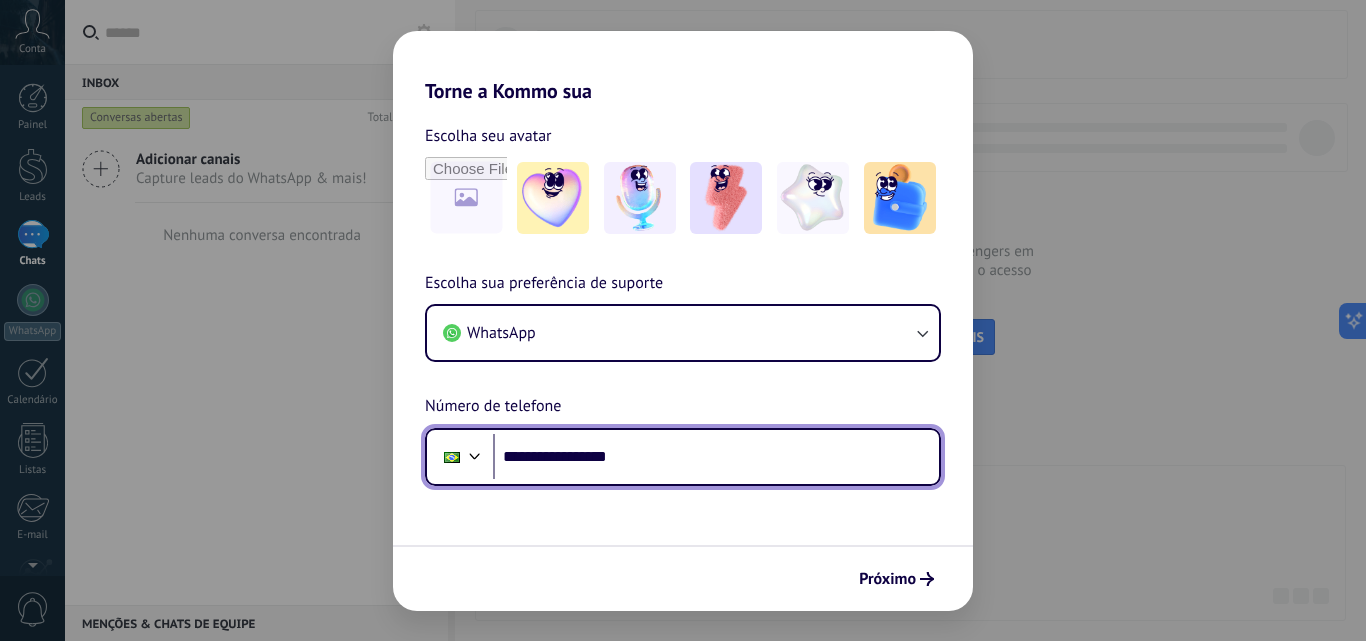 type on "**********" 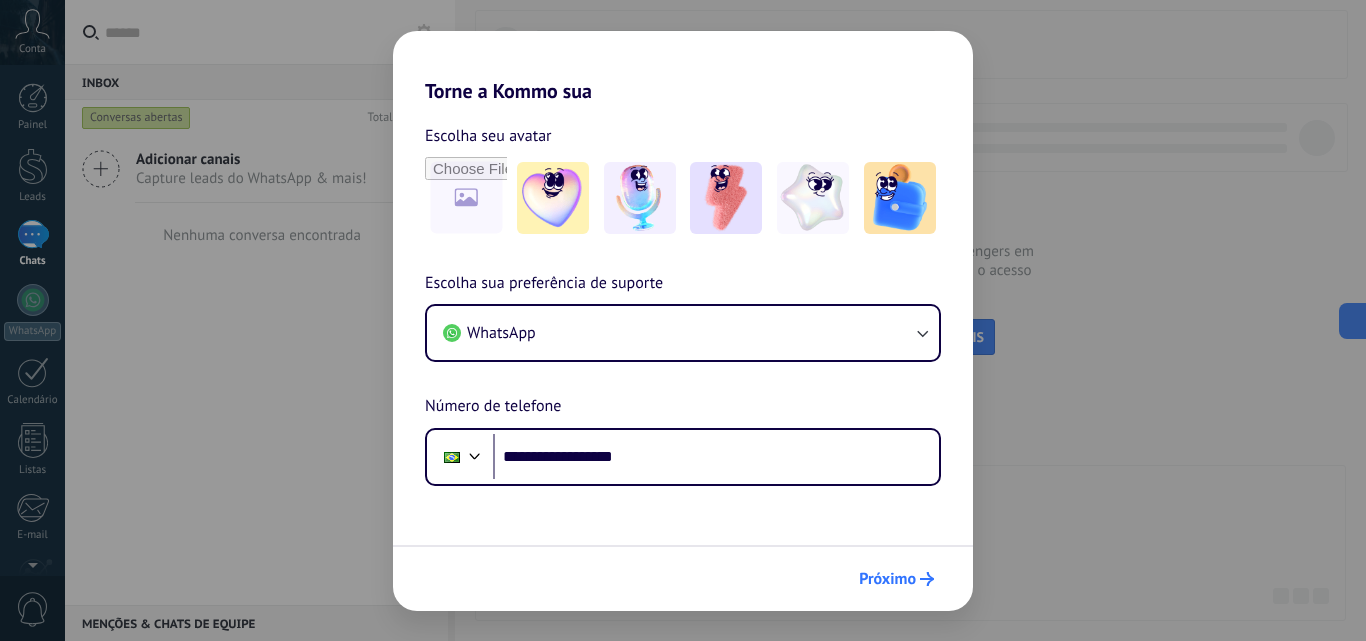 click on "Próximo" at bounding box center [887, 579] 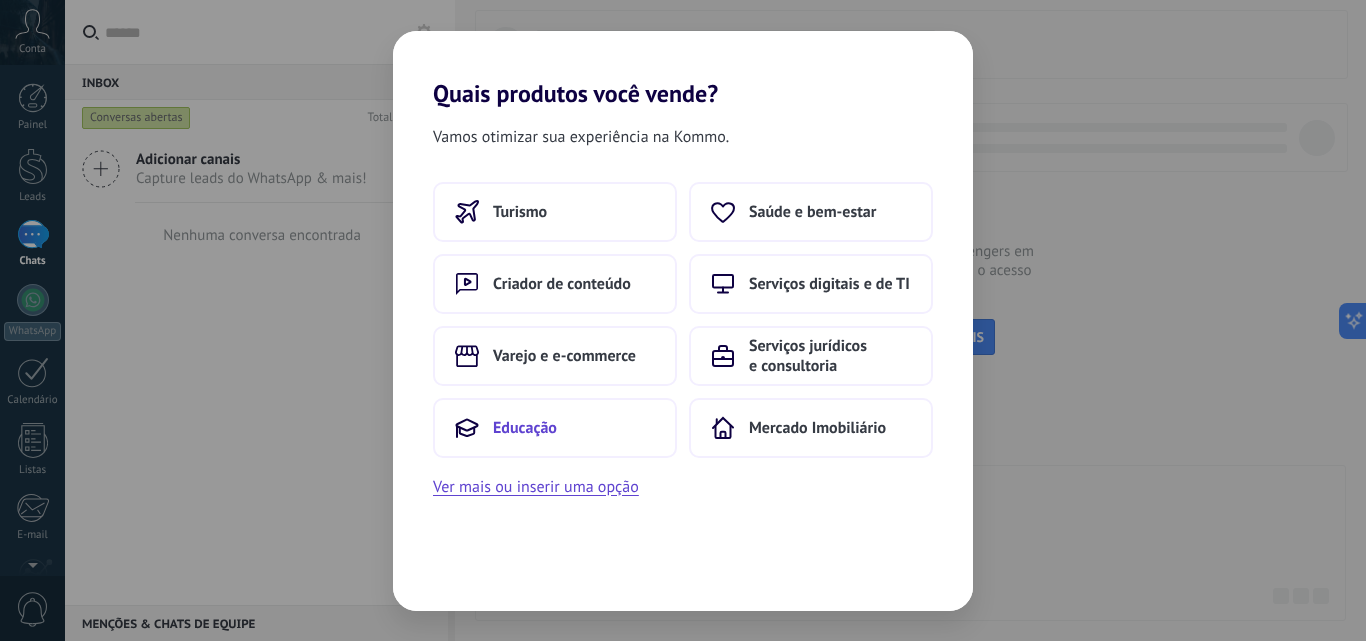 click on "Educação" at bounding box center [555, 428] 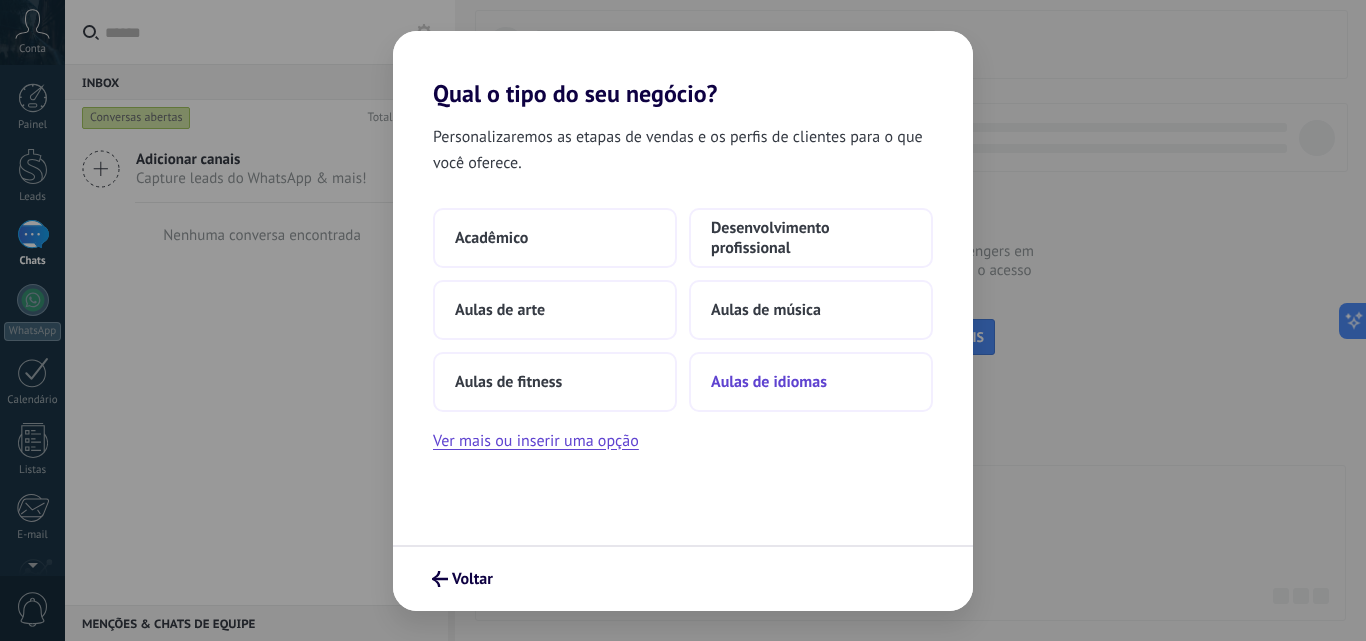 click on "Aulas de idiomas" at bounding box center [811, 382] 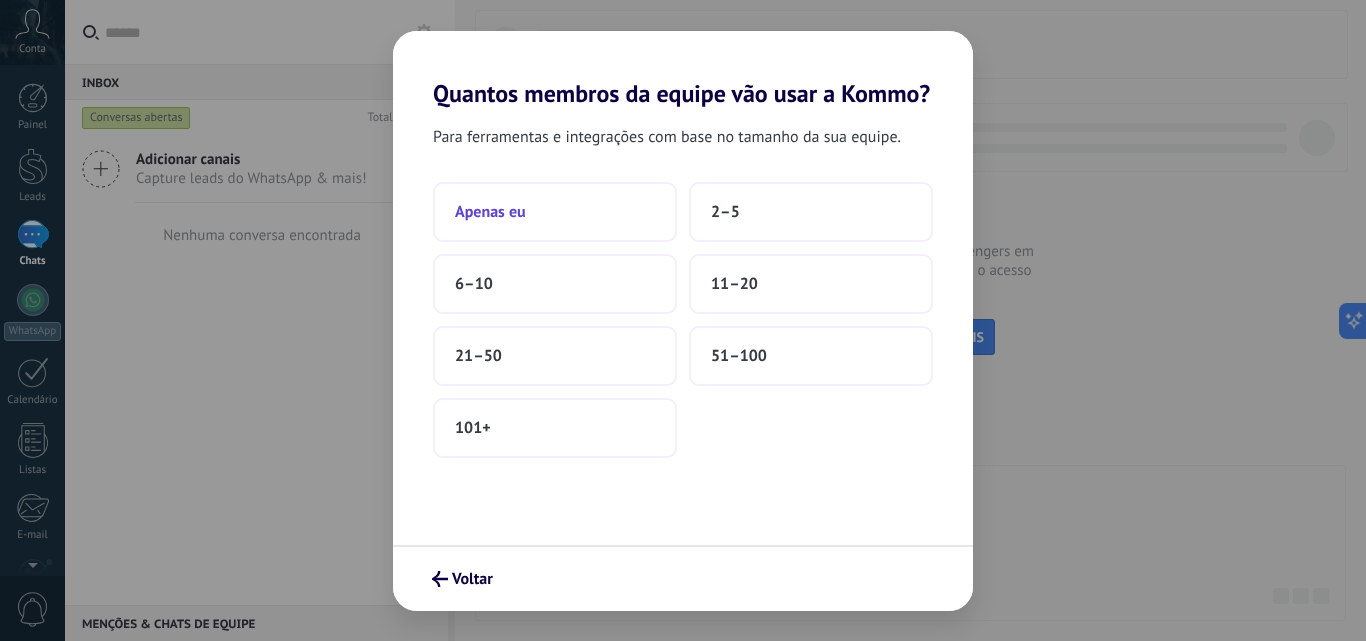 click on "Apenas eu" at bounding box center [555, 212] 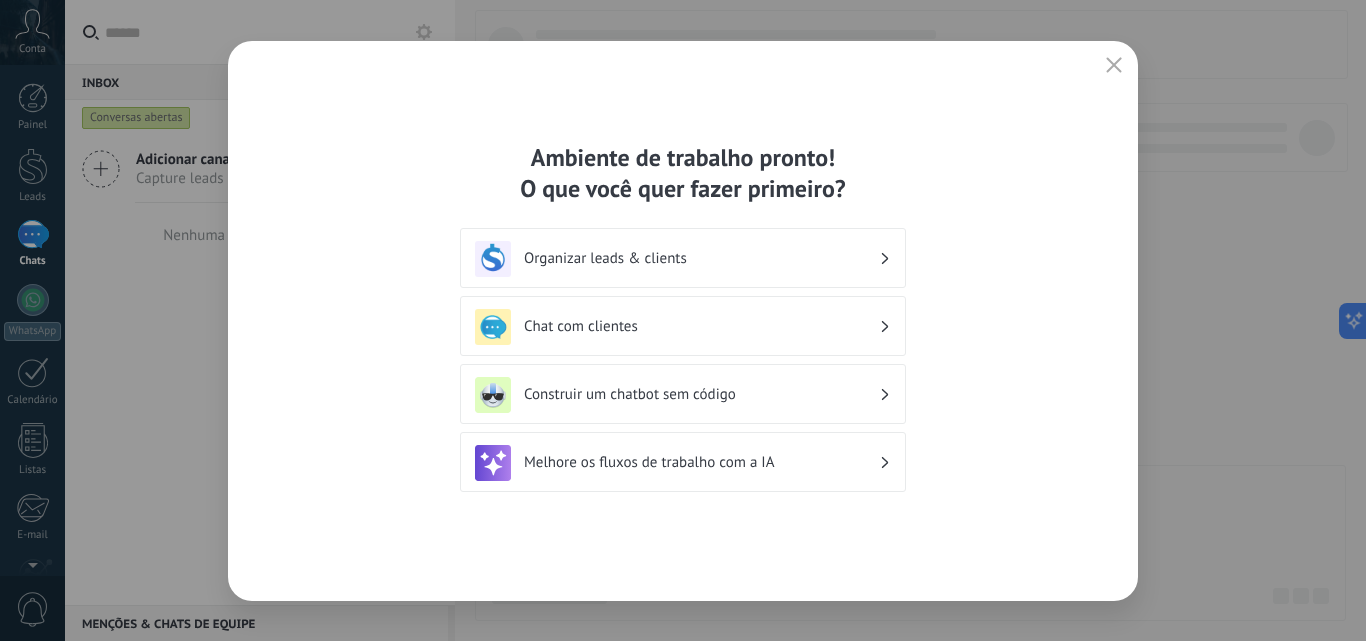 click on "Construir um chatbot sem código" at bounding box center [701, 394] 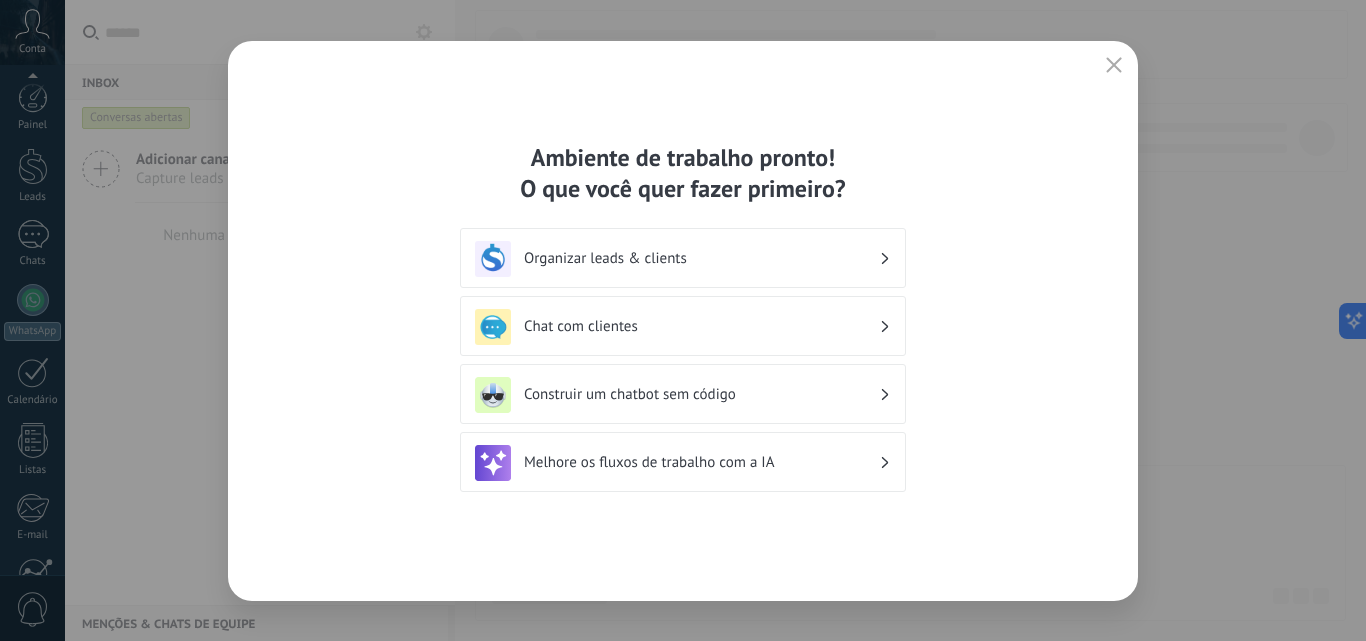 scroll, scrollTop: 191, scrollLeft: 0, axis: vertical 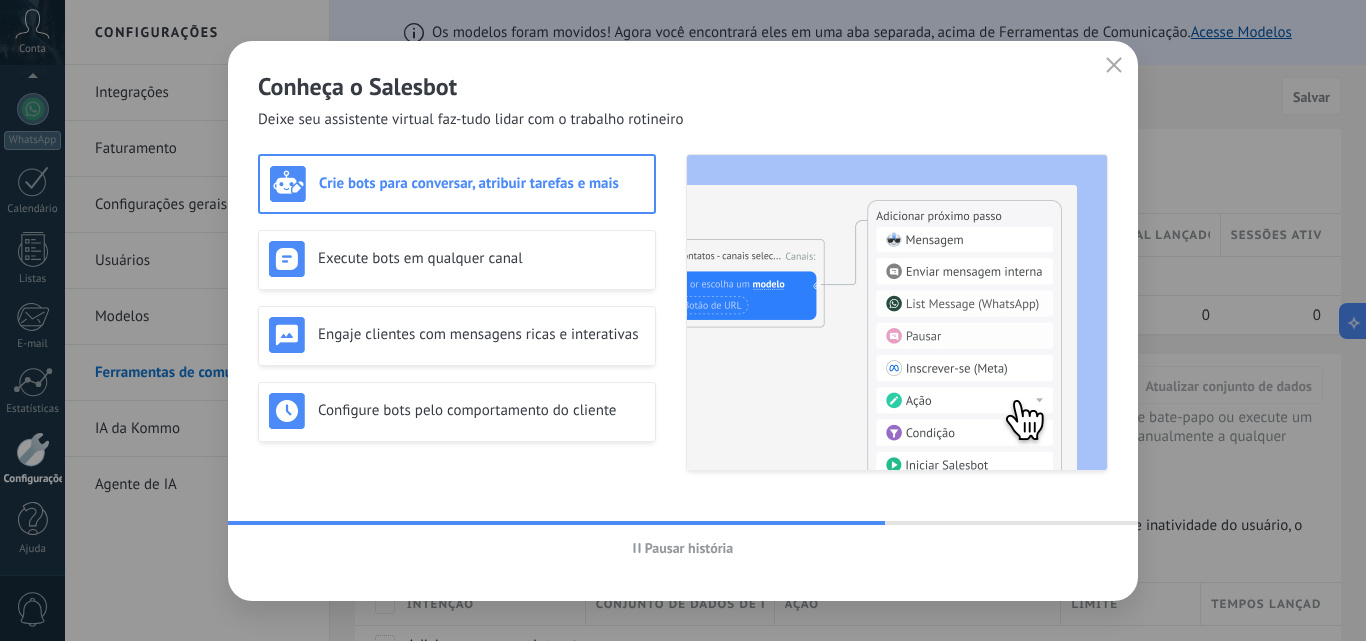 click on "Crie bots para conversar, atribuir tarefas e mais" at bounding box center (481, 183) 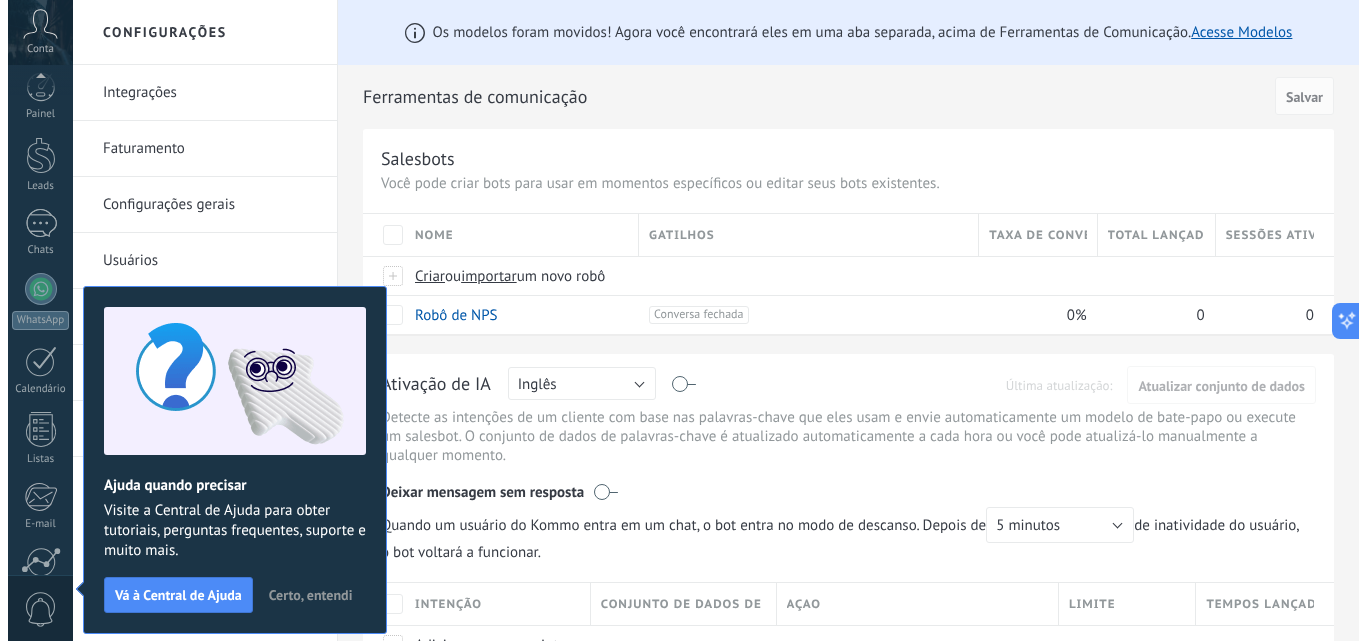 scroll, scrollTop: 191, scrollLeft: 0, axis: vertical 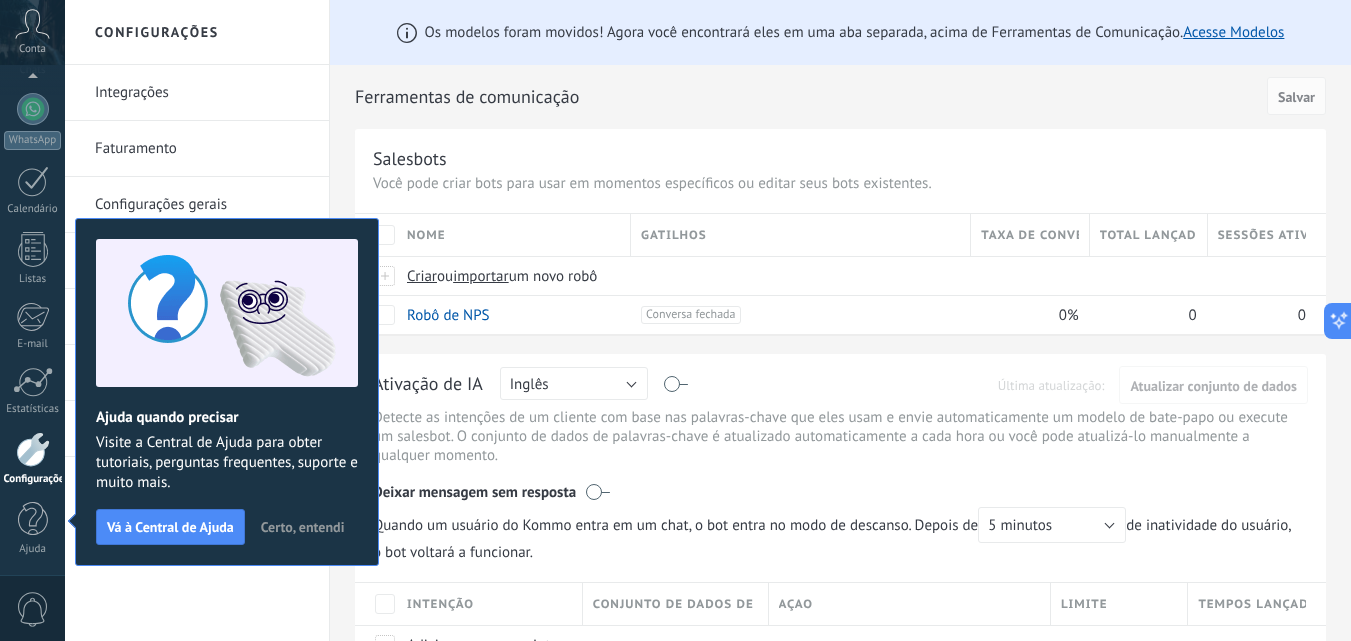 click on "Certo, entendi" at bounding box center [303, 527] 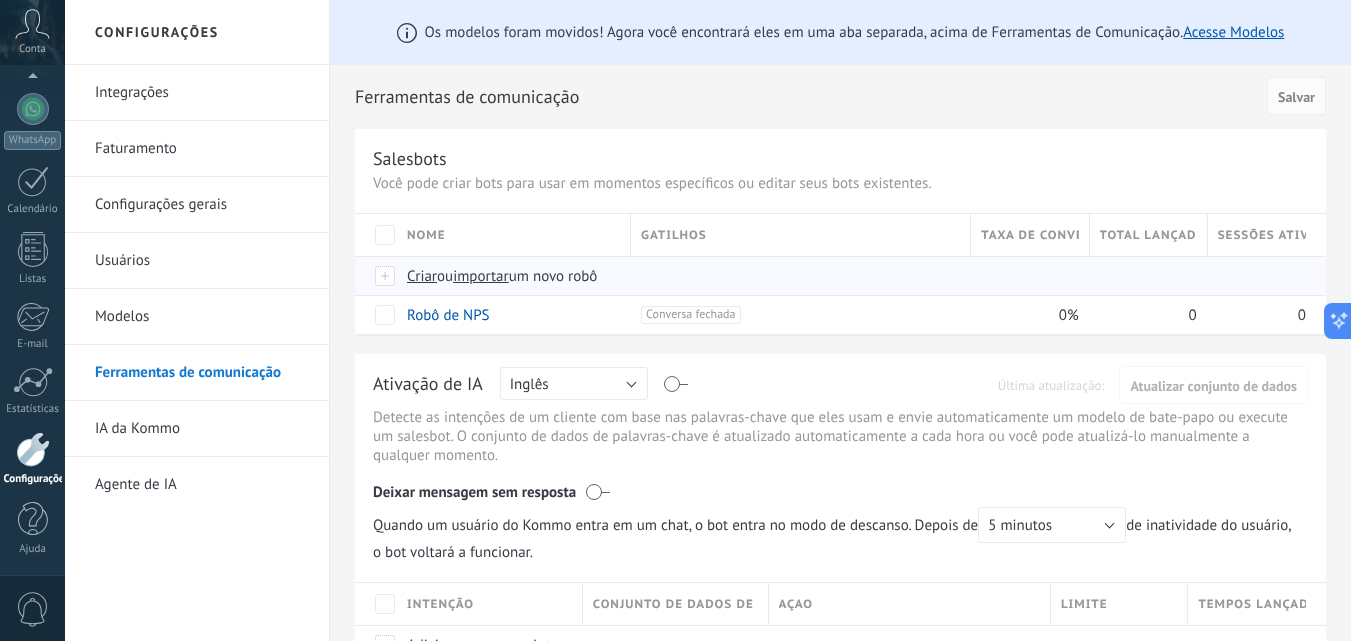 click on "Criar" at bounding box center [422, 276] 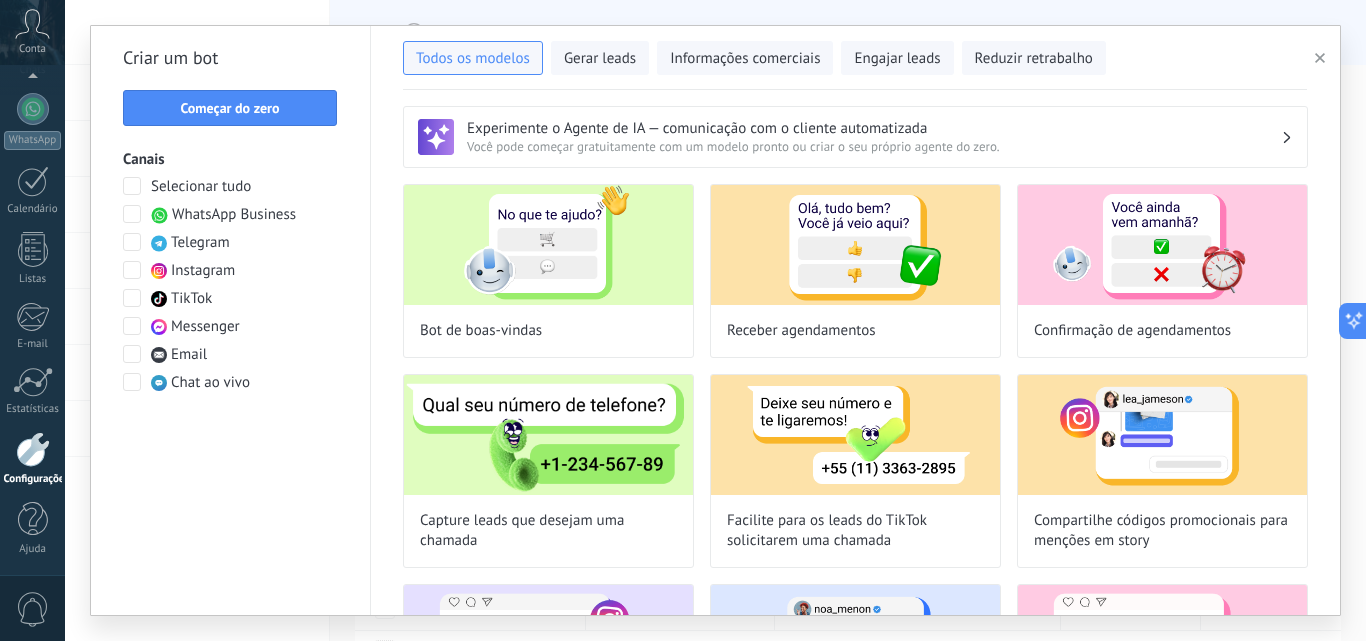 click at bounding box center (132, 214) 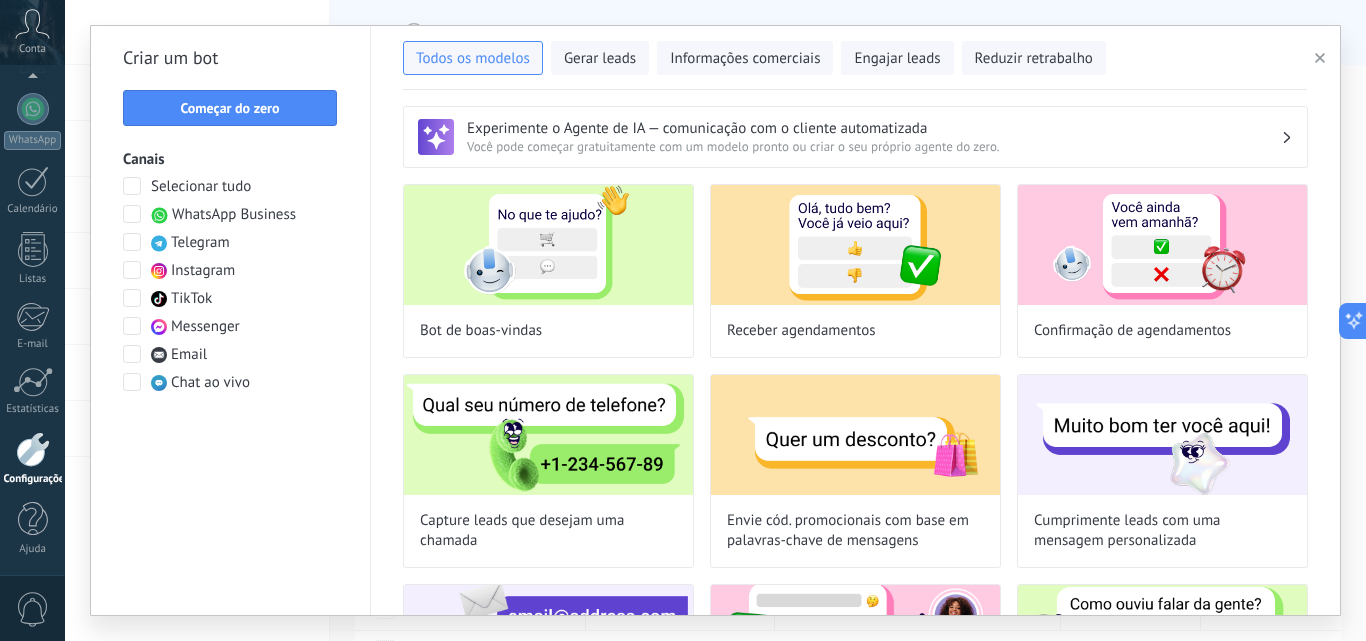 click on "Experimente o Agente de IA — comunicação com o cliente automatizada" at bounding box center (874, 128) 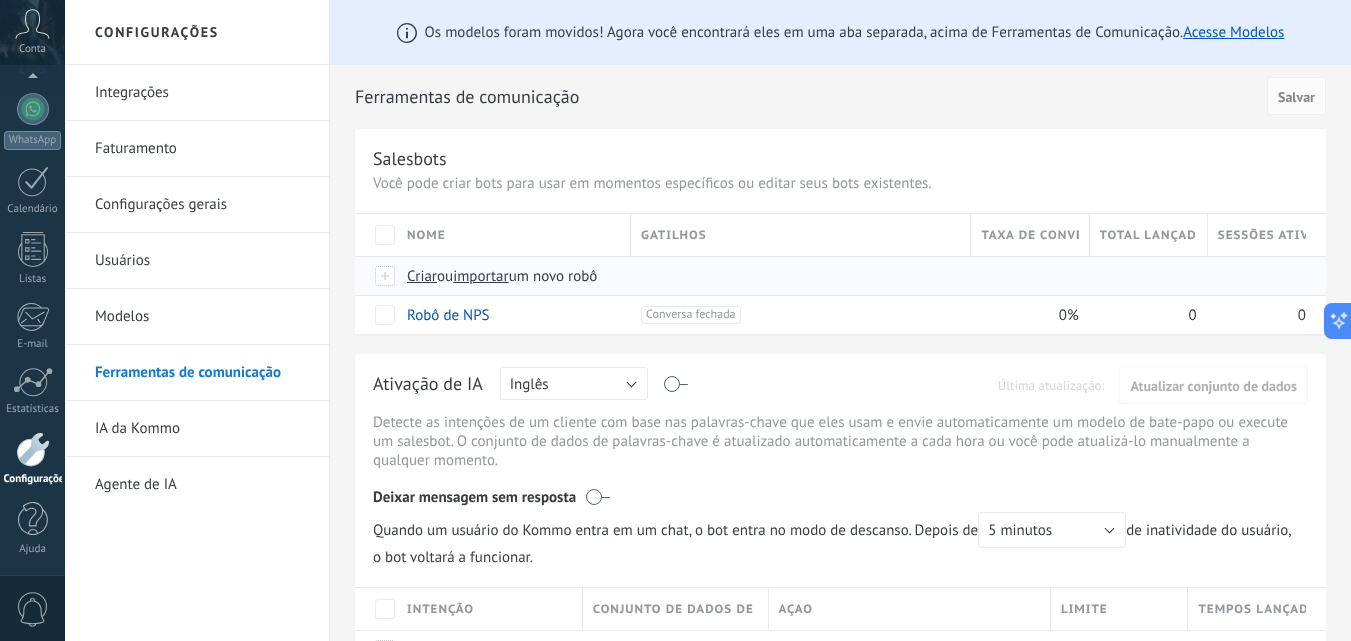 click on "Criar" at bounding box center (422, 276) 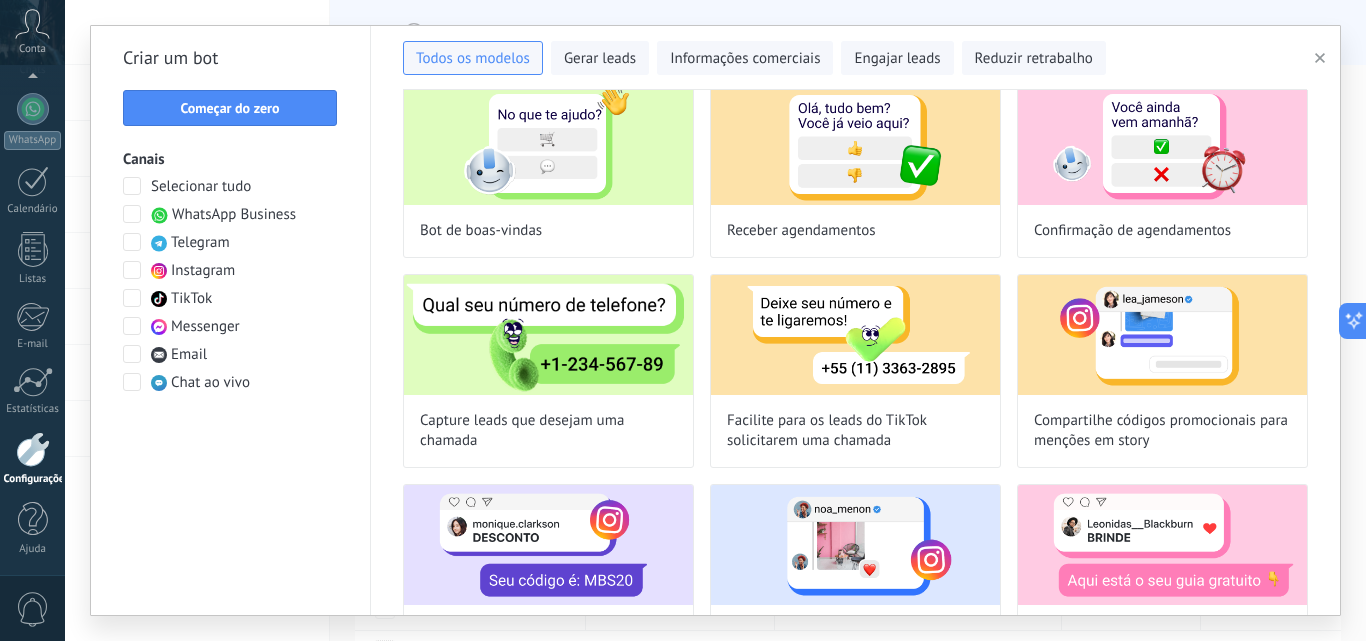scroll, scrollTop: 0, scrollLeft: 0, axis: both 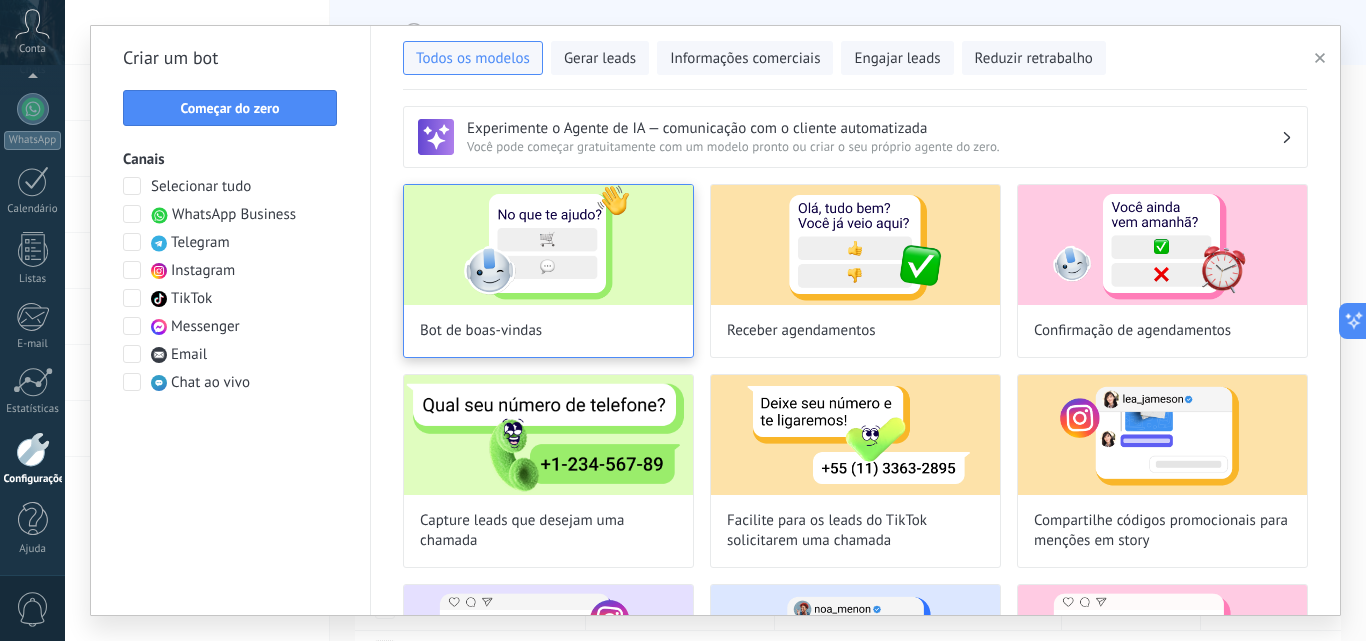click at bounding box center [548, 245] 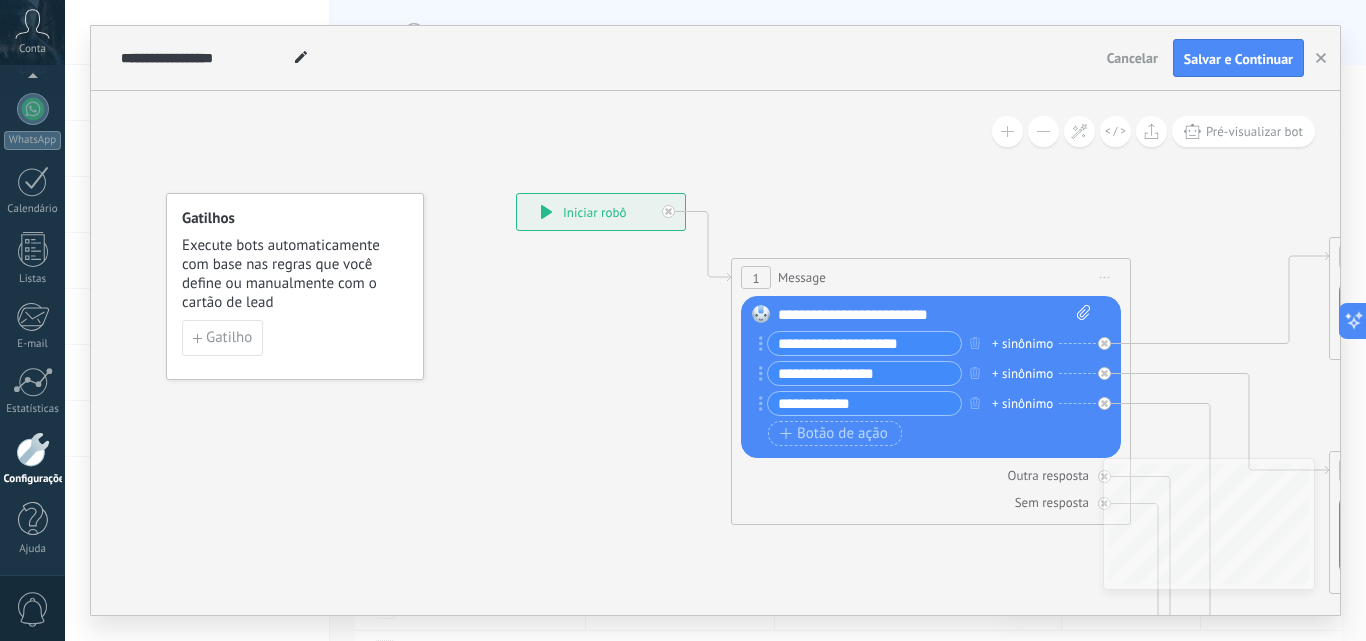 click on "1" at bounding box center [756, 277] 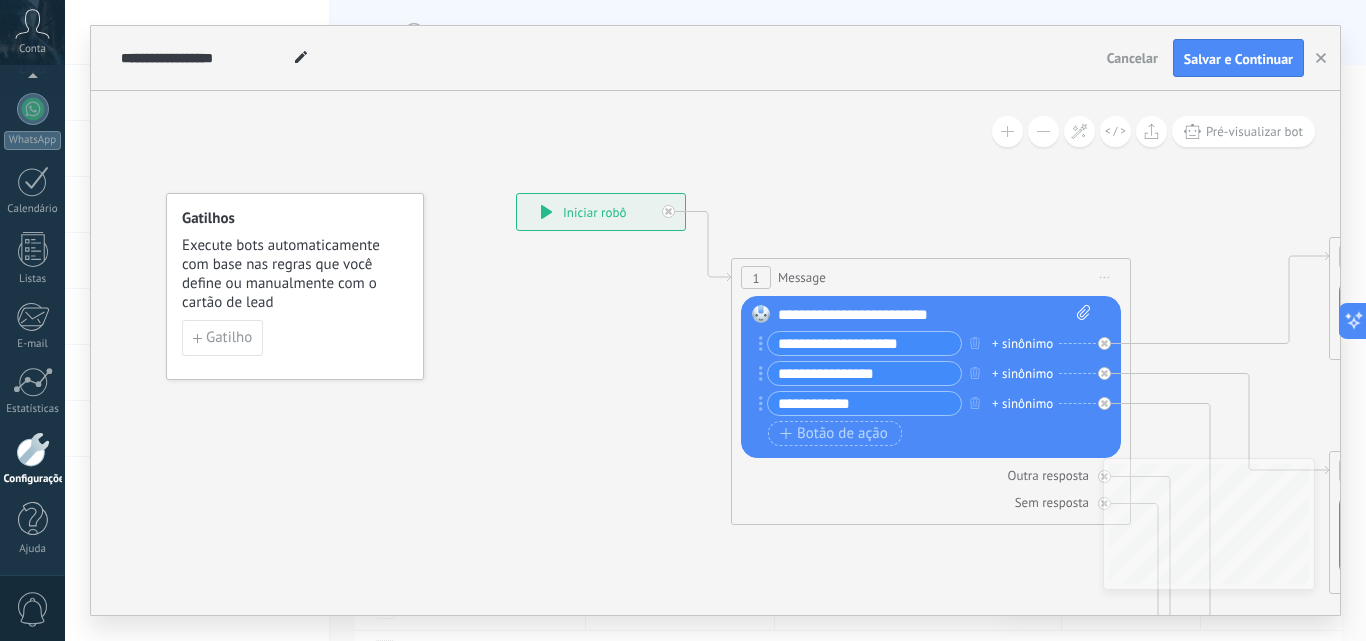 click on "**********" at bounding box center (934, 315) 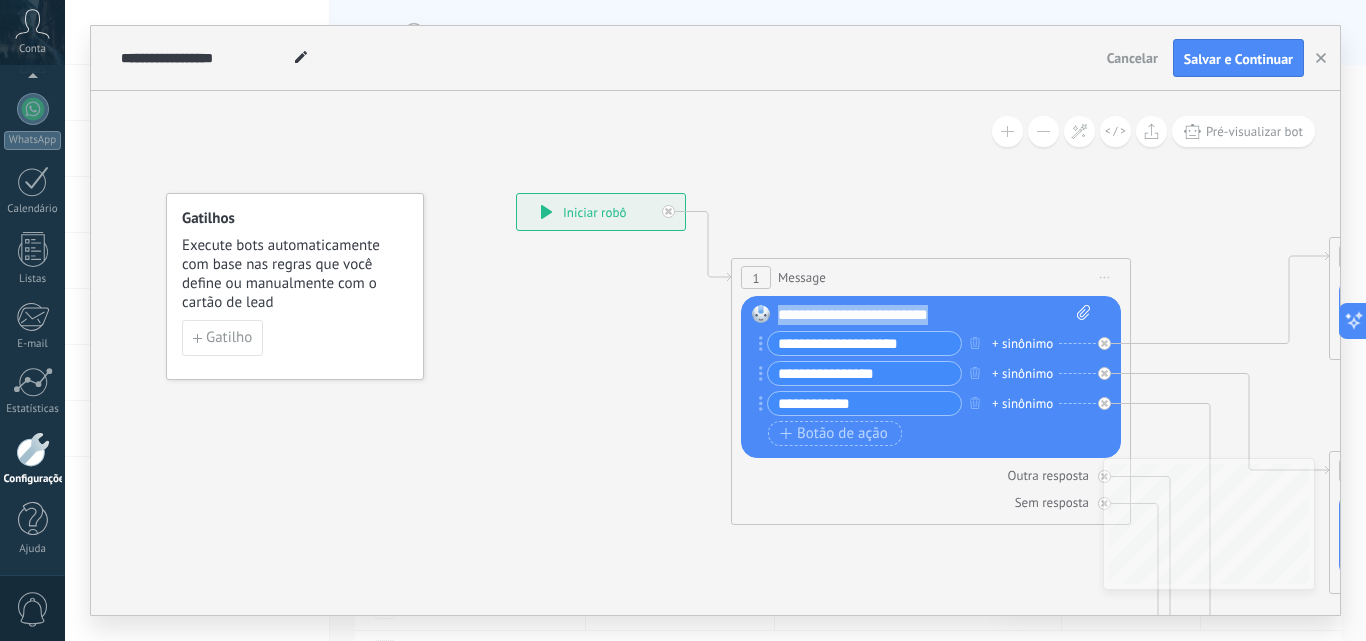 drag, startPoint x: 982, startPoint y: 310, endPoint x: 773, endPoint y: 317, distance: 209.11719 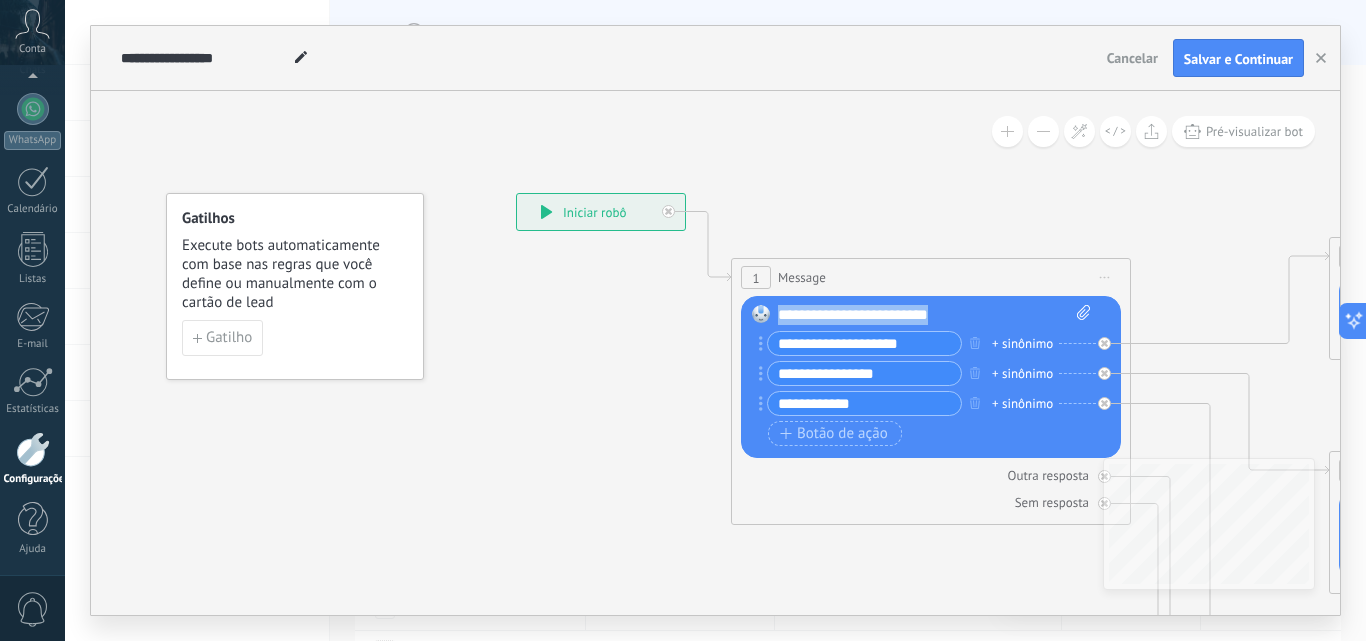 click on "Substituir
Remover
Converter para mensagem de voz
Arraste a imagem aqui para anexá-la.
Adicionar imagem
Upload
Arraste e solte
Arquivo não encontrado
Inserir mensagem do robô..." at bounding box center (931, 377) 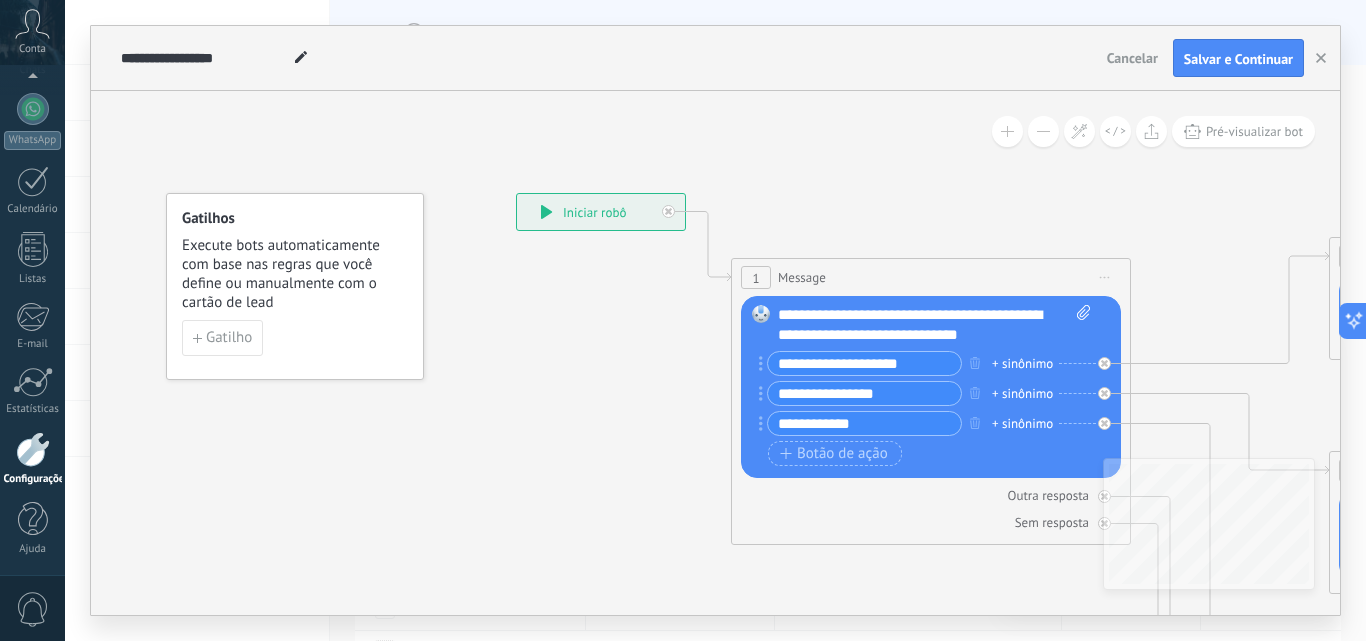 click on "**********" at bounding box center (864, 363) 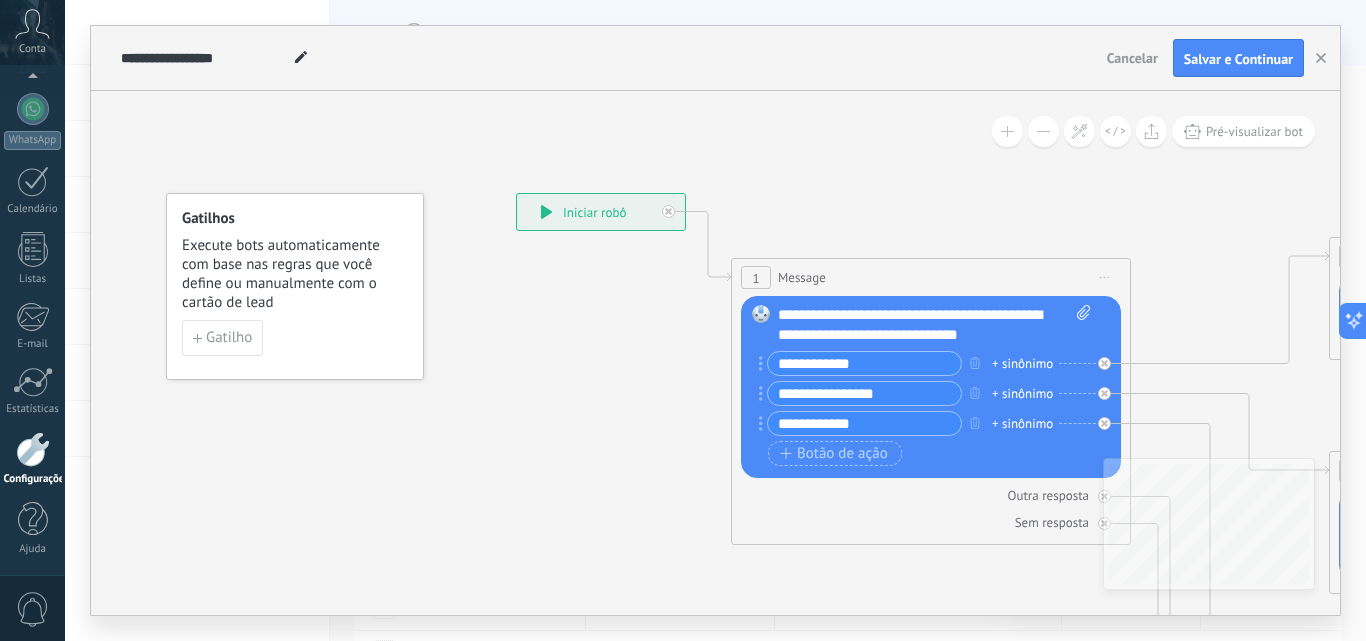 click on "**********" at bounding box center [934, 325] 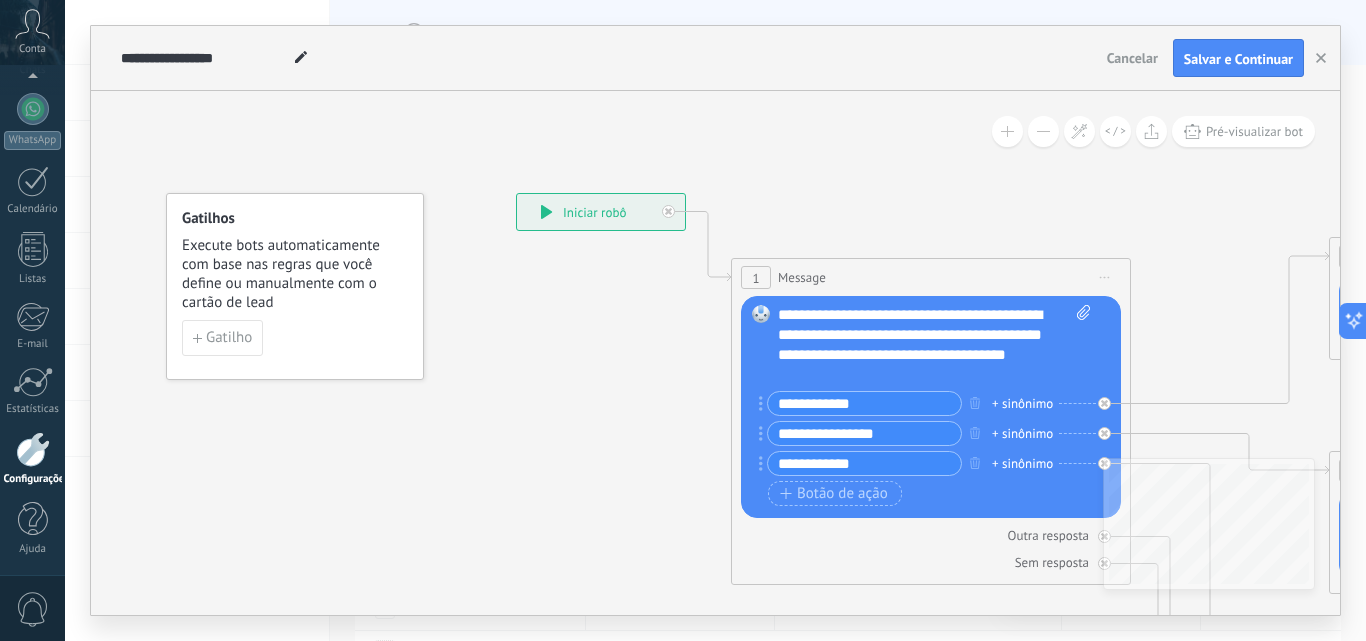 drag, startPoint x: 865, startPoint y: 408, endPoint x: 779, endPoint y: 405, distance: 86.05231 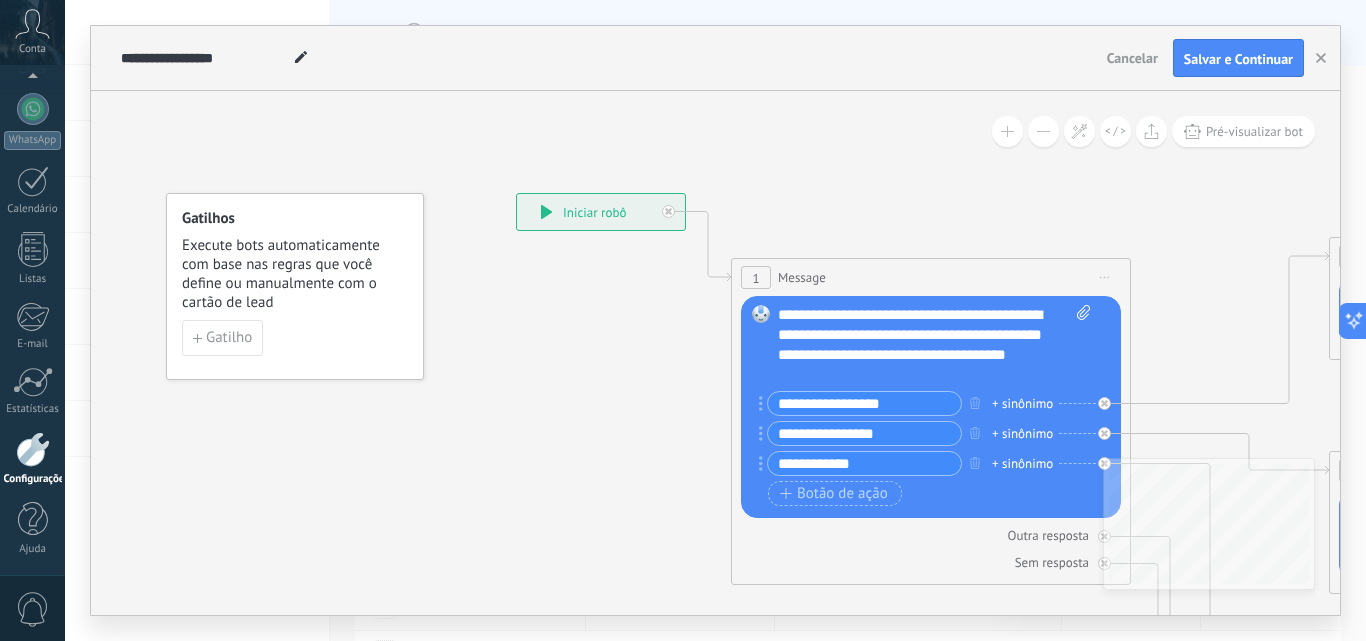 type on "**********" 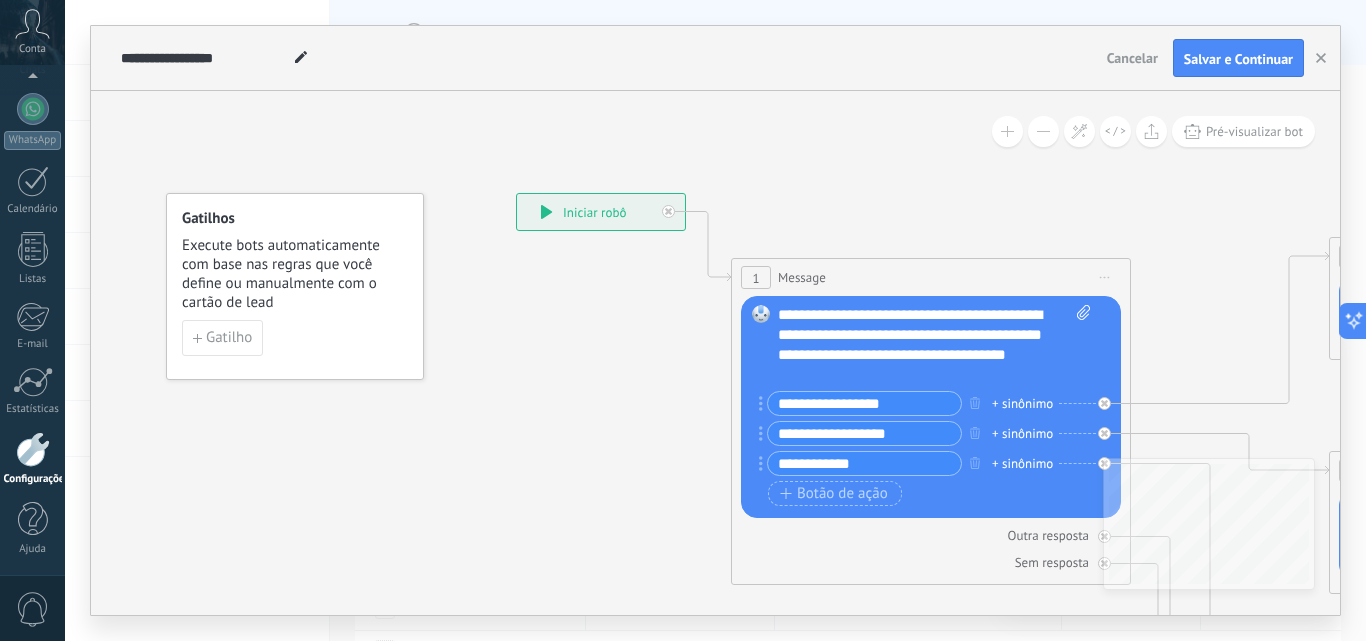 type on "**********" 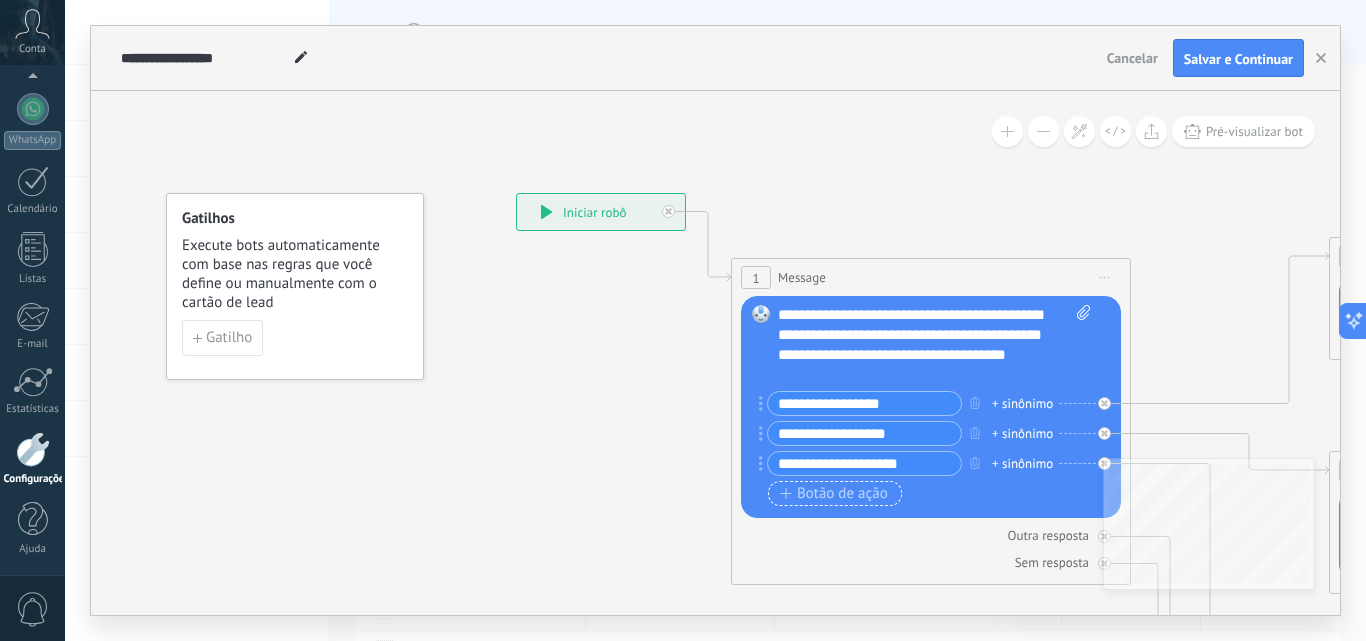type on "**********" 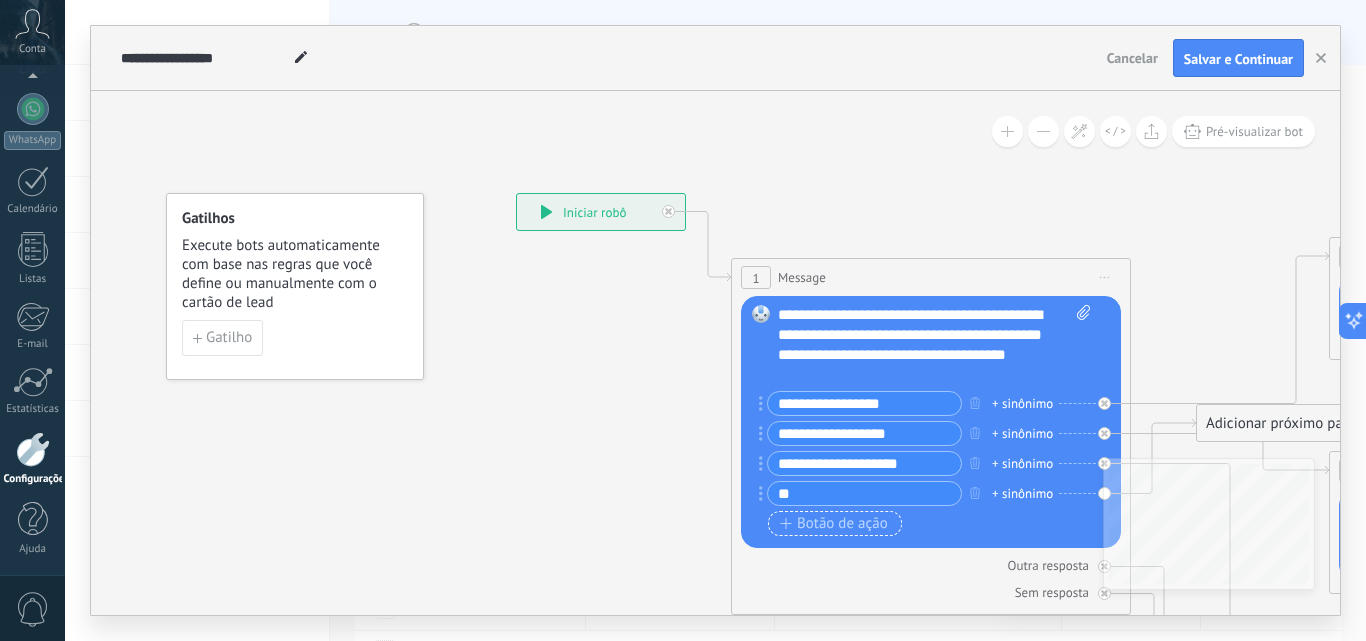 type on "*" 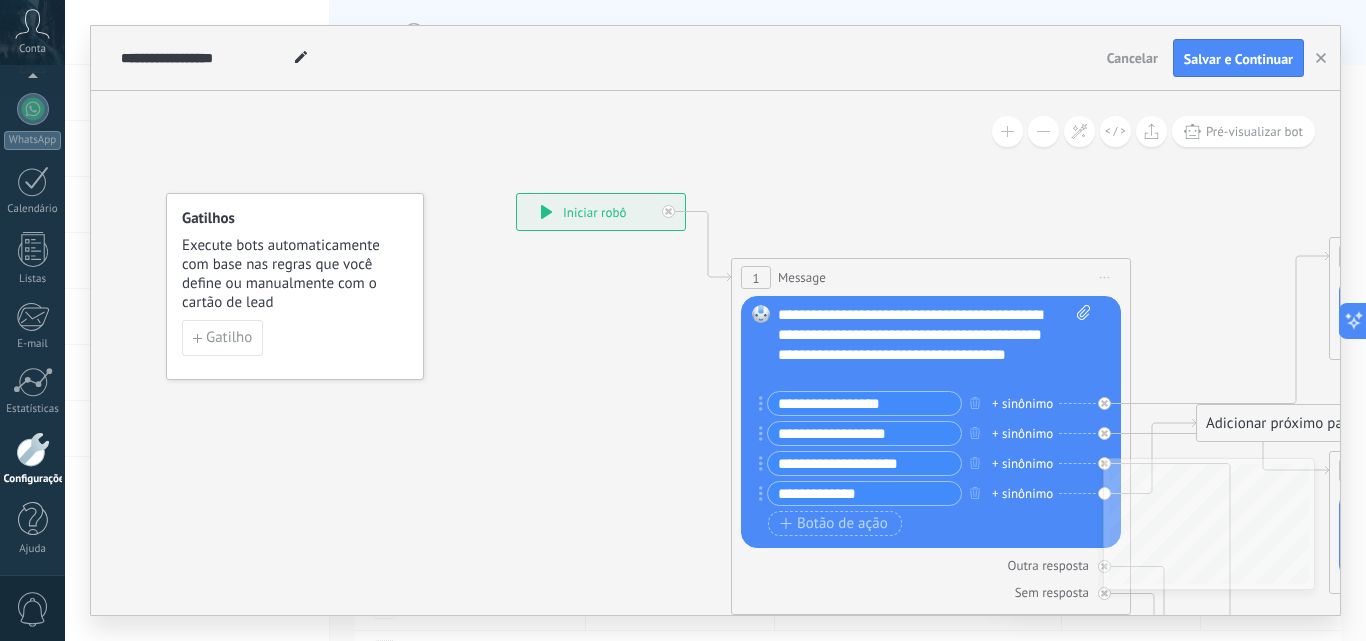 type on "**********" 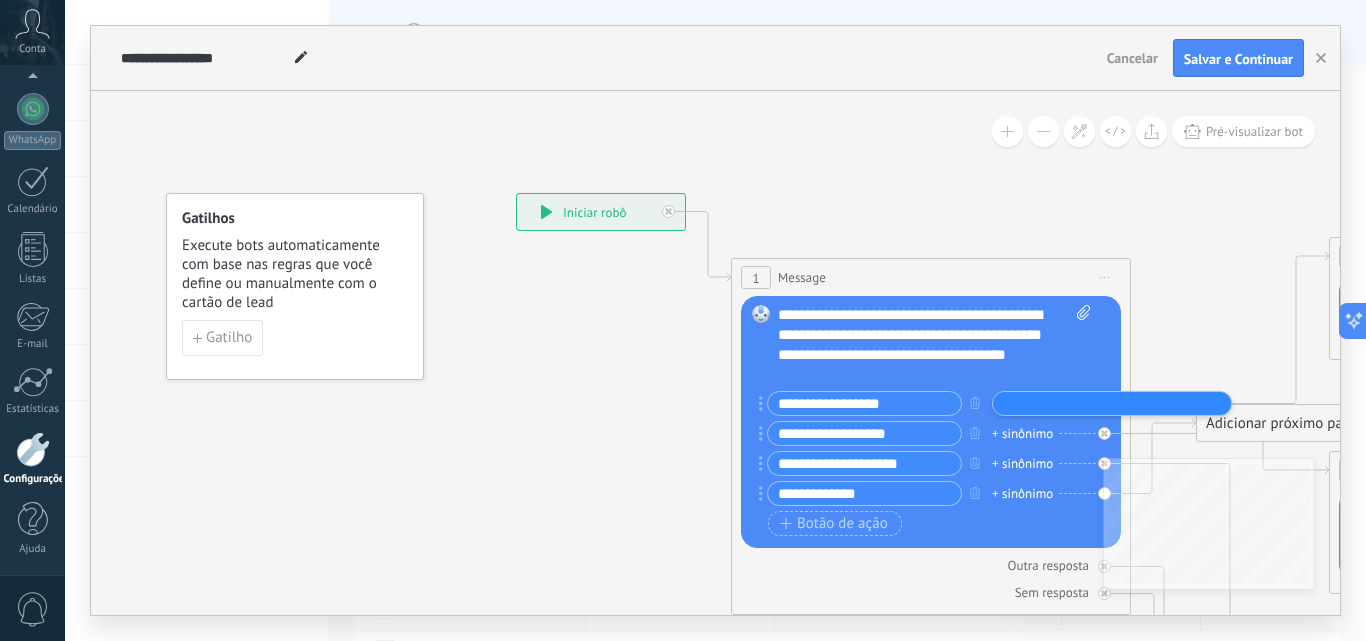 click 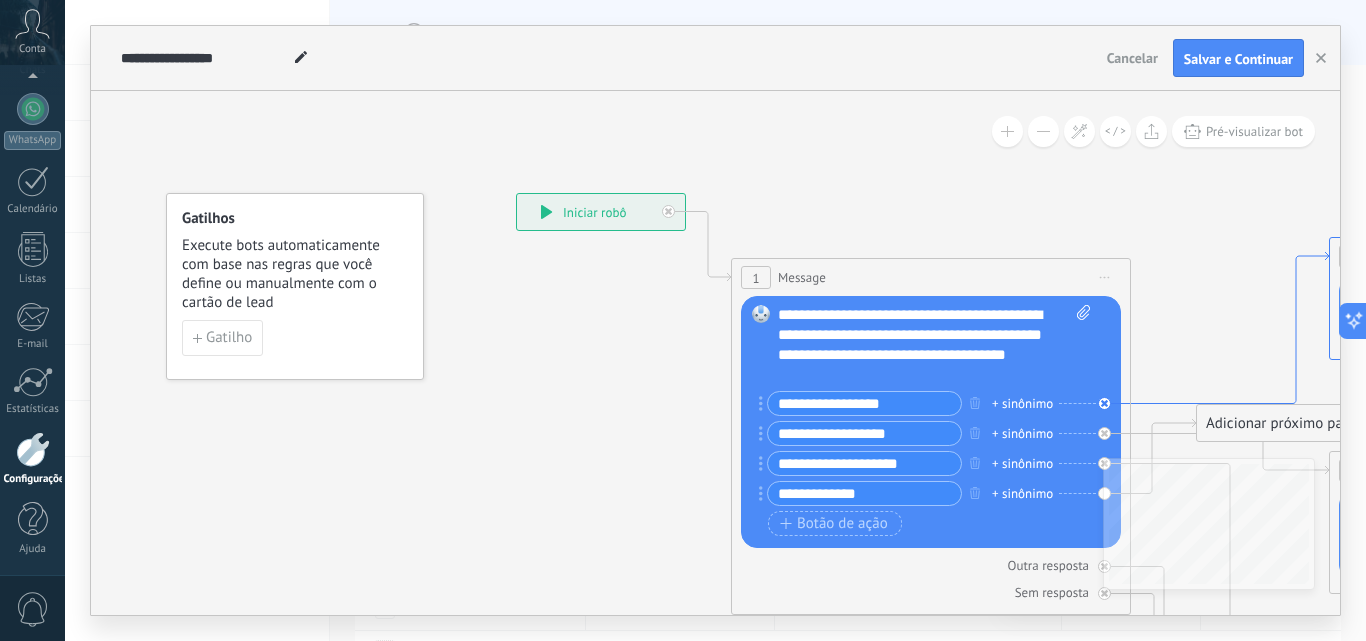 click 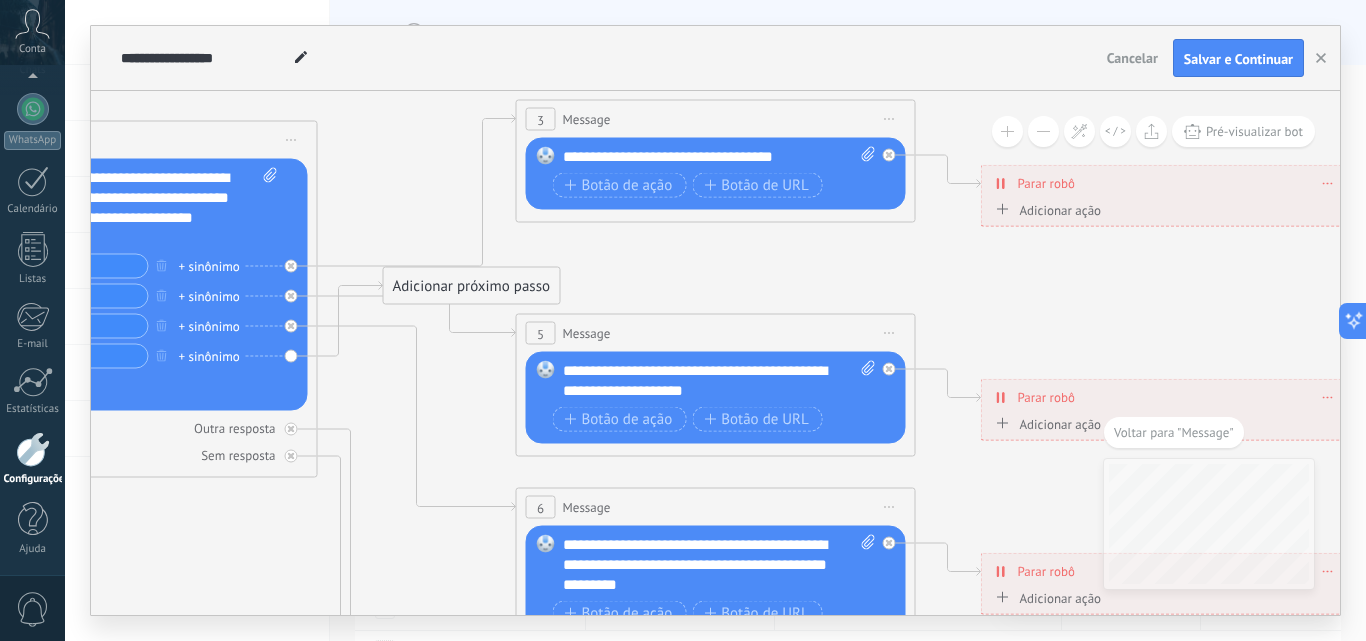 click on "**********" at bounding box center (719, 157) 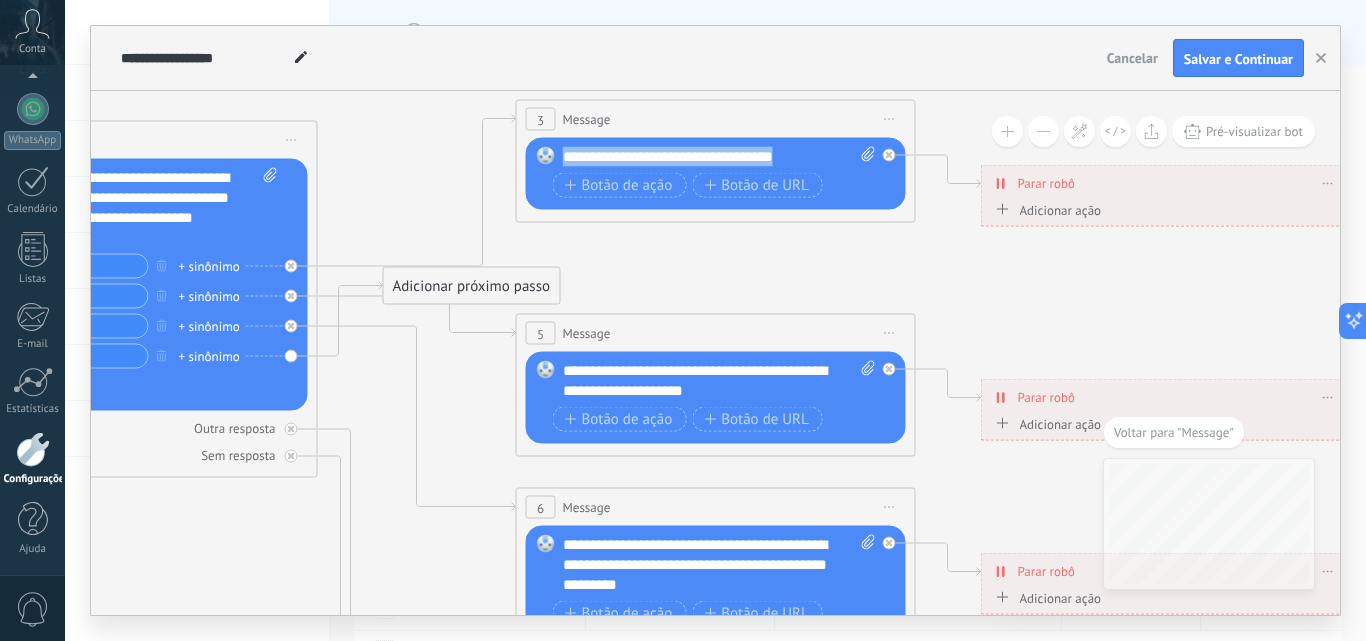 drag, startPoint x: 811, startPoint y: 157, endPoint x: 539, endPoint y: 155, distance: 272.00735 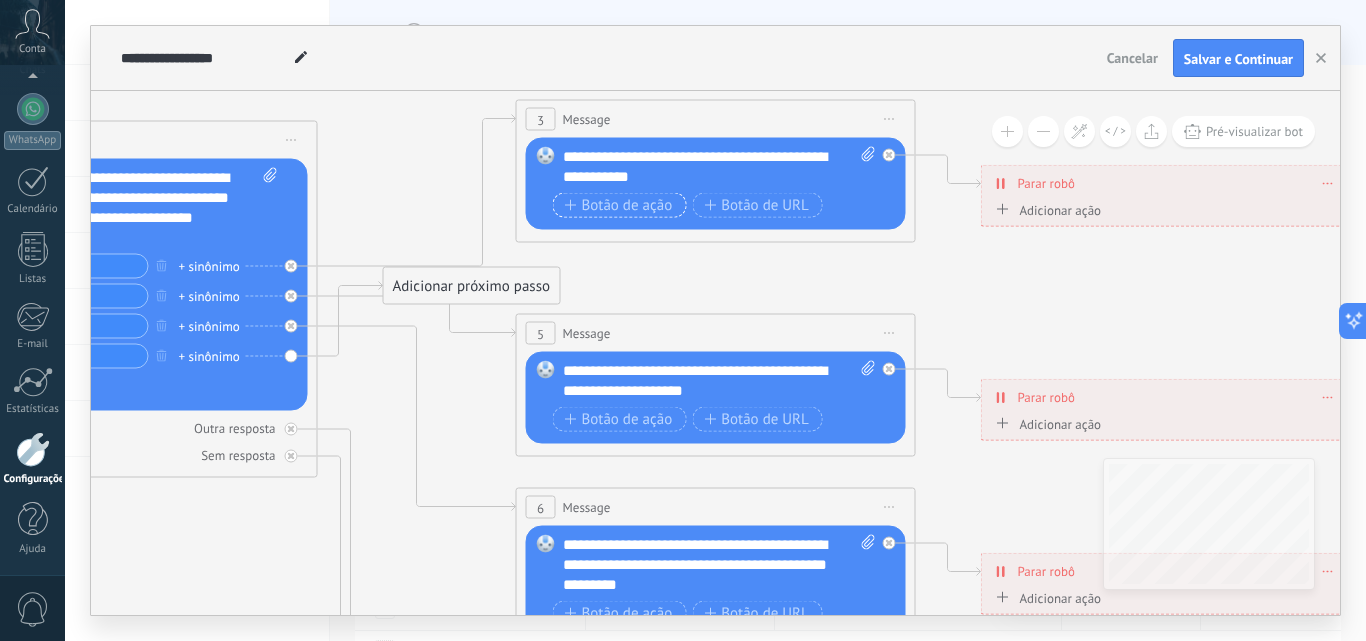 click on "Botão de ação" at bounding box center [619, 205] 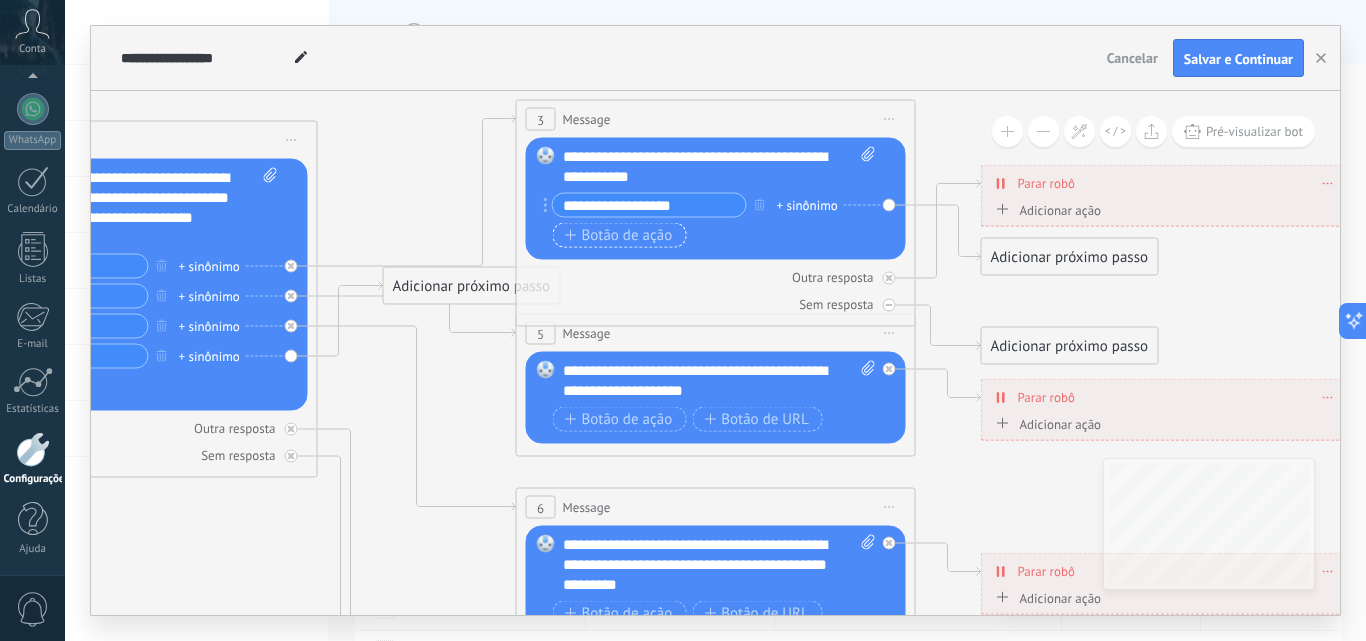 type on "**********" 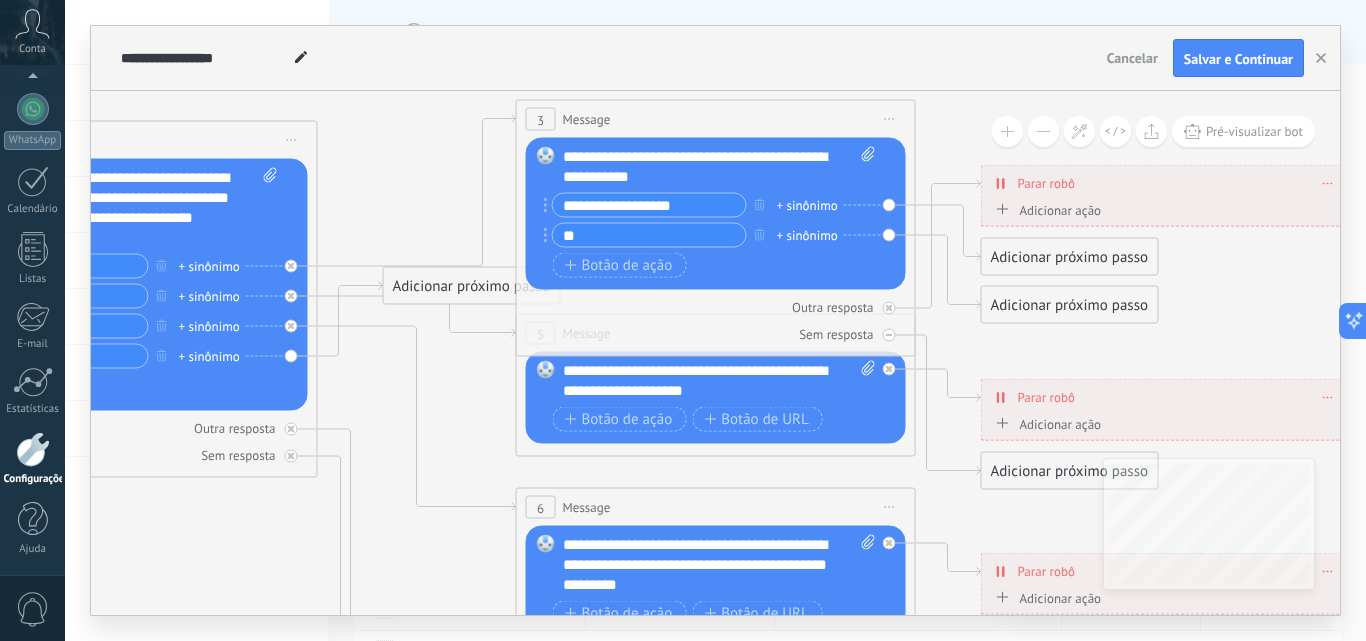type on "*" 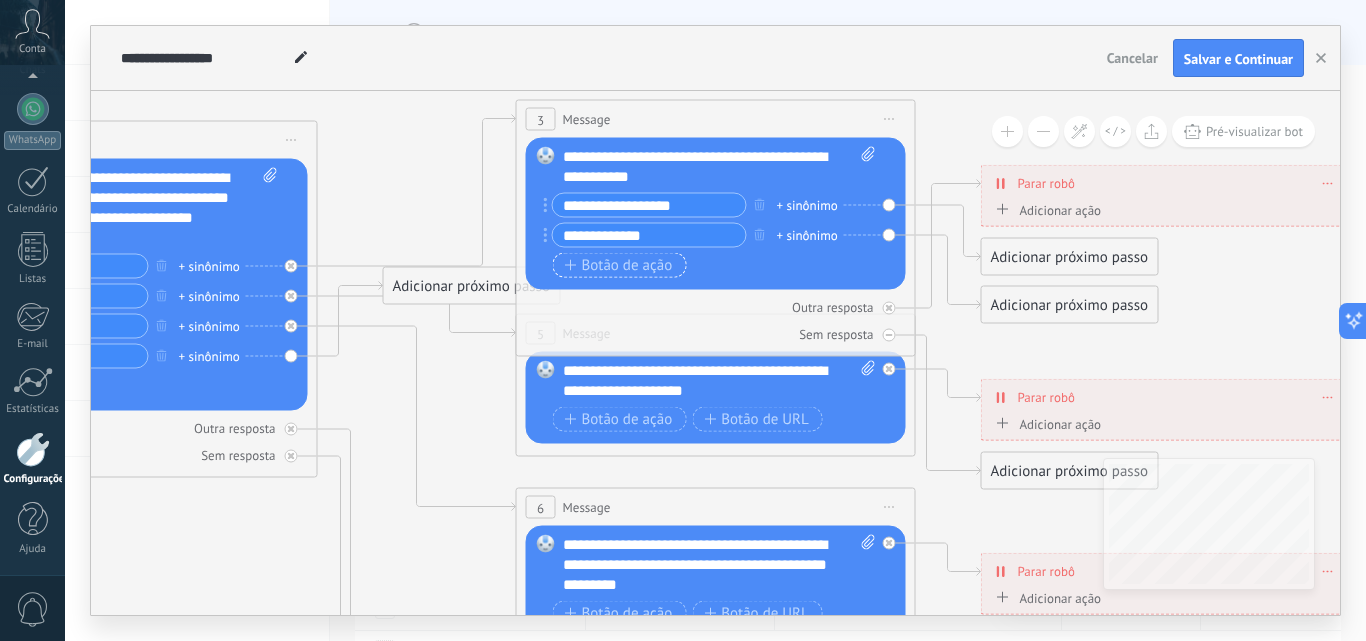 type on "**********" 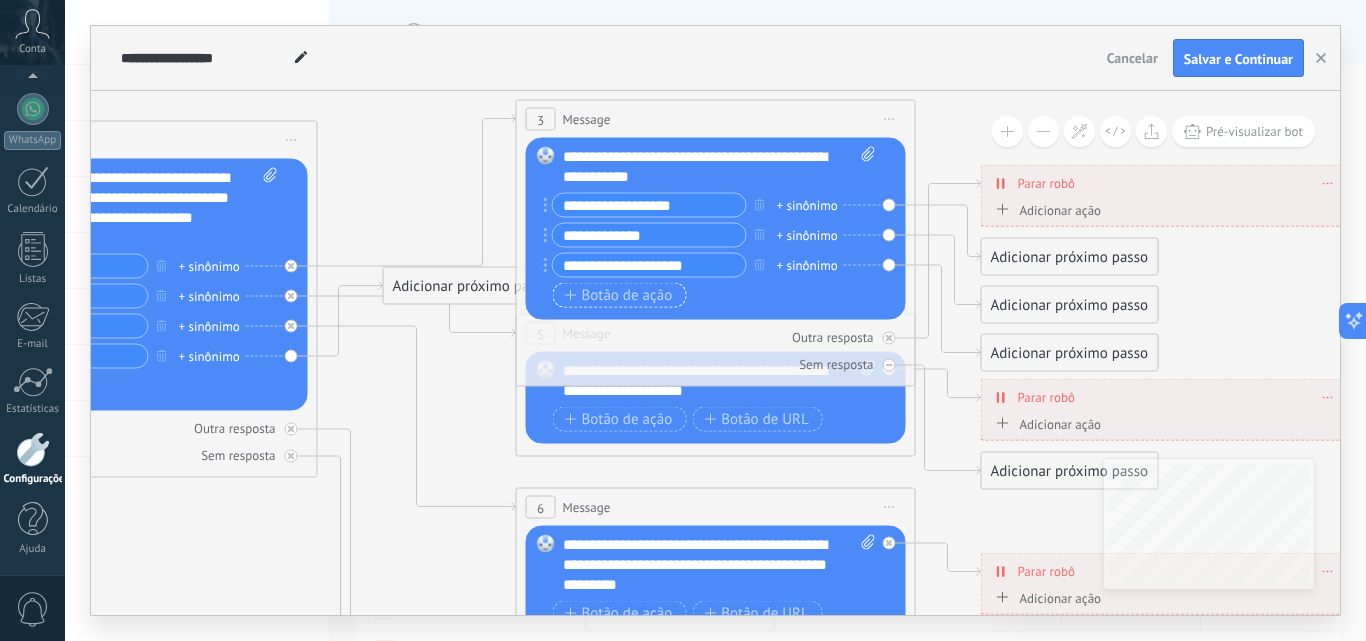 type on "**********" 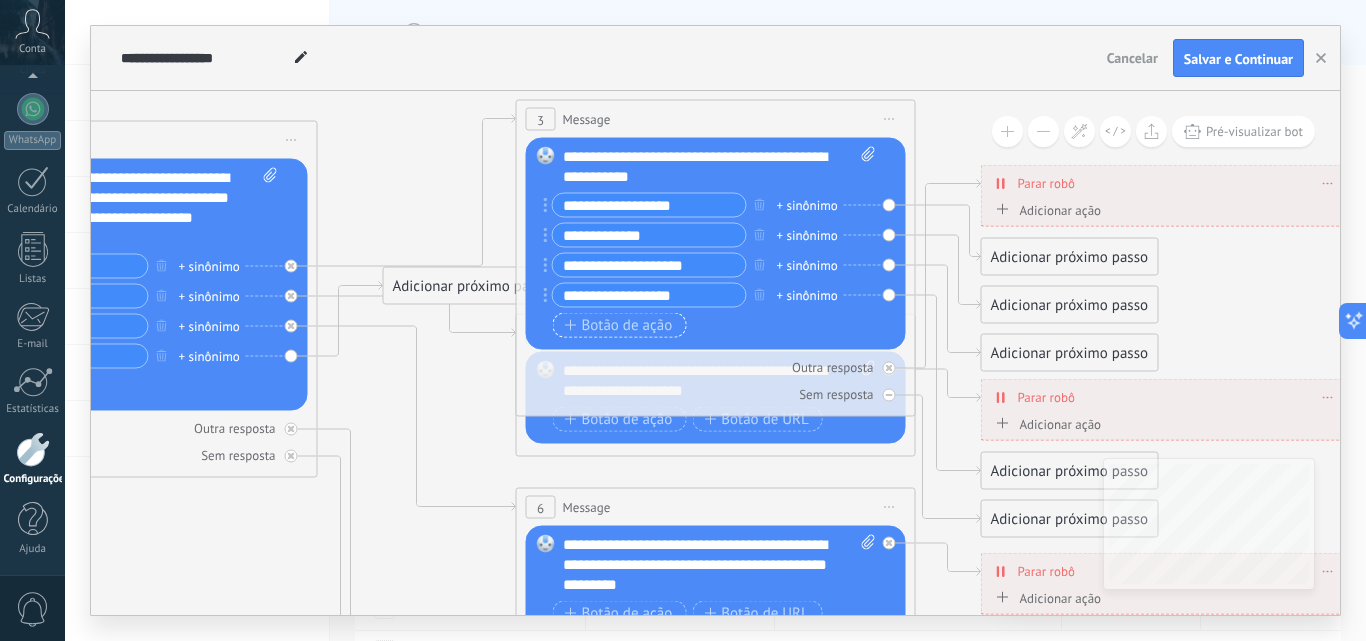 type on "**********" 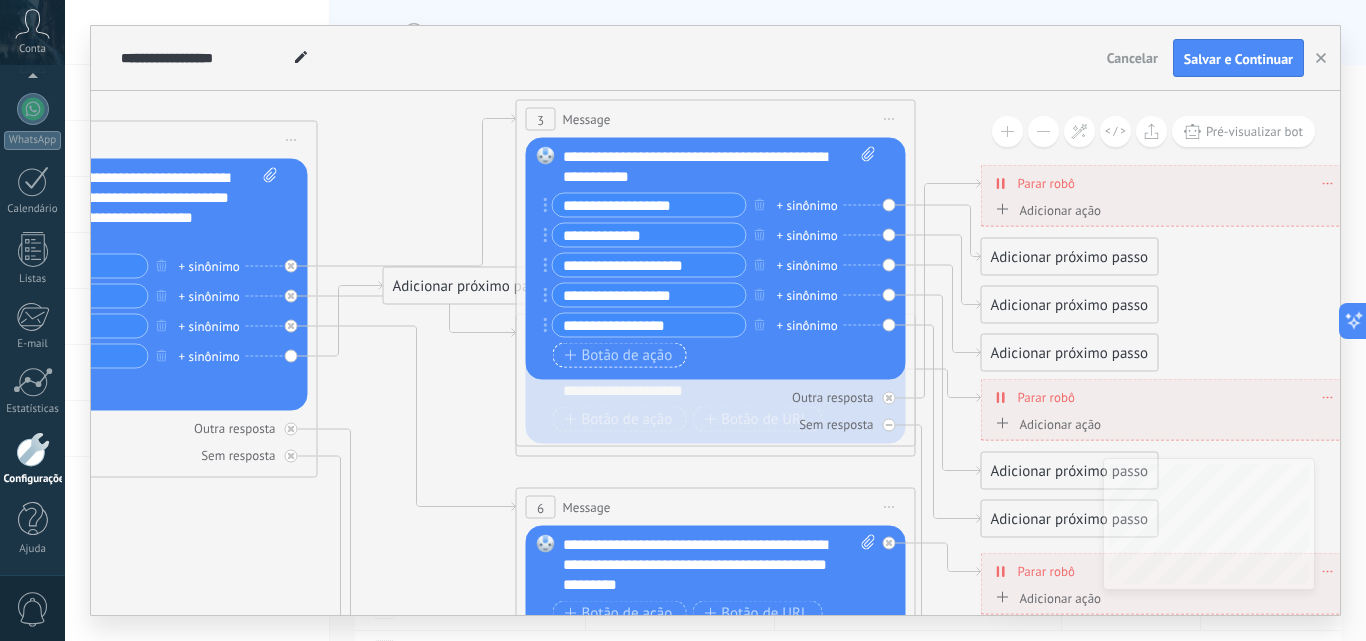 type on "**********" 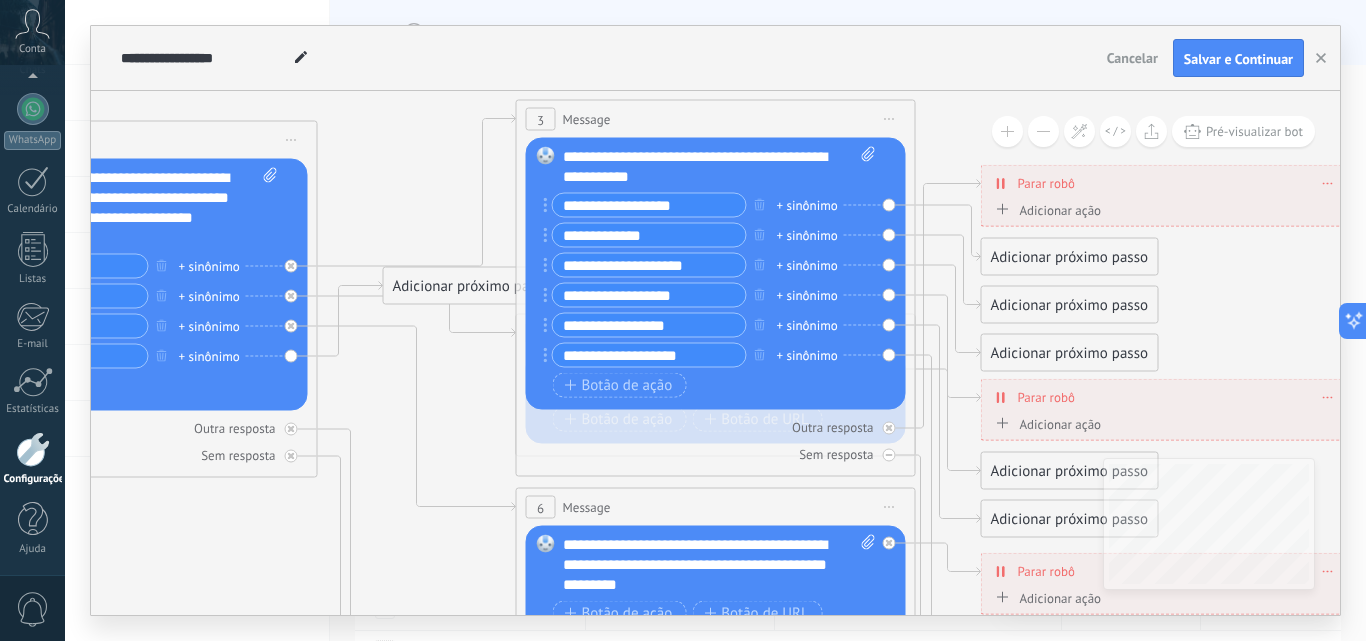 type on "**********" 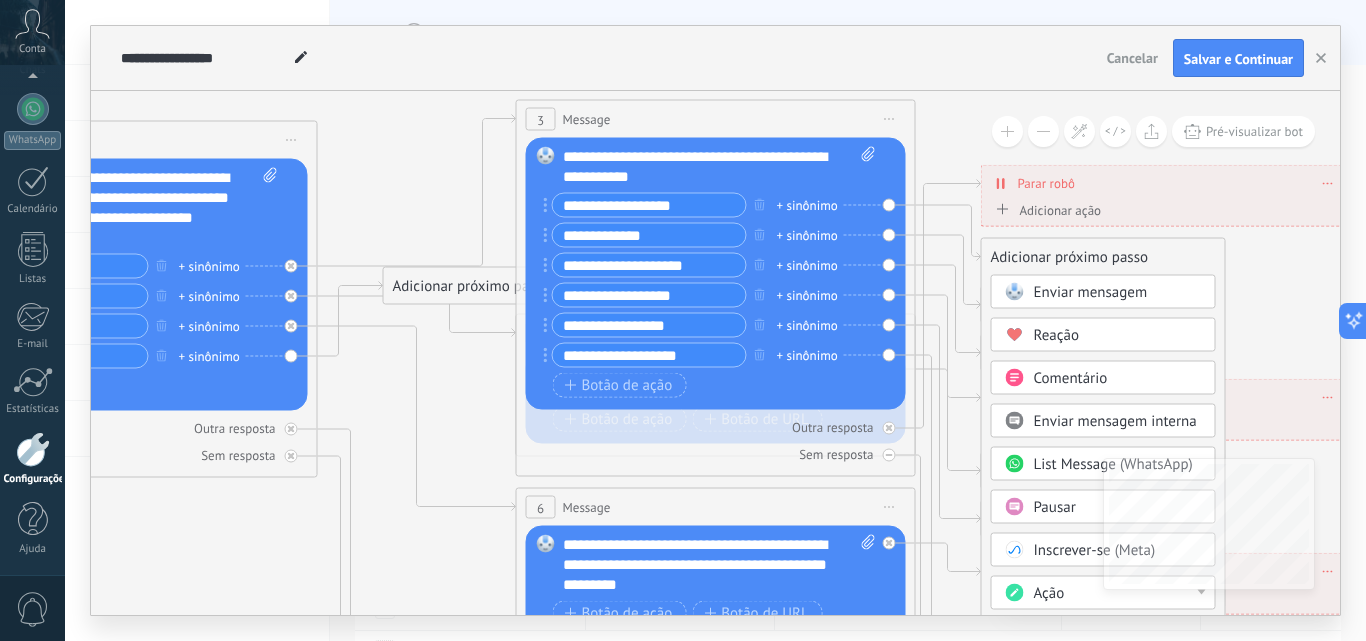 click on "Ação" at bounding box center [1049, 593] 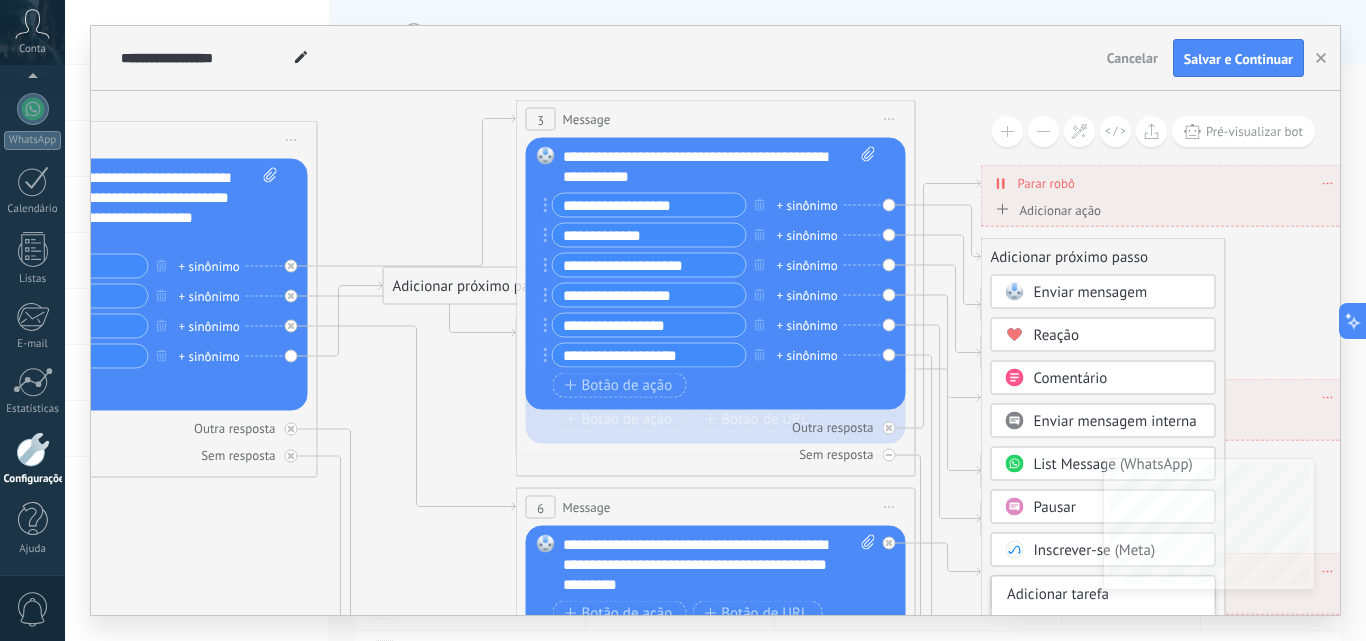 scroll, scrollTop: 0, scrollLeft: 0, axis: both 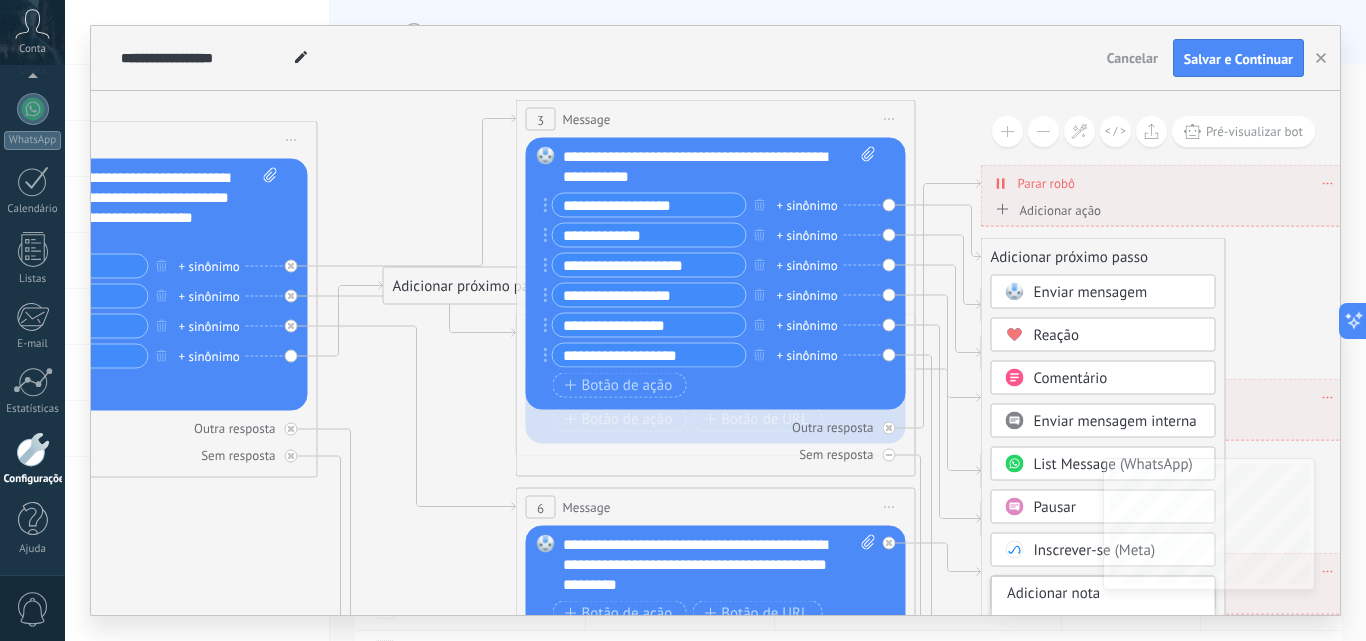 click on "Substituir
Remover
Converter para mensagem de voz
Arraste a imagem aqui para anexá-la.
Adicionar imagem
Upload
Arraste e solte
Arquivo não encontrado
Inserir mensagem do robô..." at bounding box center [716, 274] 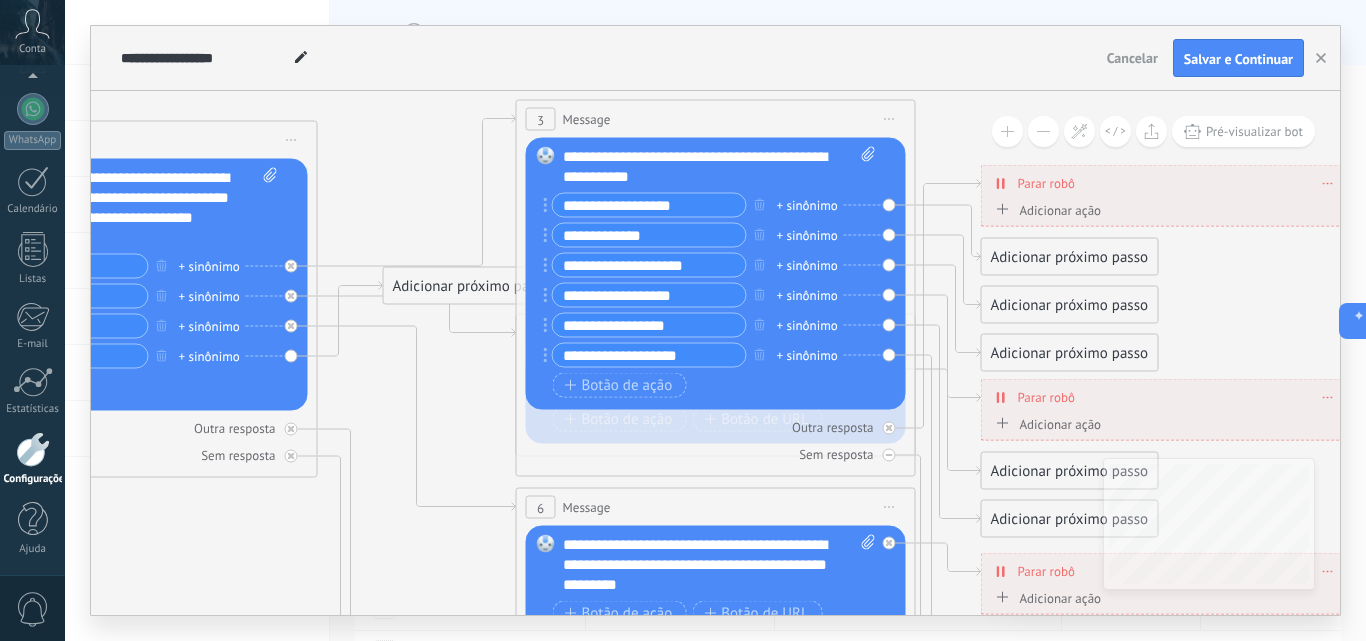 click on "Adicionar próximo passo" at bounding box center (1070, 257) 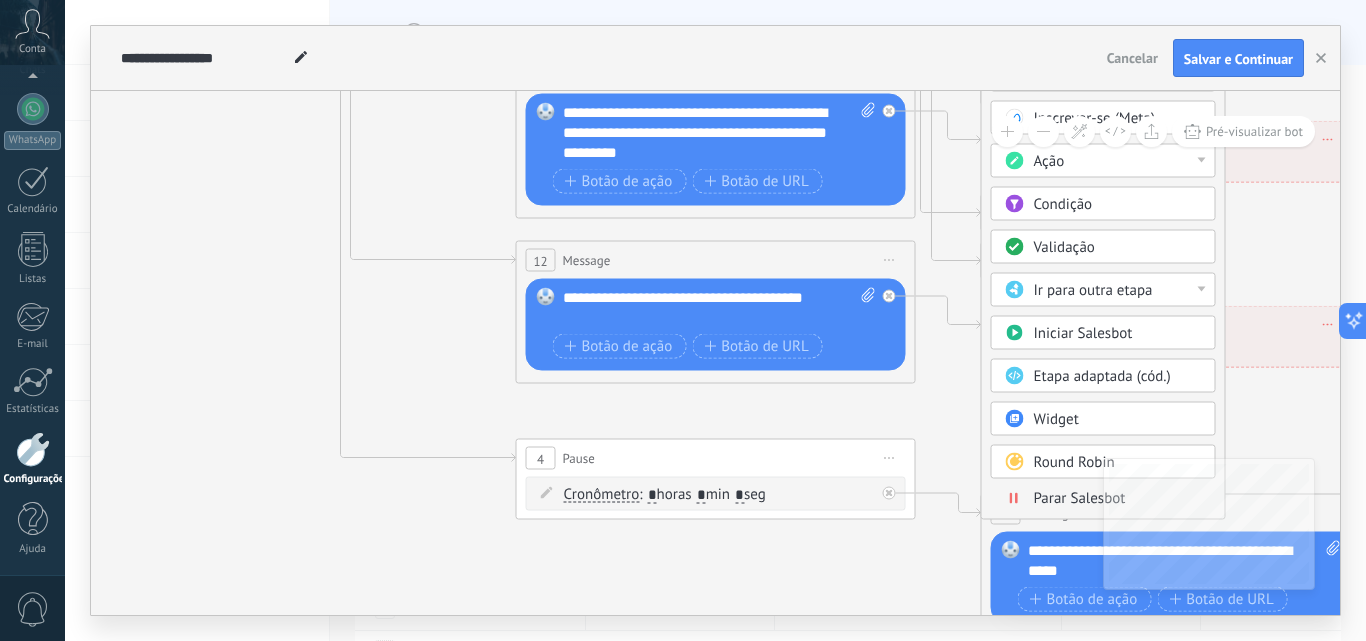 click on ".abccls-1,.abccls-2{fill-rule:evenodd}.abccls-2{fill:#fff} .abfcls-1{fill:none}.abfcls-2{fill:#fff} .abncls-1{isolation:isolate}.abncls-2{opacity:.06}.abncls-2,.abncls-3,.abncls-6{mix-blend-mode:multiply}.abncls-3{opacity:.15}.abncls-4,.abncls-8{fill:#fff}.abncls-5{fill:url(#abnlinear-gradient)}.abncls-6{opacity:.04}.abncls-7{fill:url(#abnlinear-gradient-2)}.abncls-8{fill-rule:evenodd} .abqst0{fill:#ffa200} .abwcls-1{fill:#252525} .cls-1{isolation:isolate} .acicls-1{fill:none} .aclcls-1{fill:#232323} .acnst0{display:none} .addcls-1,.addcls-2{fill:none;stroke-miterlimit:10}.addcls-1{stroke:#dfe0e5}.addcls-2{stroke:#a1a7ab} .adecls-1,.adecls-2{fill:none;stroke-miterlimit:10}.adecls-1{stroke:#dfe0e5}.adecls-2{stroke:#a1a7ab} .adqcls-1{fill:#8591a5;fill-rule:evenodd} .aeccls-1{fill:#5c9f37} .aeecls-1{fill:#f86161} .aejcls-1{fill:#8591a5;fill-rule:evenodd} .aekcls-1{fill-rule:evenodd} .aelcls-1{fill-rule:evenodd;fill:currentColor} .aemcls-1{fill-rule:evenodd;fill:currentColor} .aencls-2{fill:#f86161;opacity:.3}" at bounding box center [683, 320] 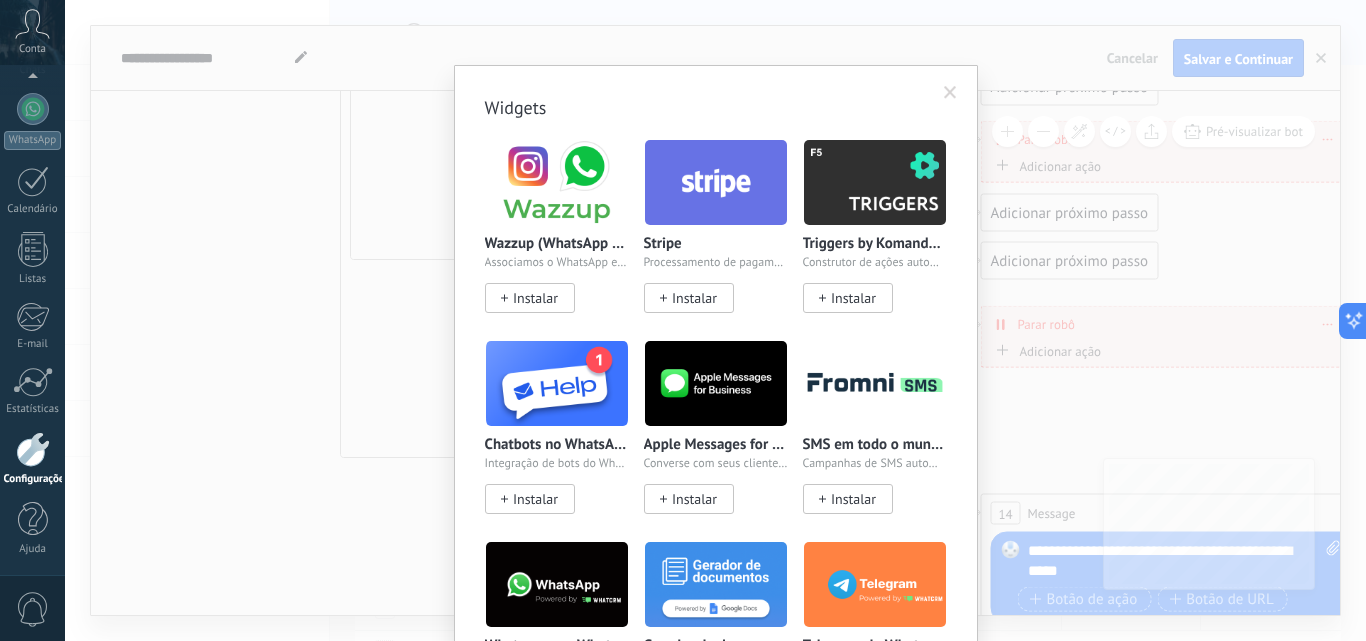 click at bounding box center [950, 93] 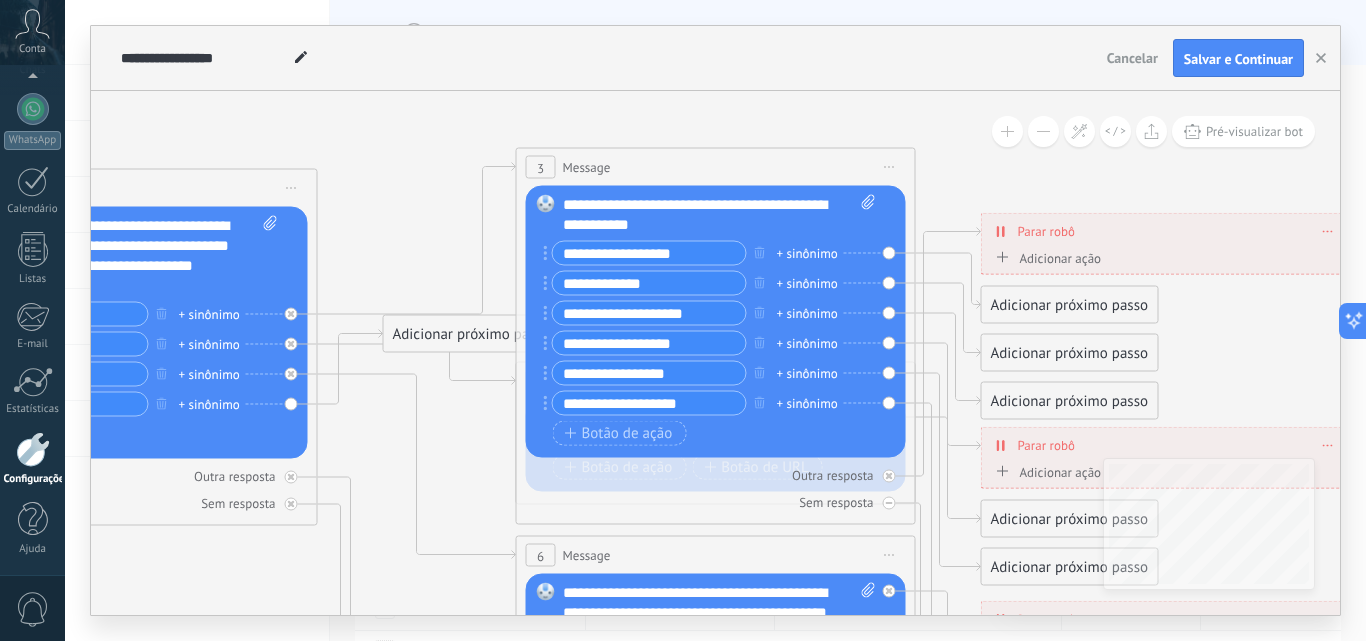 click on "Adicionar próximo passo" at bounding box center (1070, 305) 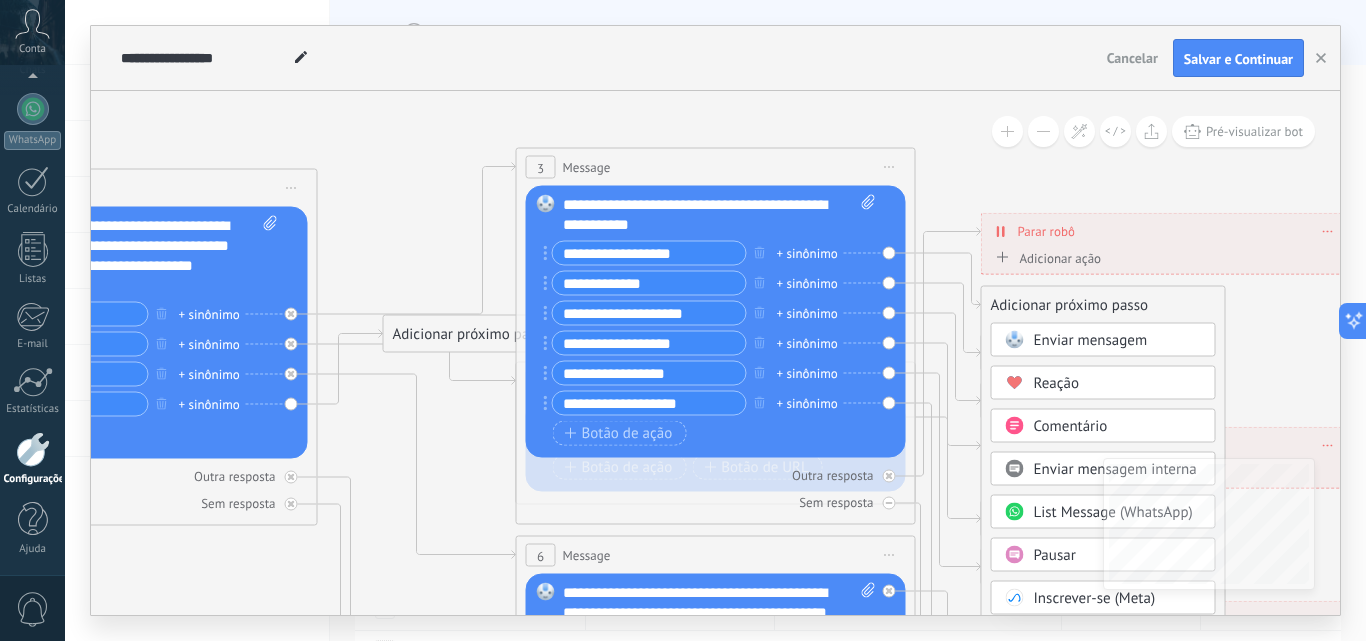 click on "Enviar mensagem" at bounding box center (1091, 340) 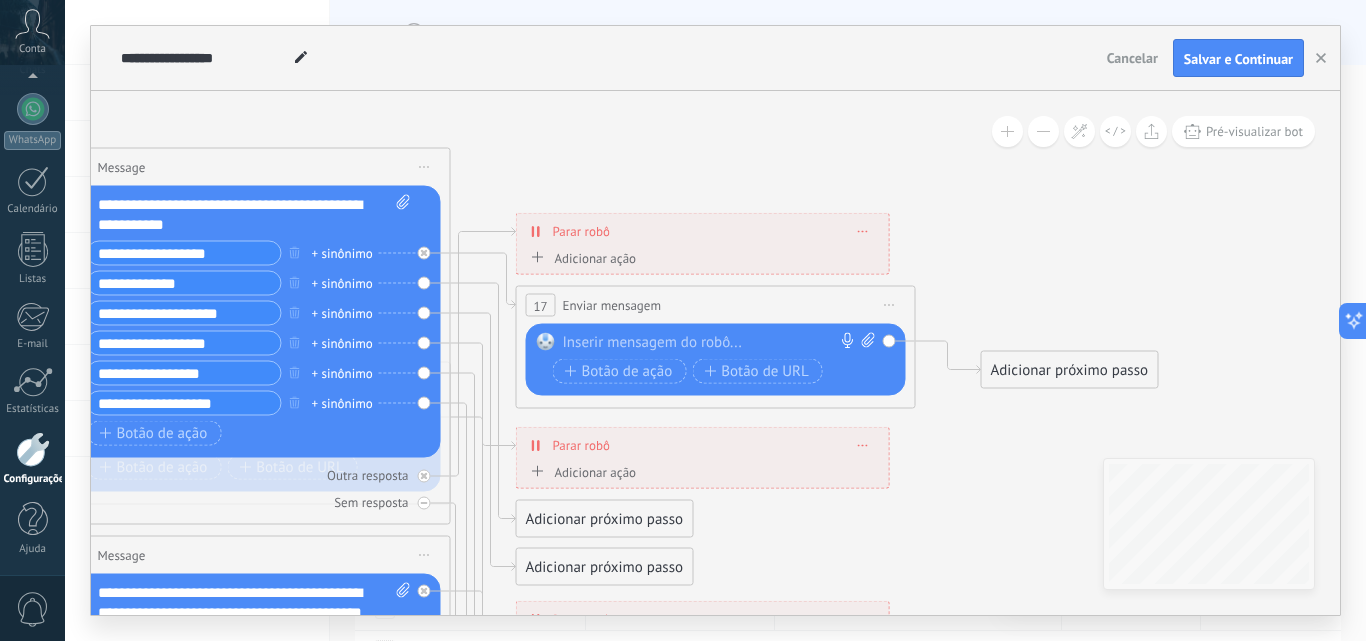 click at bounding box center (711, 343) 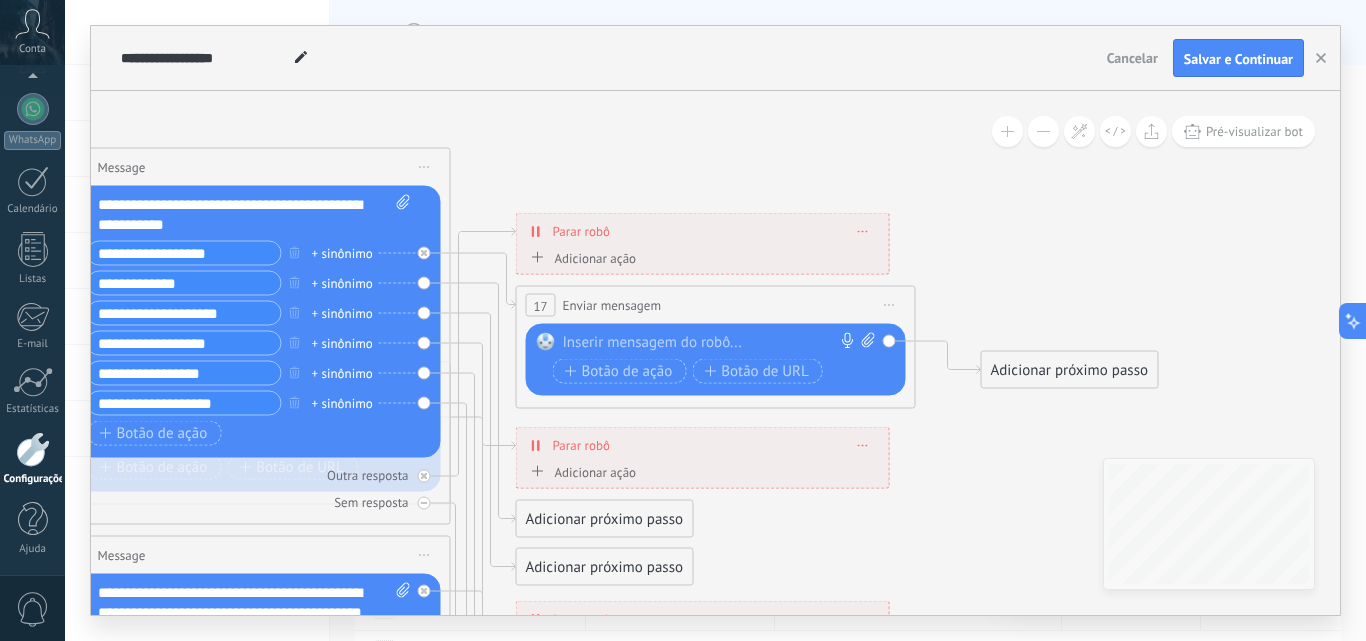 click 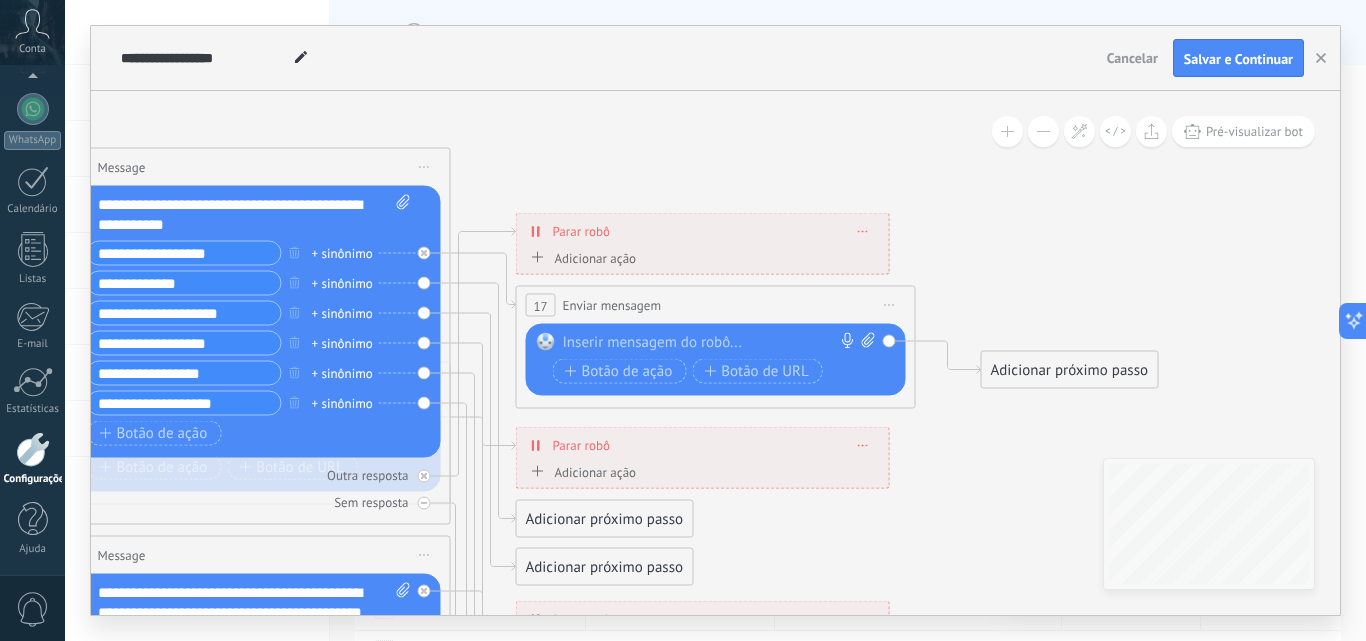click 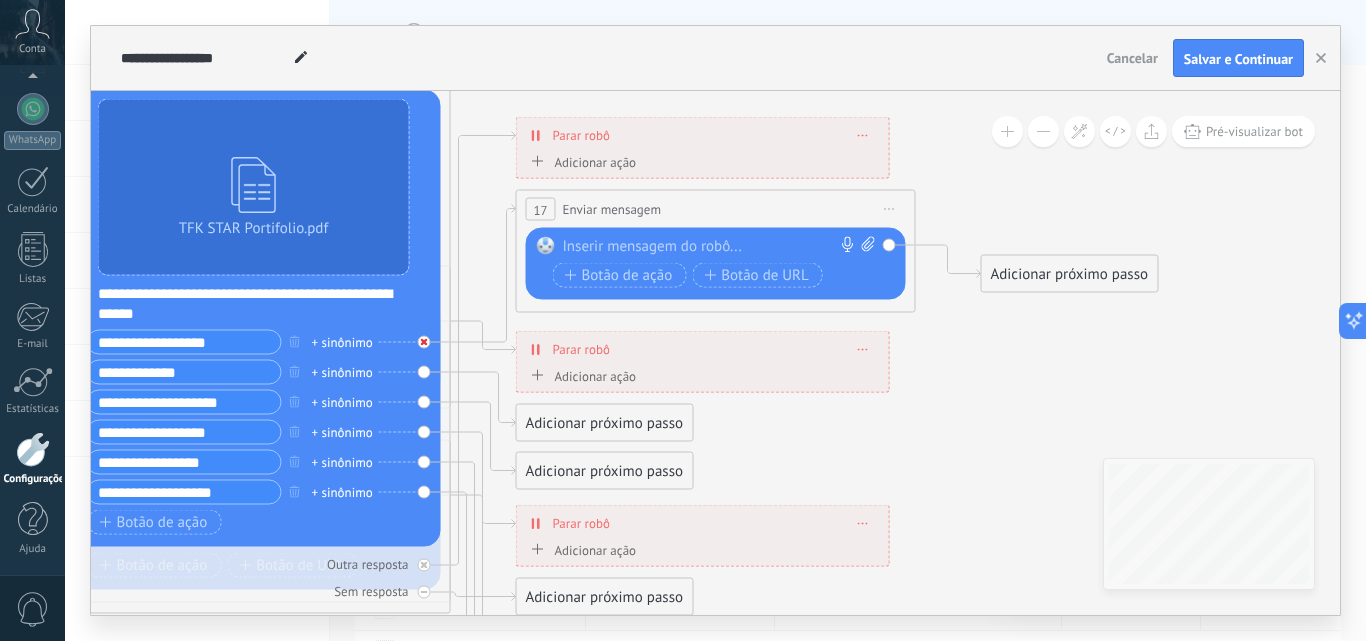 click 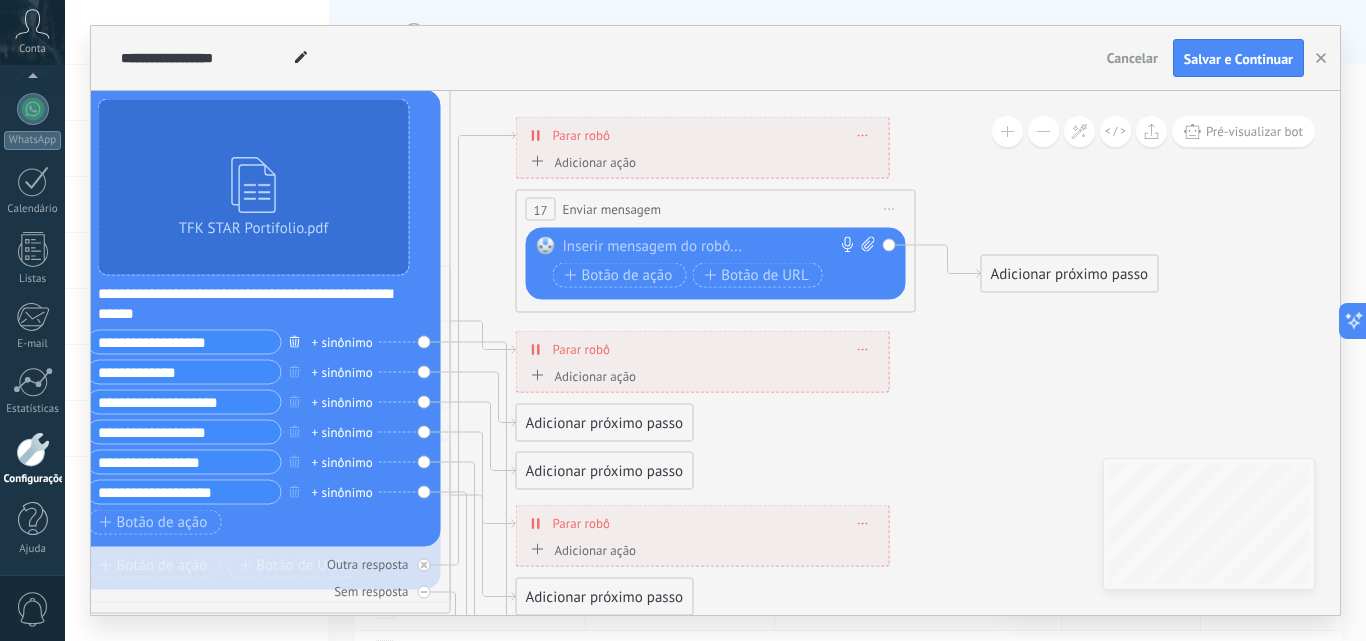 click at bounding box center [295, 341] 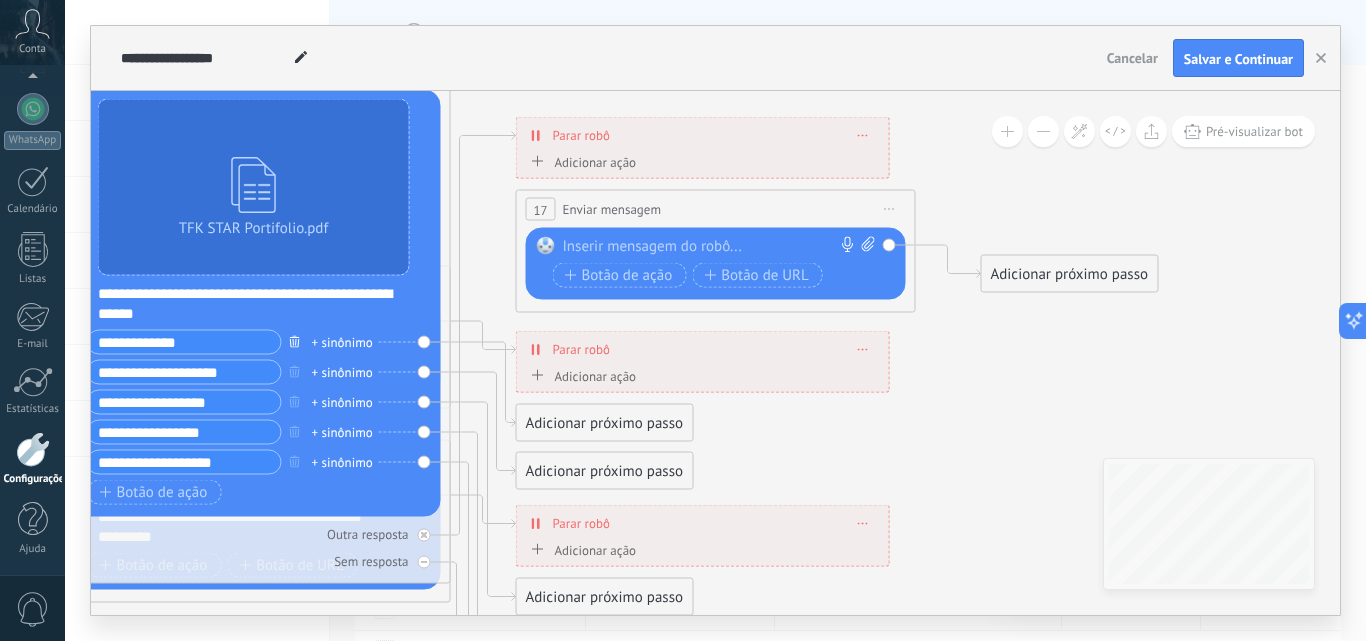 click at bounding box center [295, 341] 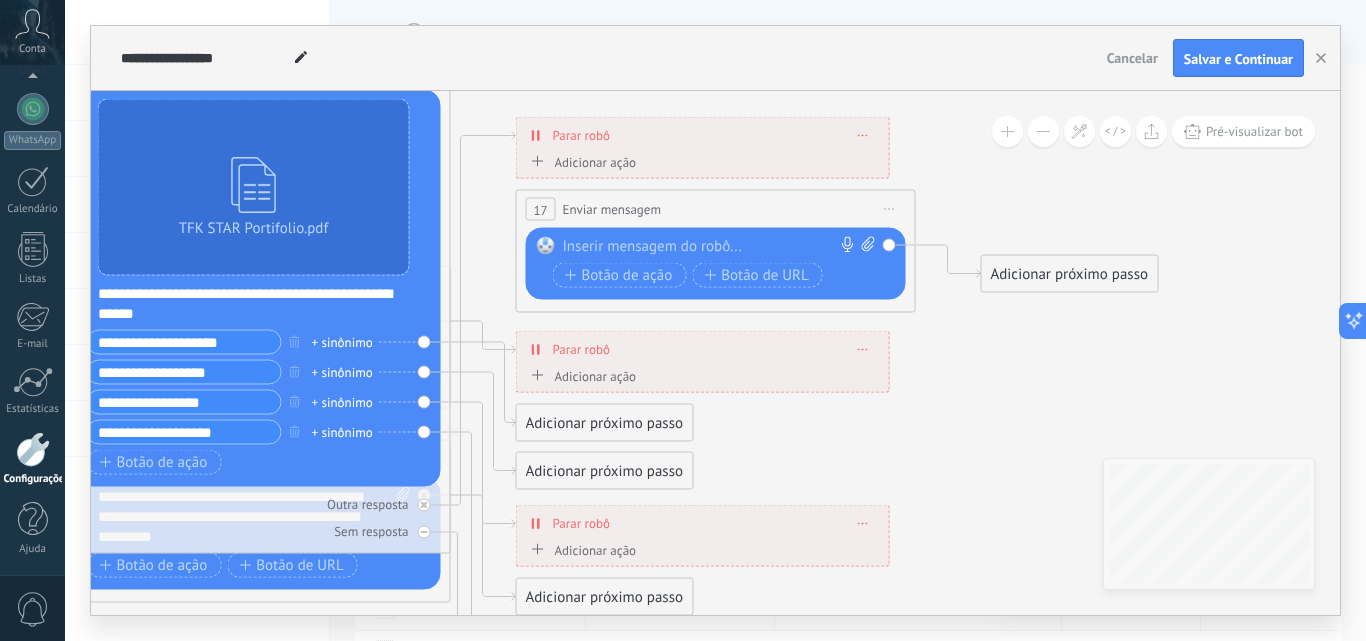 click on "Adicionar próximo passo" at bounding box center (605, 423) 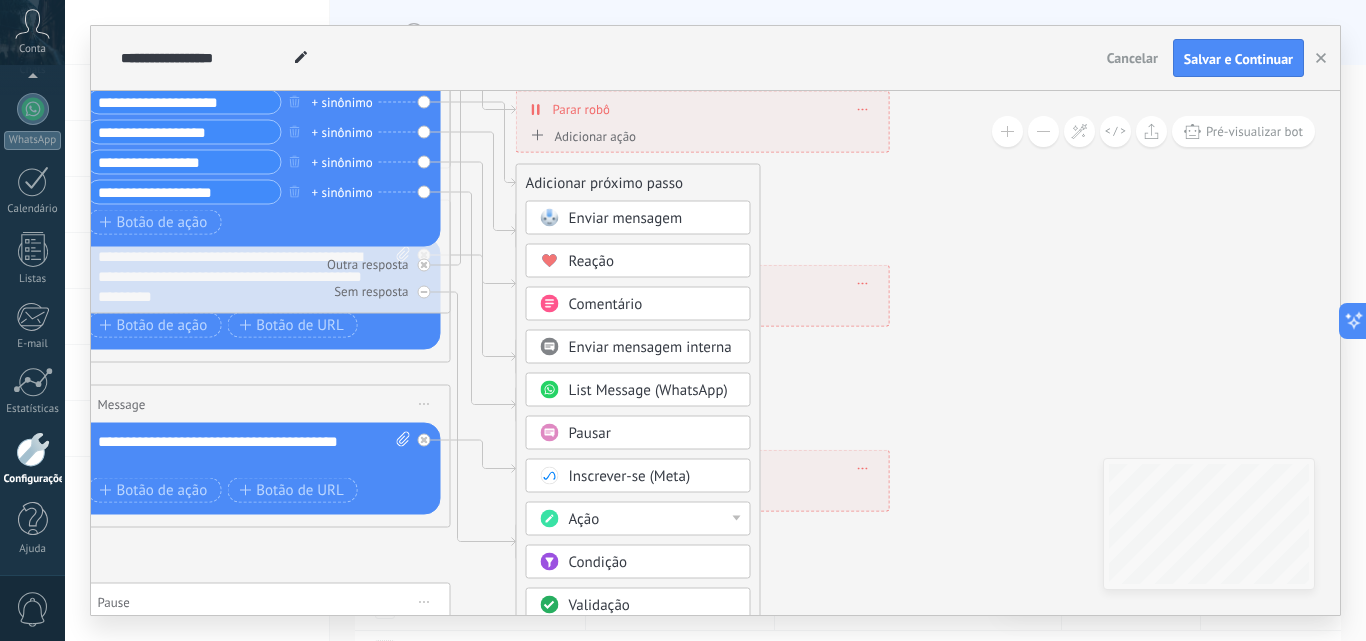 click on "Ação" at bounding box center (653, 520) 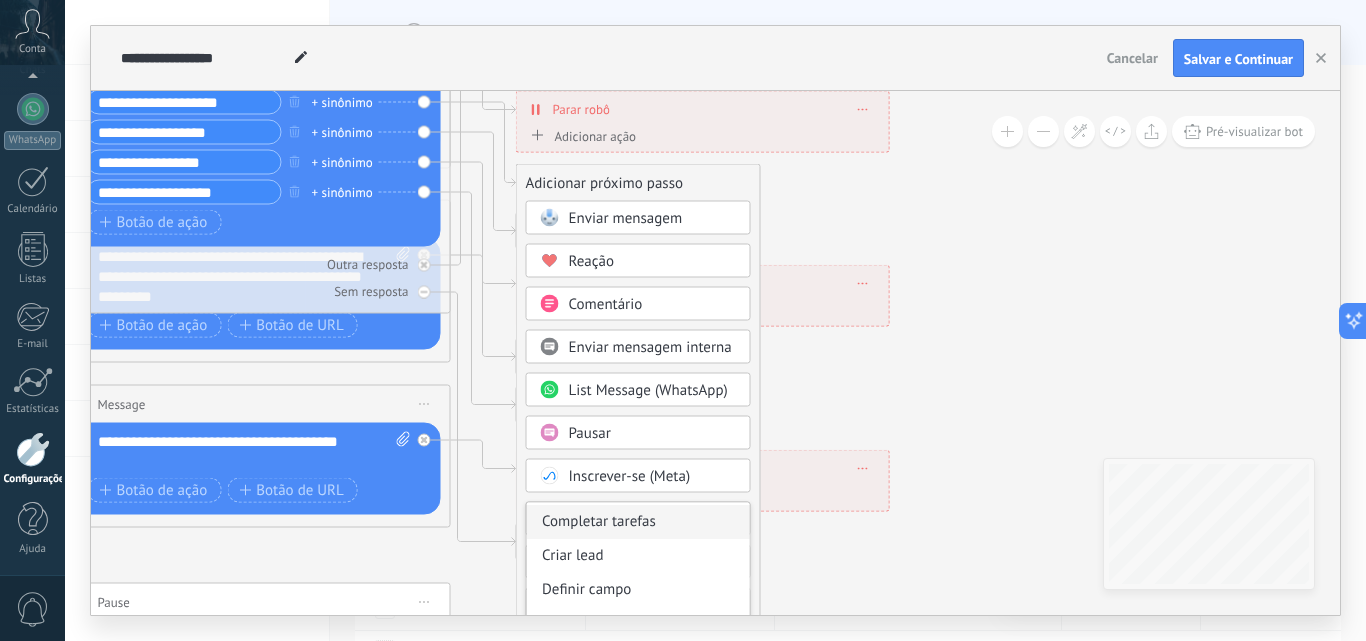 scroll, scrollTop: 0, scrollLeft: 0, axis: both 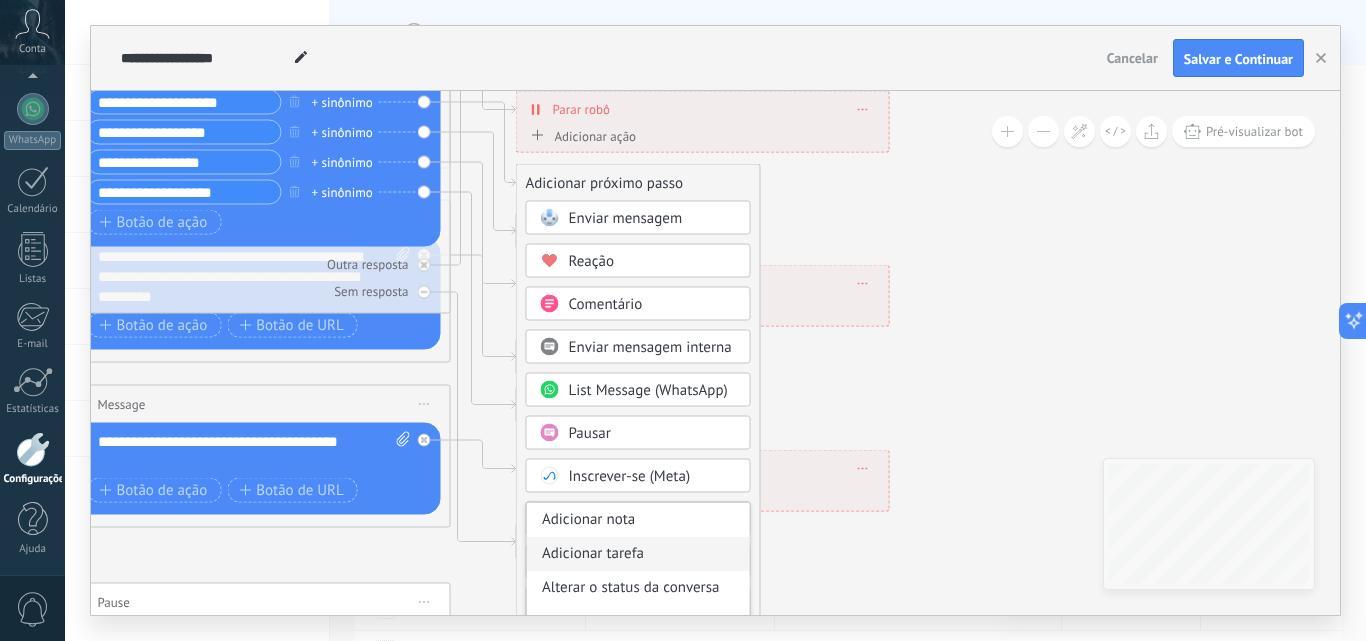 click on "Adicionar tarefa" at bounding box center [638, 554] 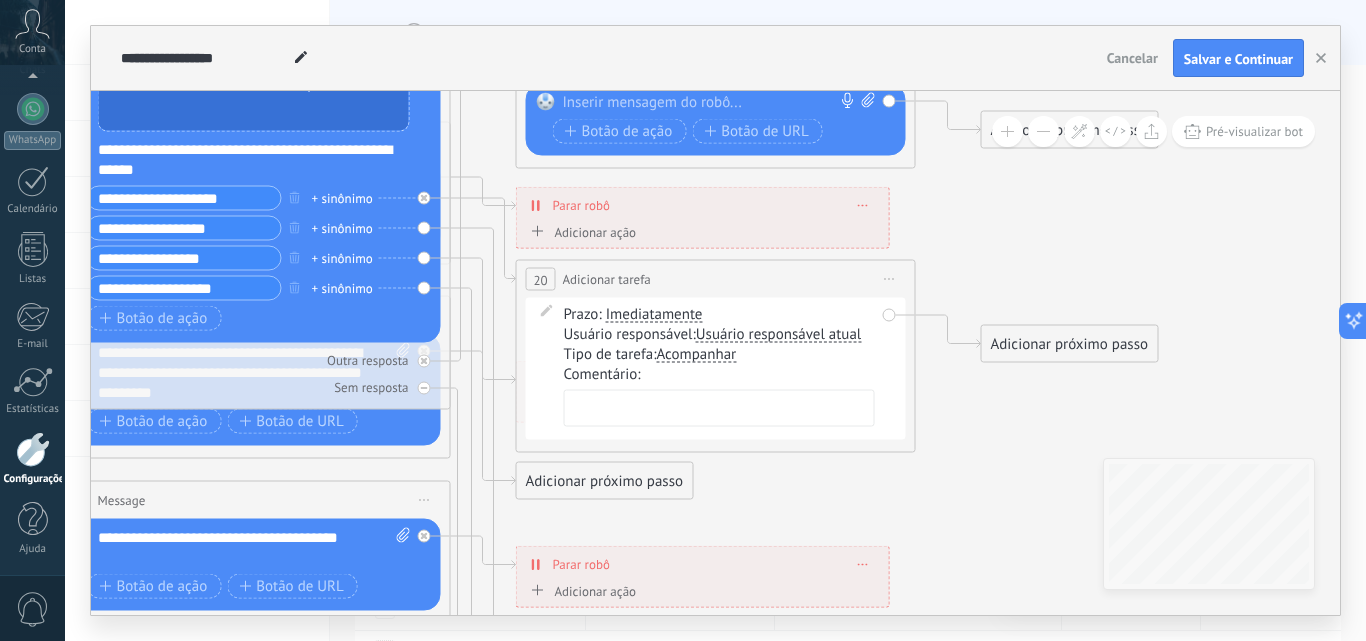 click on "TFK STAR Portifolio.pdf
Substituir
Remover
Converter para mensagem de voz
Arraste a imagem aqui para anexá-la.
Adicionar imagem
Upload
Arraste e solte
Arquivo não encontrado" at bounding box center (251, 144) 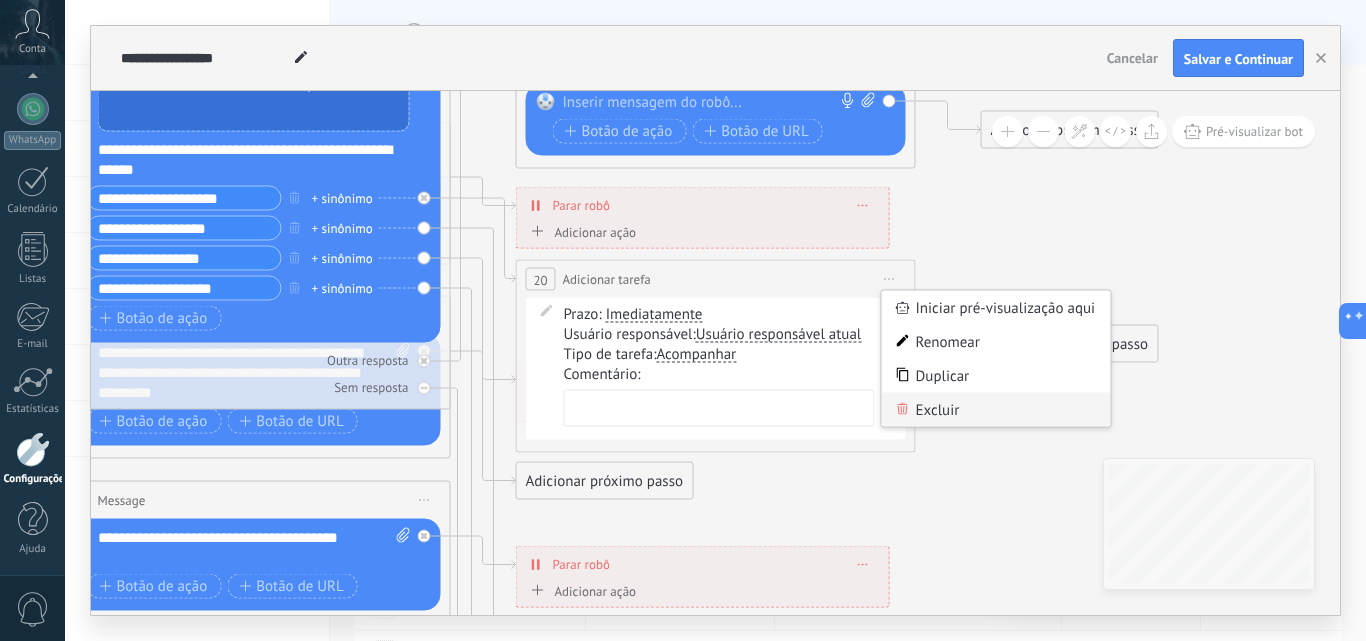 click on "Excluir" at bounding box center [996, 410] 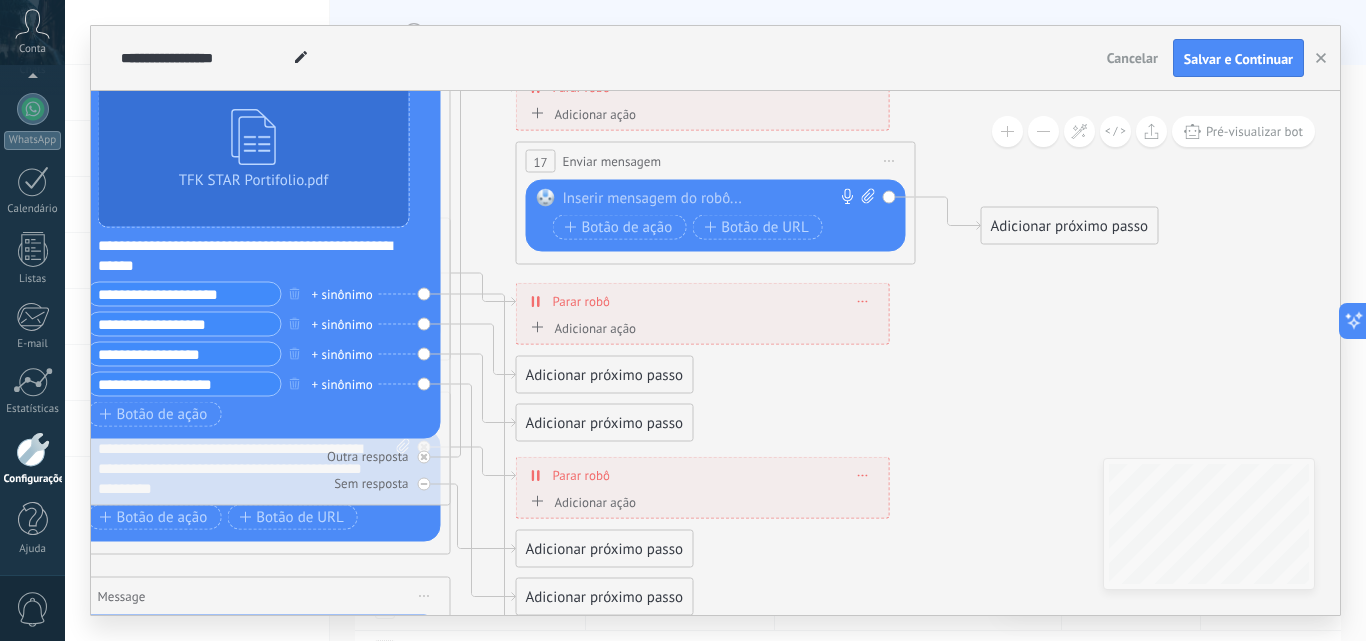 click on "Adicionar ação" at bounding box center [581, 327] 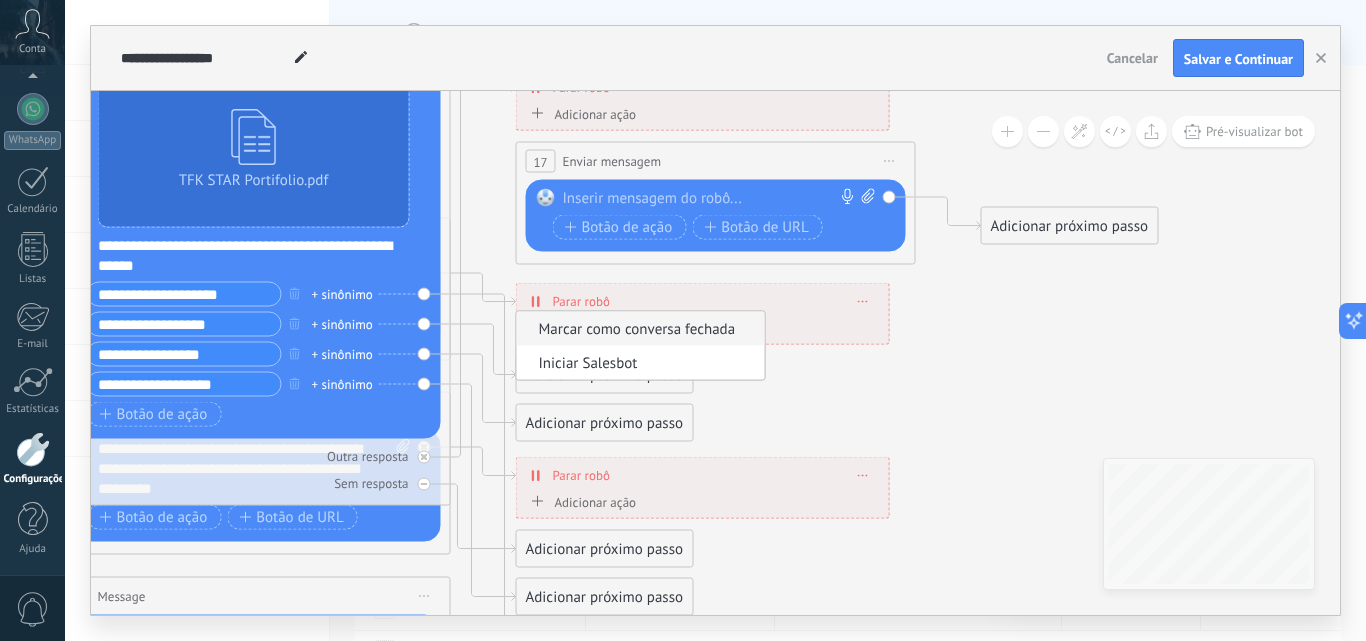 click 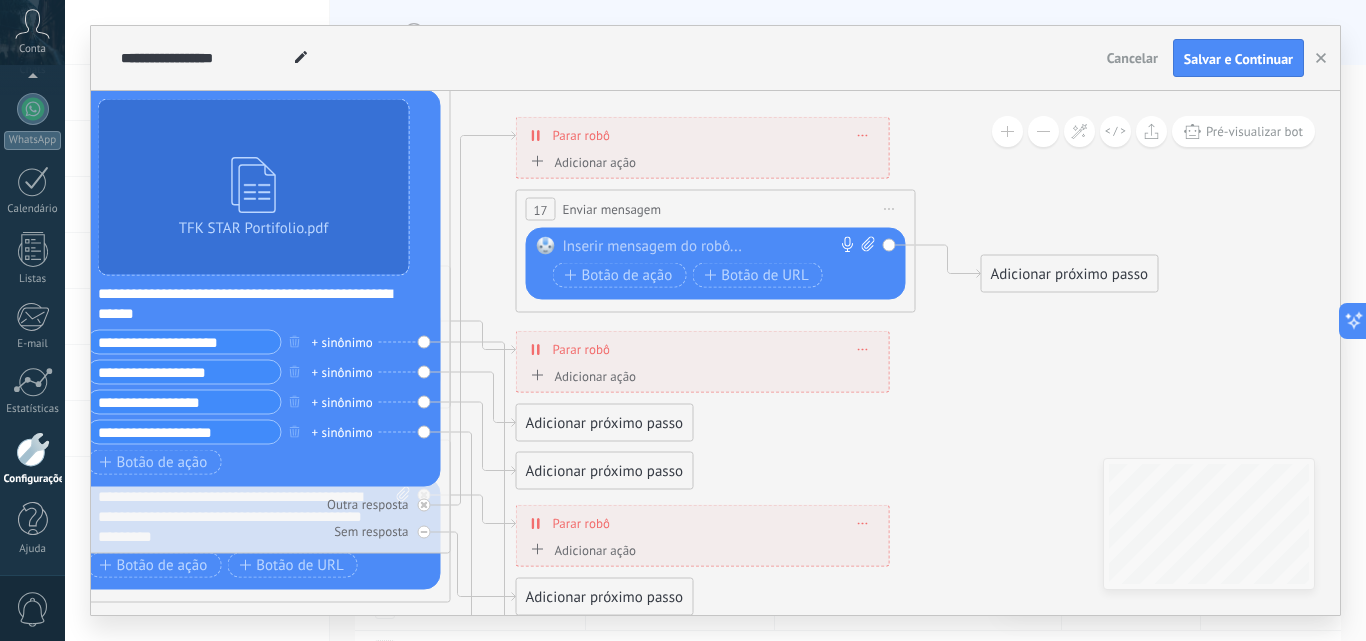 click on "Adicionar próximo passo" at bounding box center [605, 423] 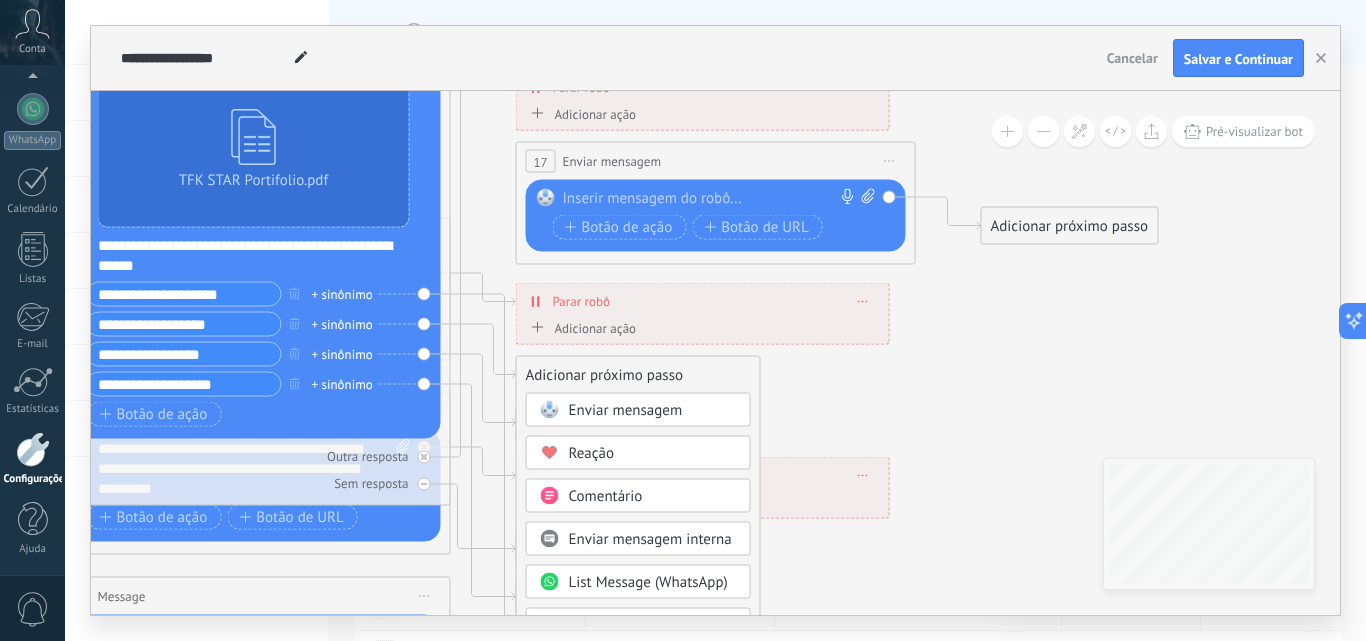 click on "Enviar mensagem" at bounding box center [626, 410] 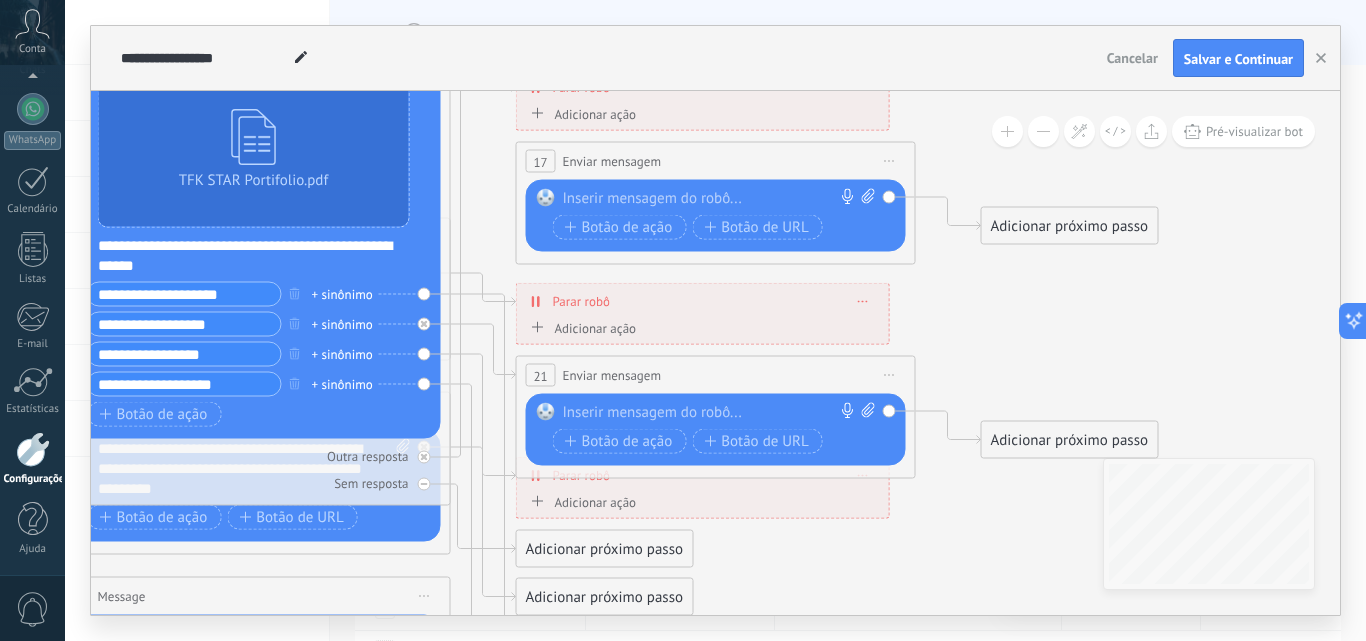 click 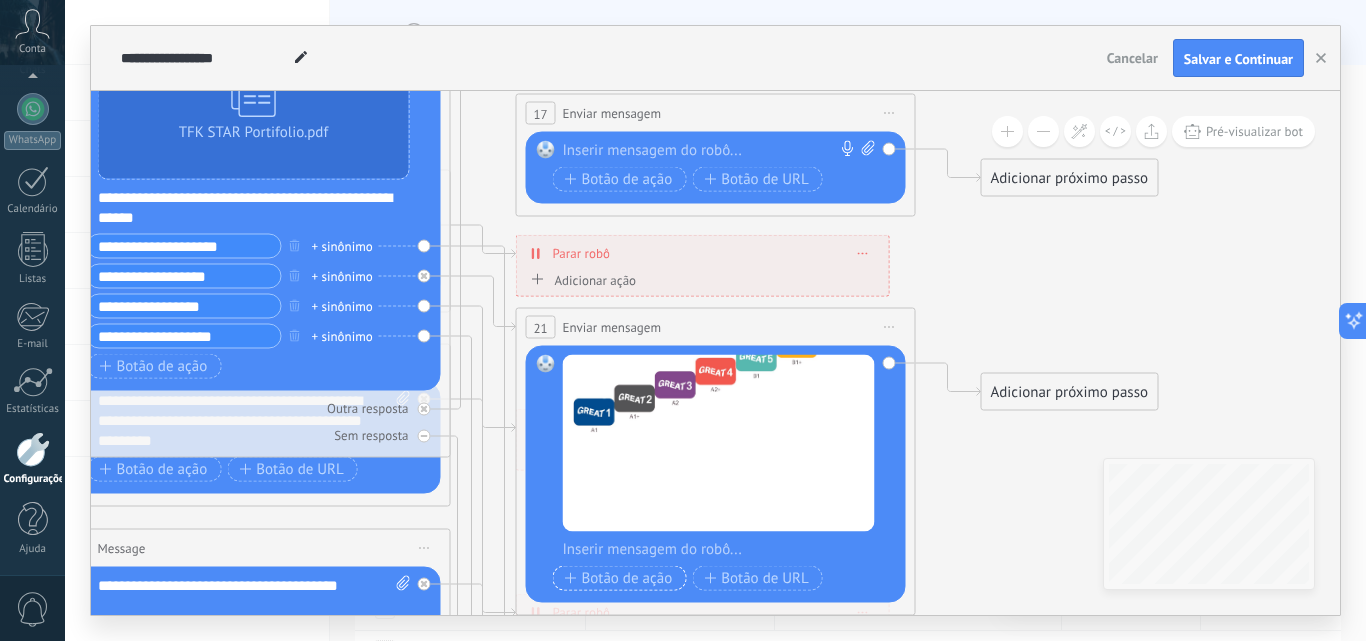click on "Botão de ação" at bounding box center (619, 578) 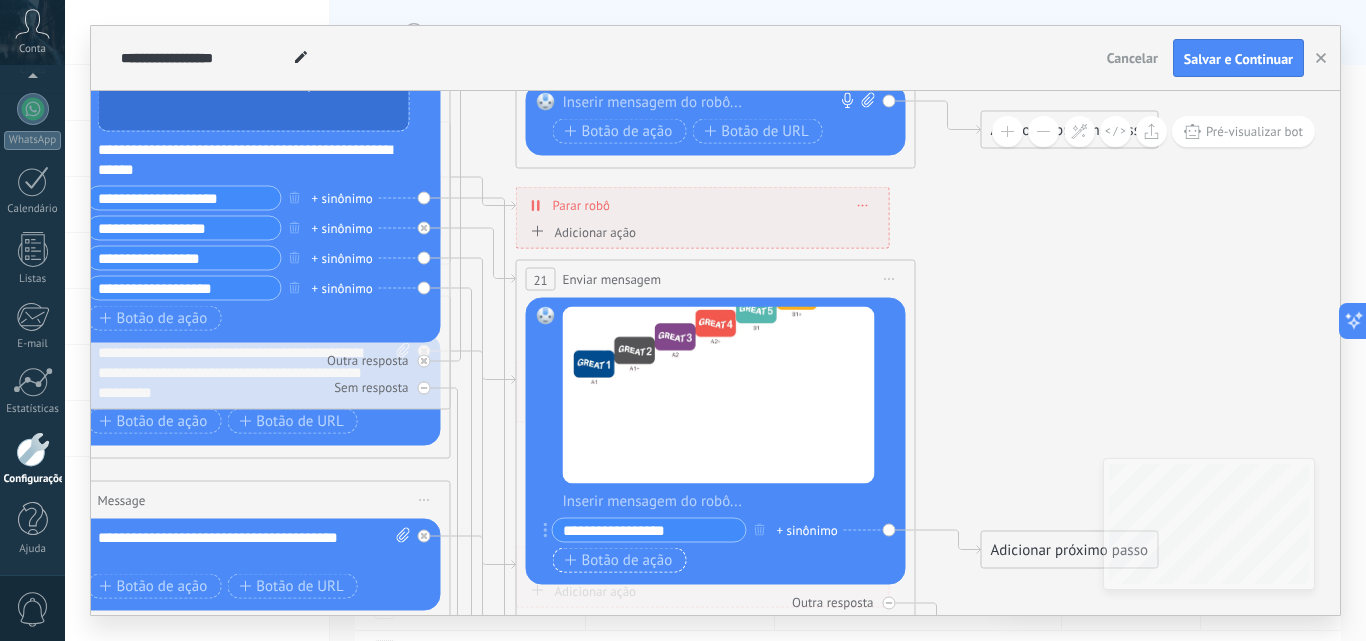 type on "**********" 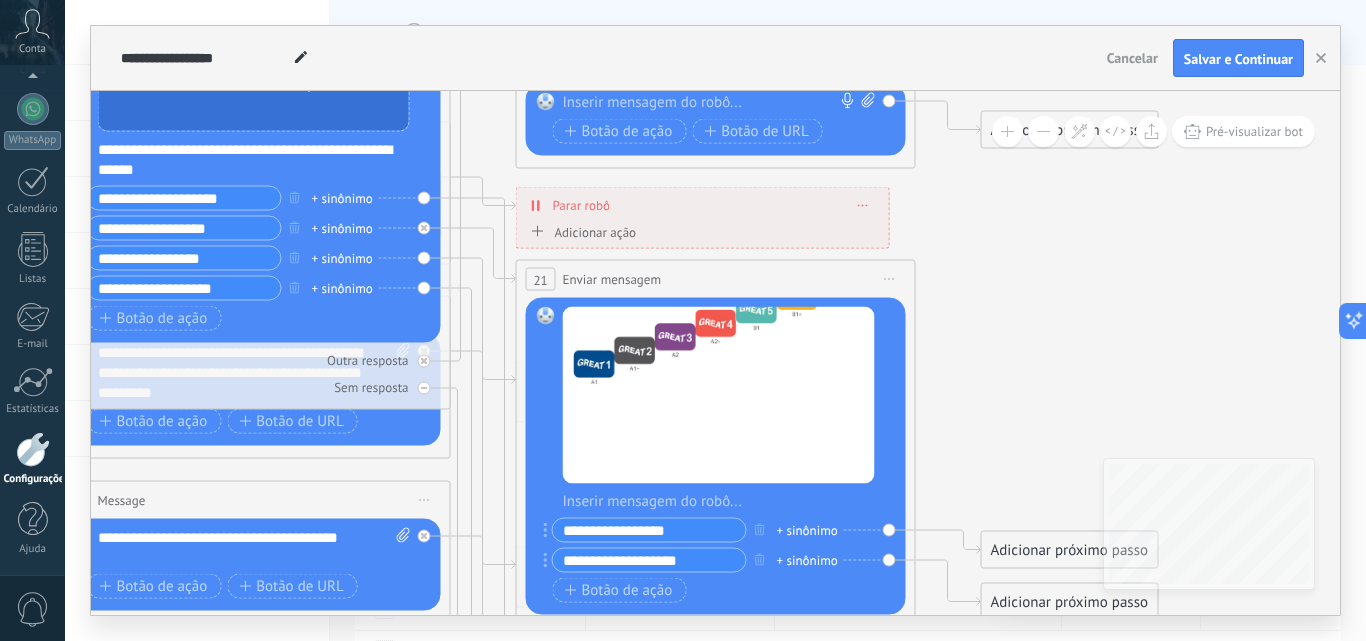 type on "**********" 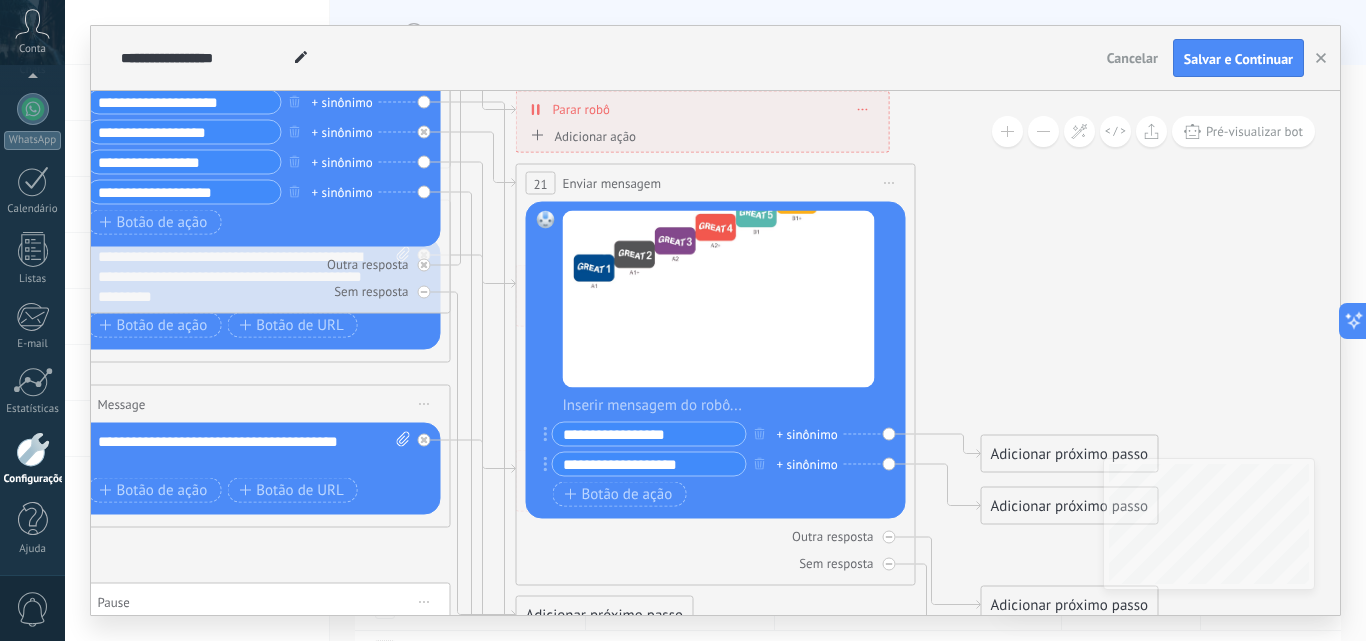 click on "Adicionar próximo passo" at bounding box center [1070, 454] 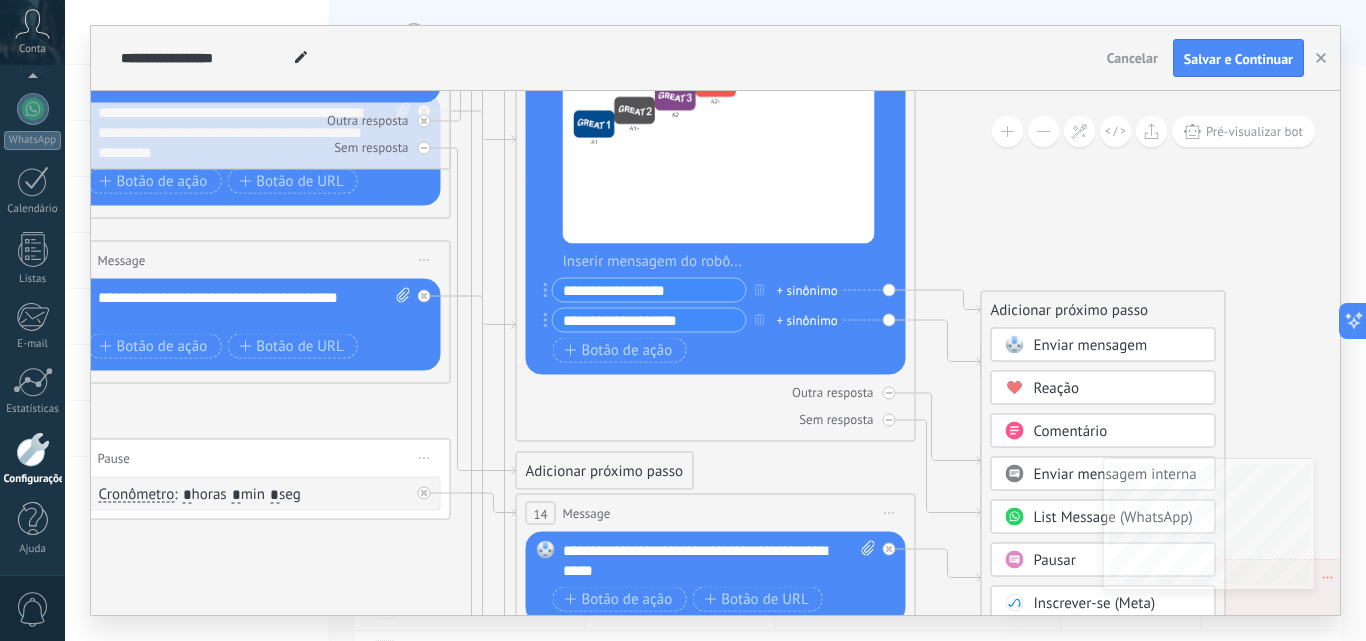 click on "List Message (WhatsApp)" at bounding box center [1113, 517] 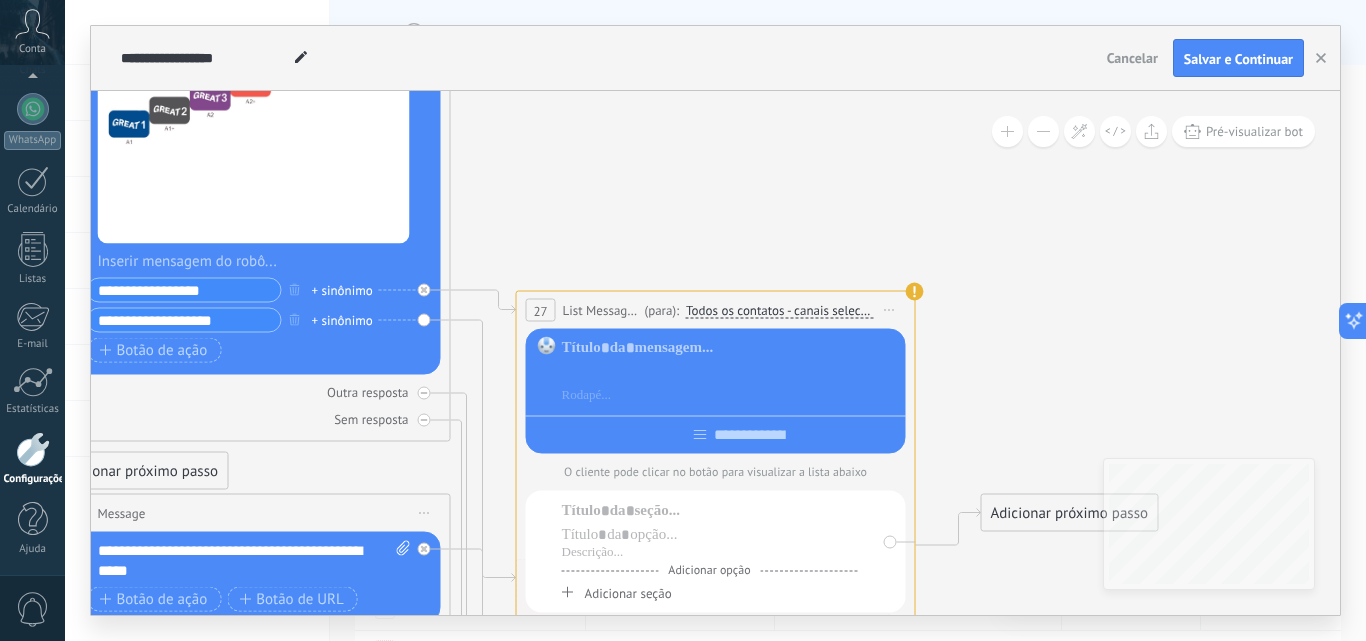 click at bounding box center [730, 372] 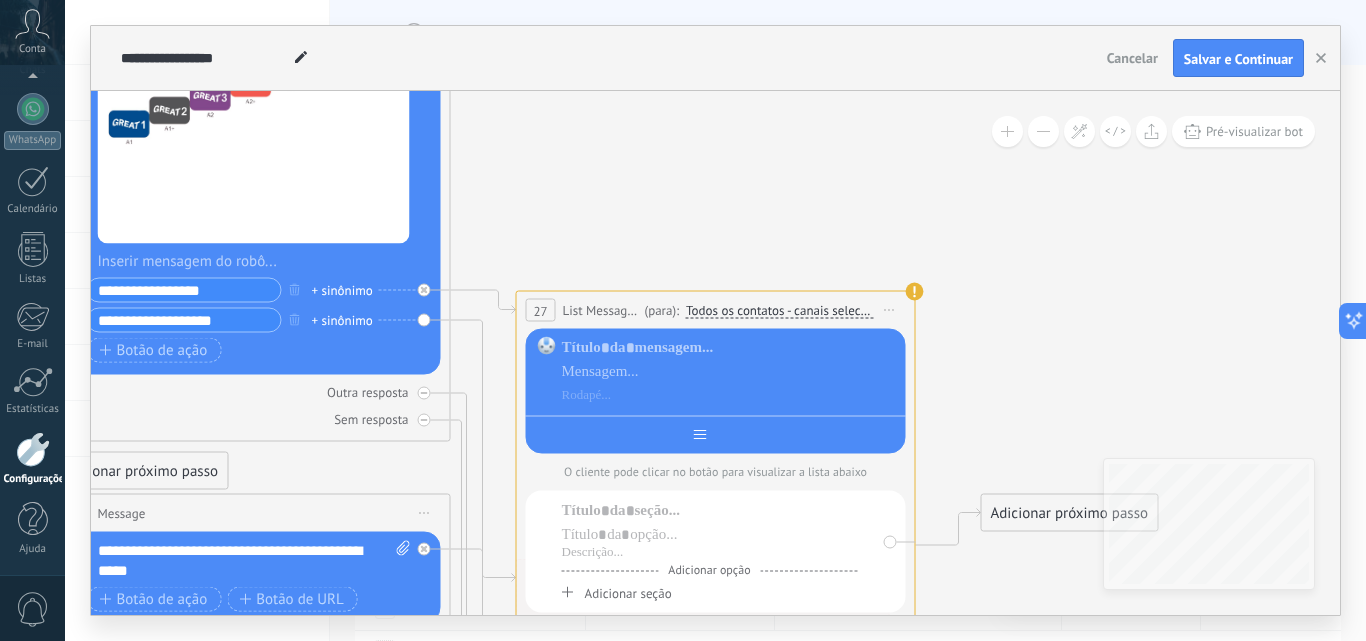 click at bounding box center (716, 431) 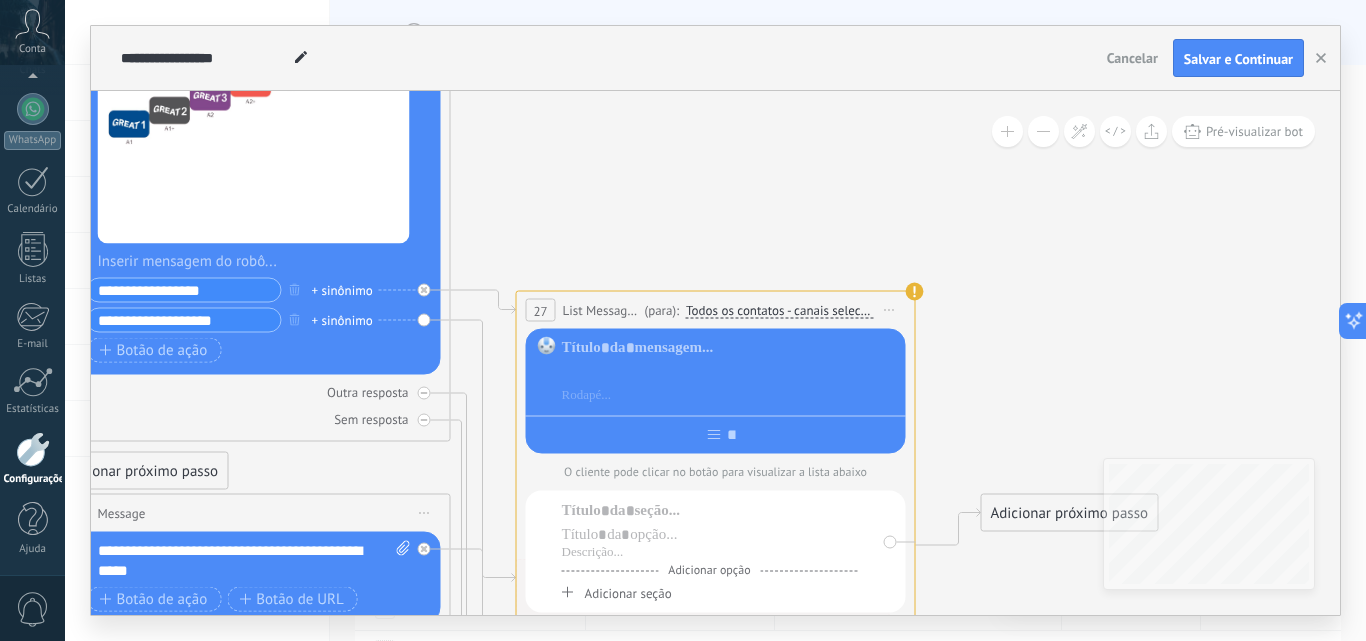 click at bounding box center (730, 372) 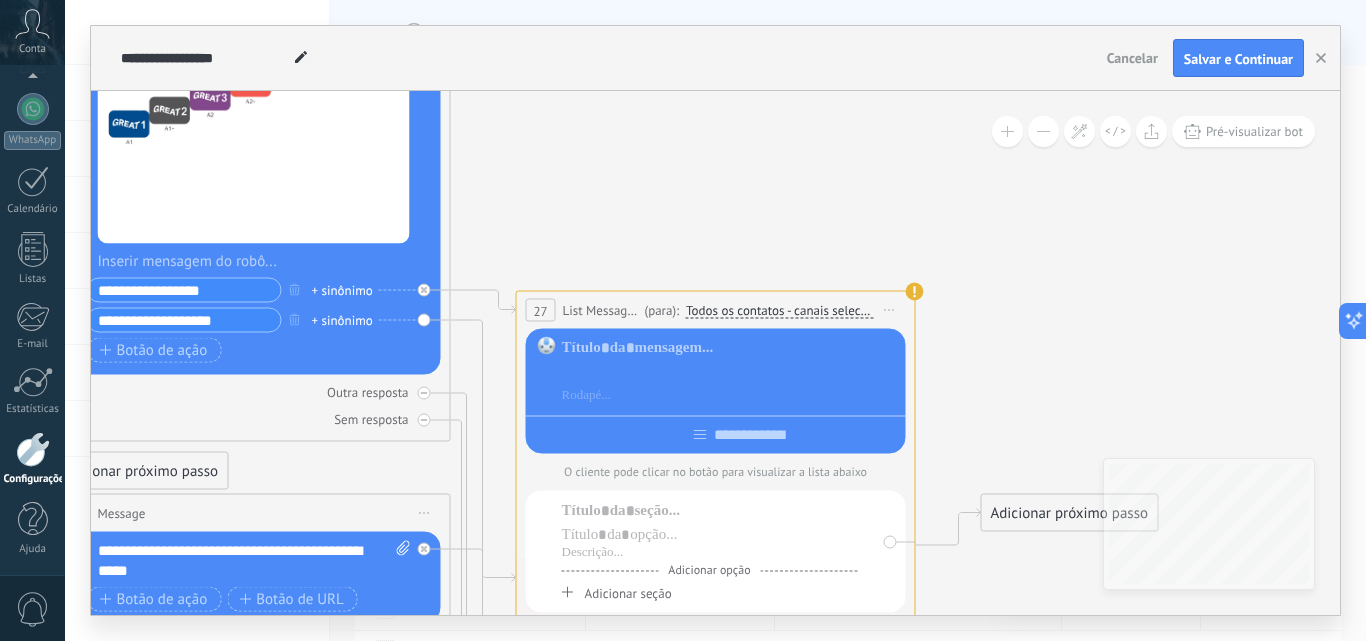 type 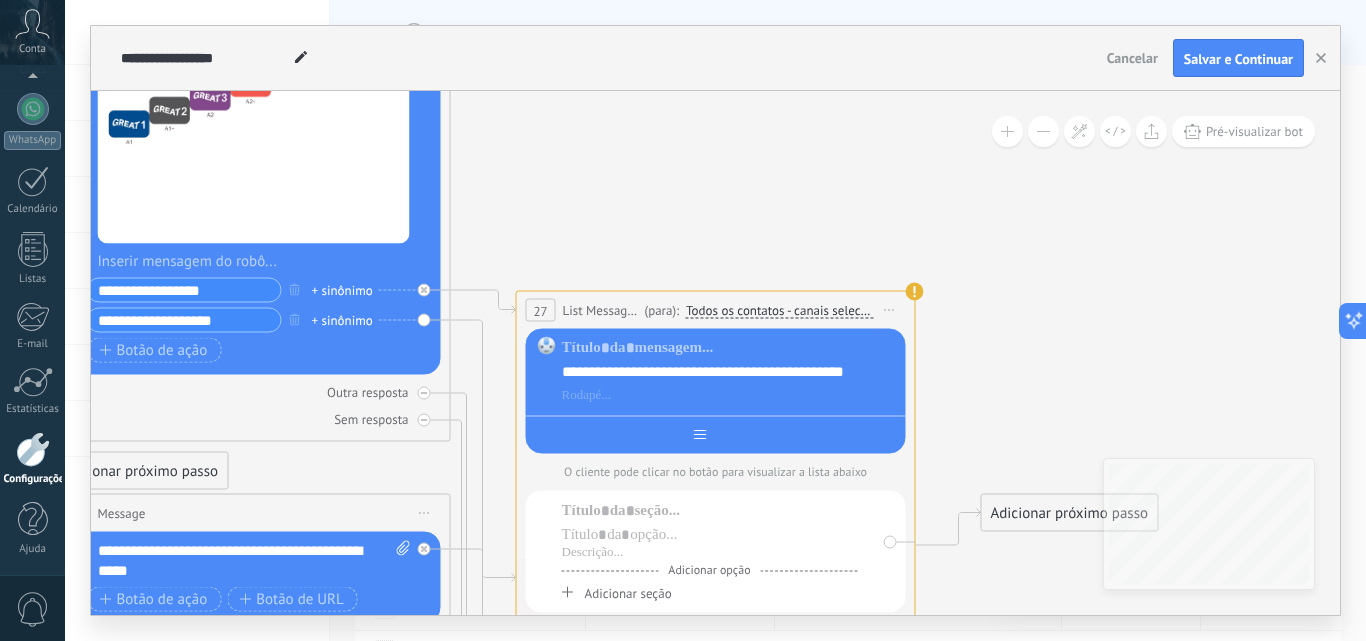 click at bounding box center (716, 431) 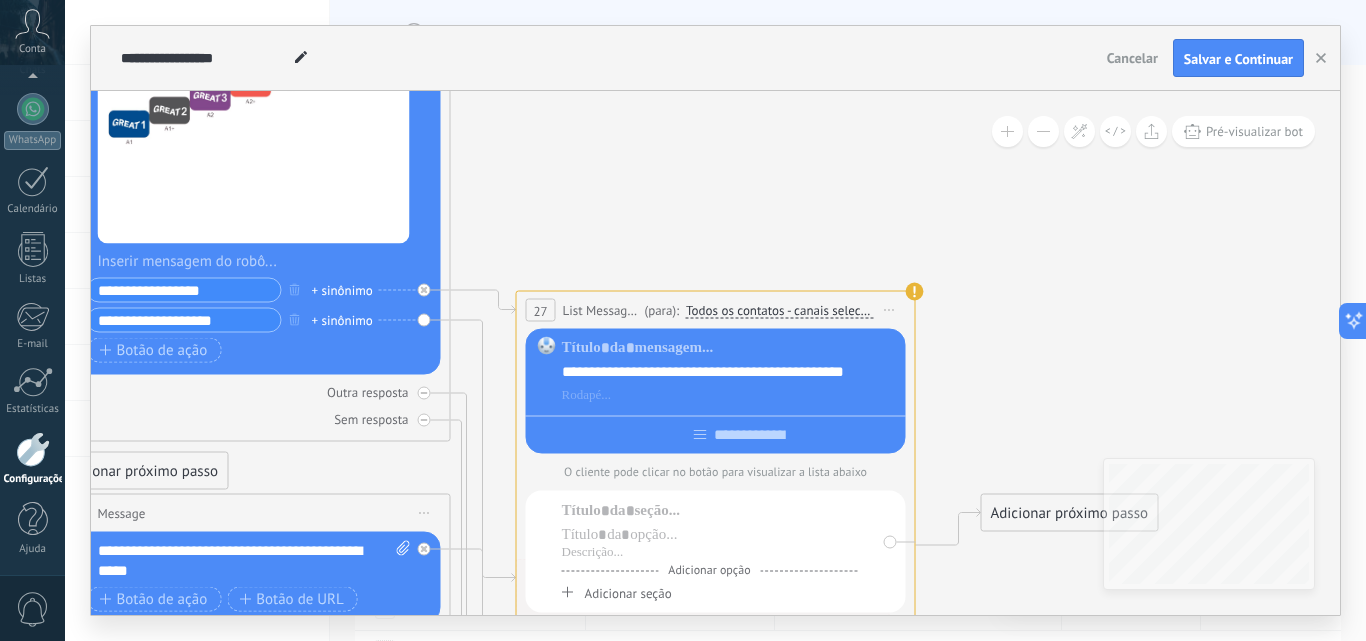 click at bounding box center [716, 431] 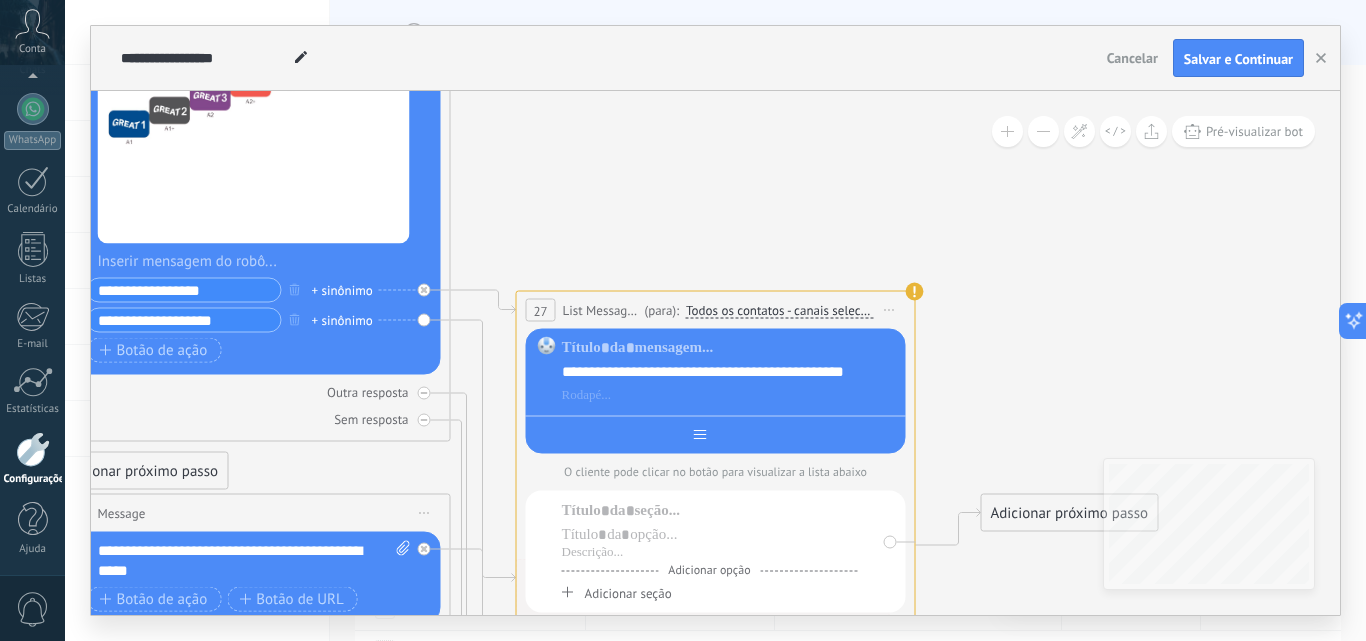 click at bounding box center [716, 431] 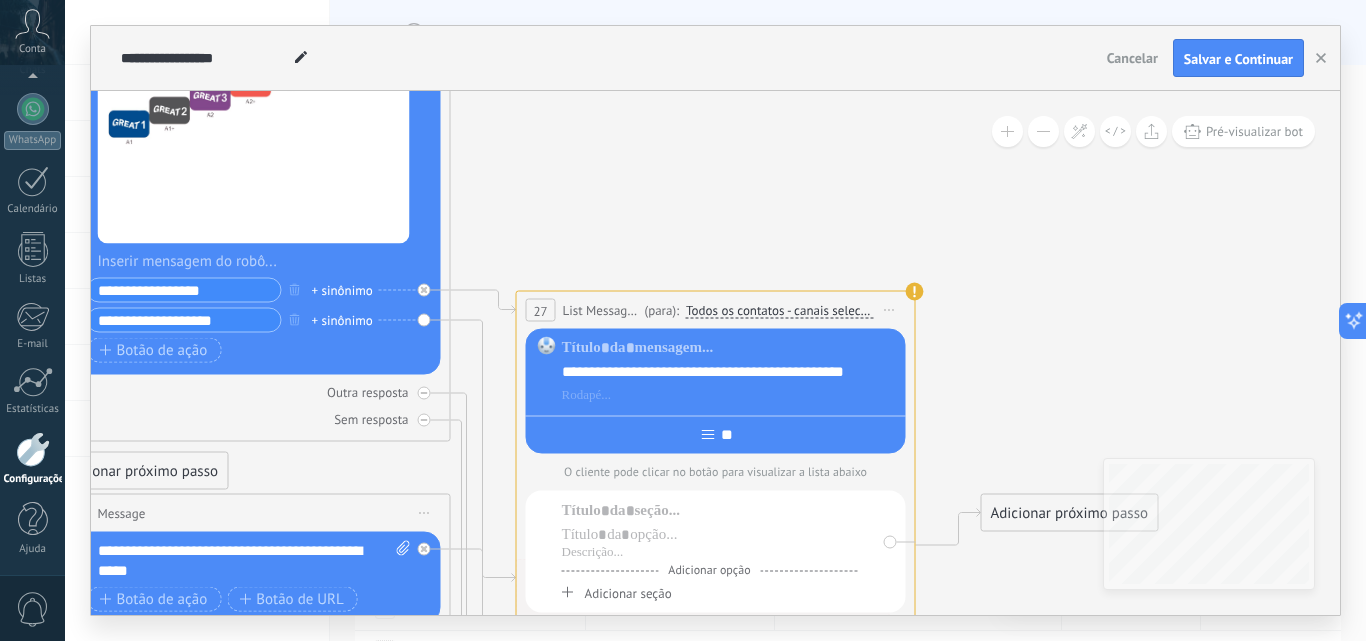 type on "*" 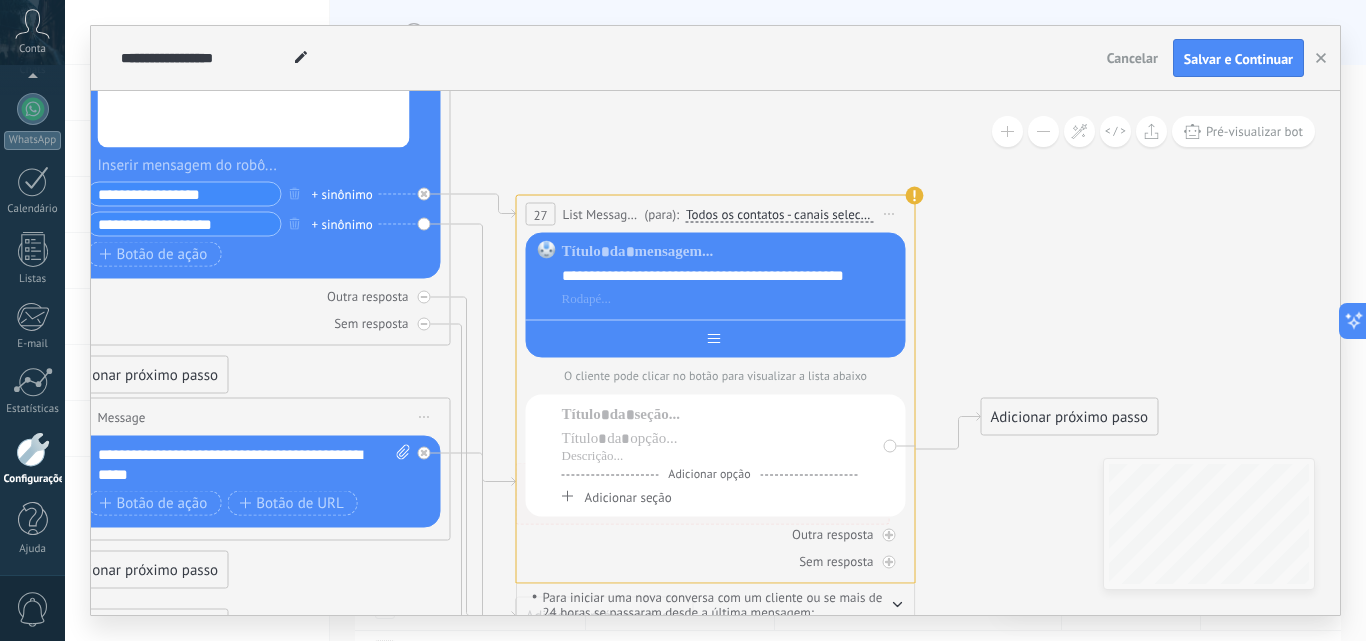 type 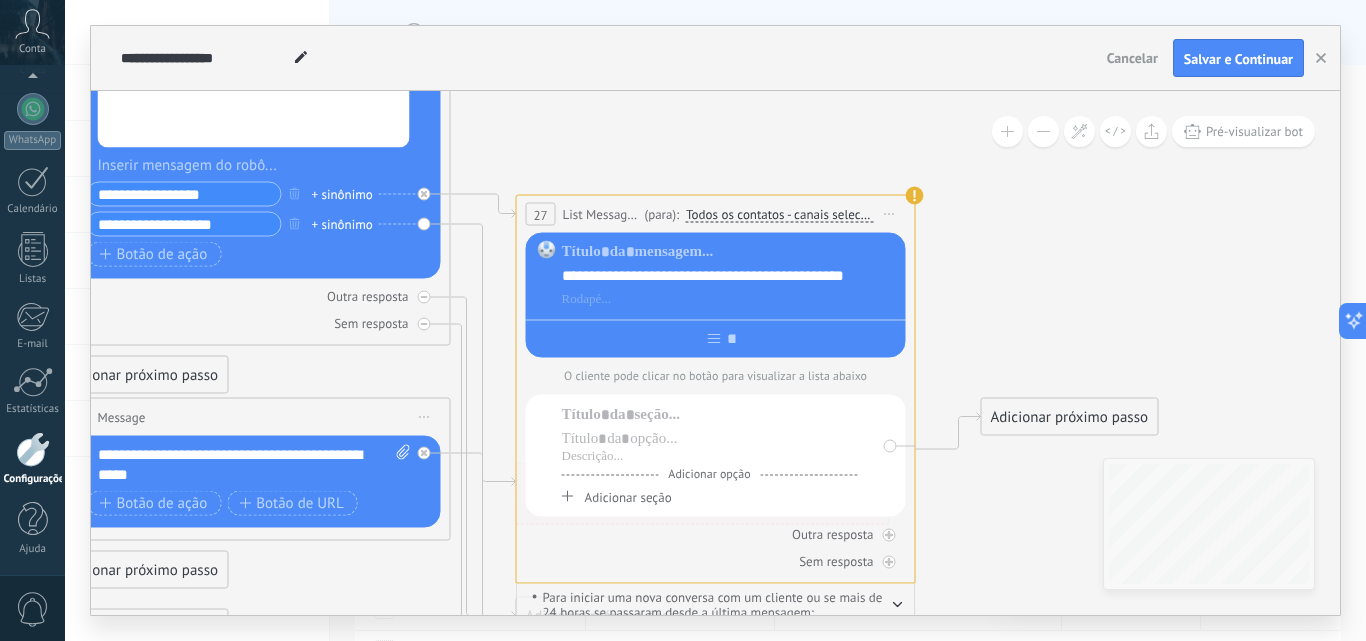click 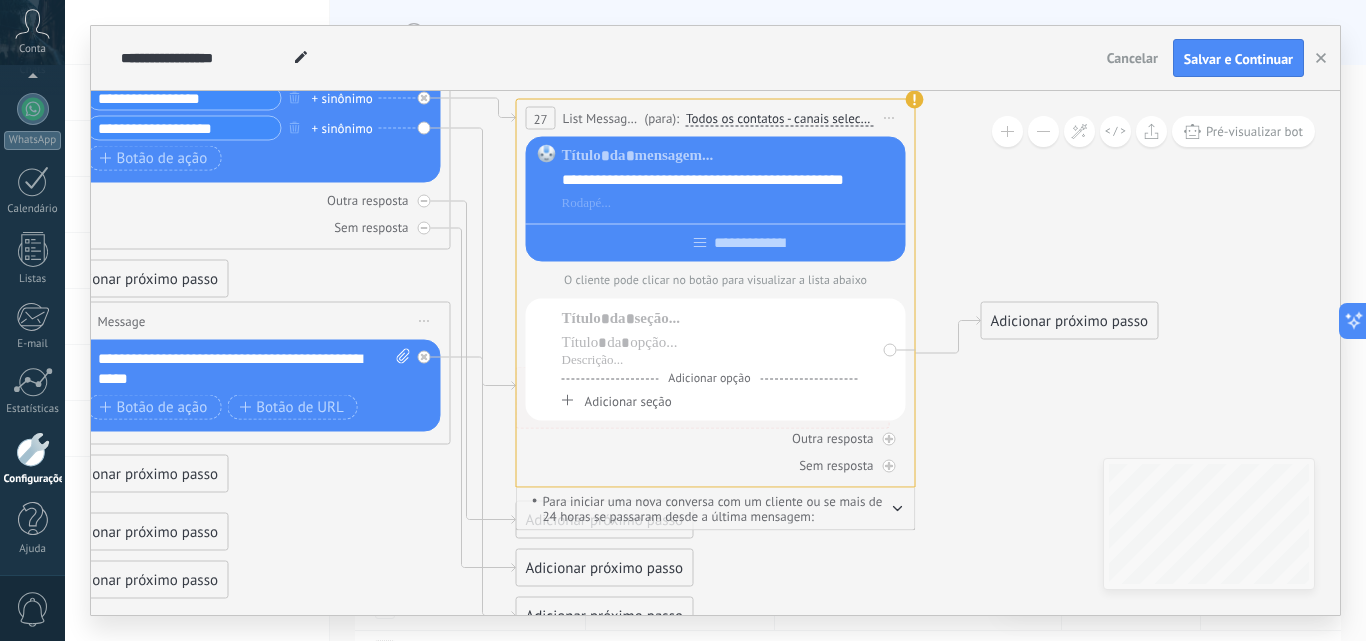 click on "Adicionar opção
Adicionar seção" at bounding box center [716, 360] 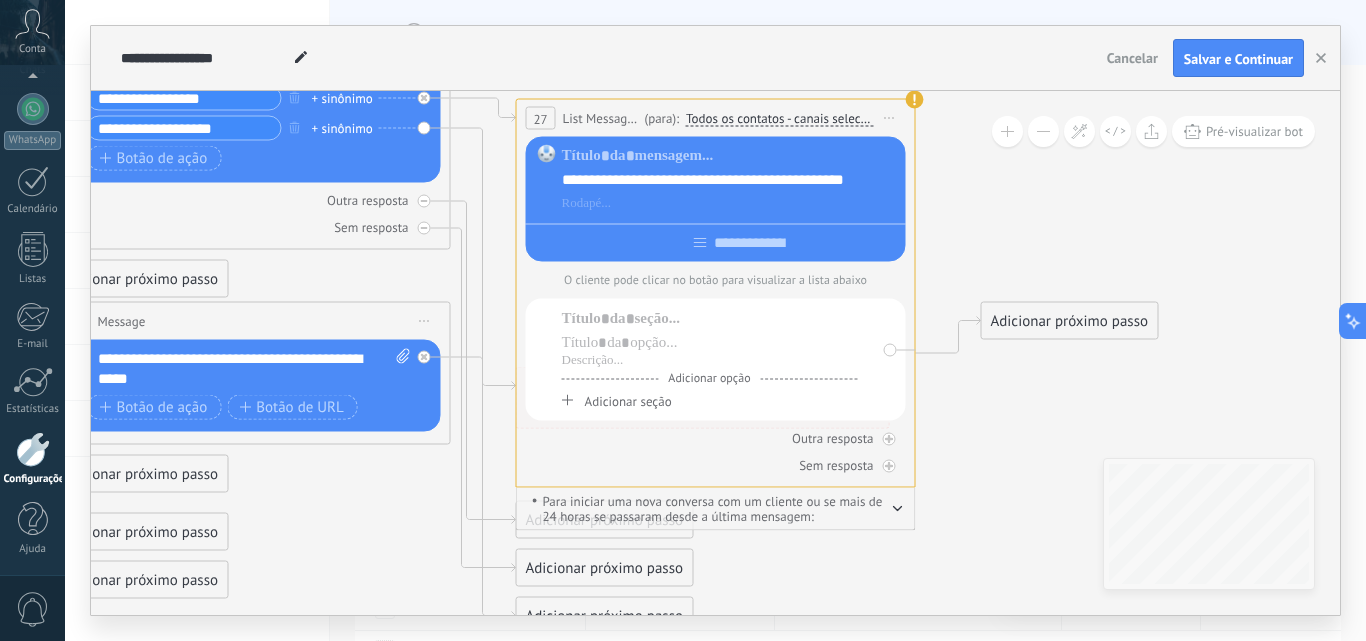click 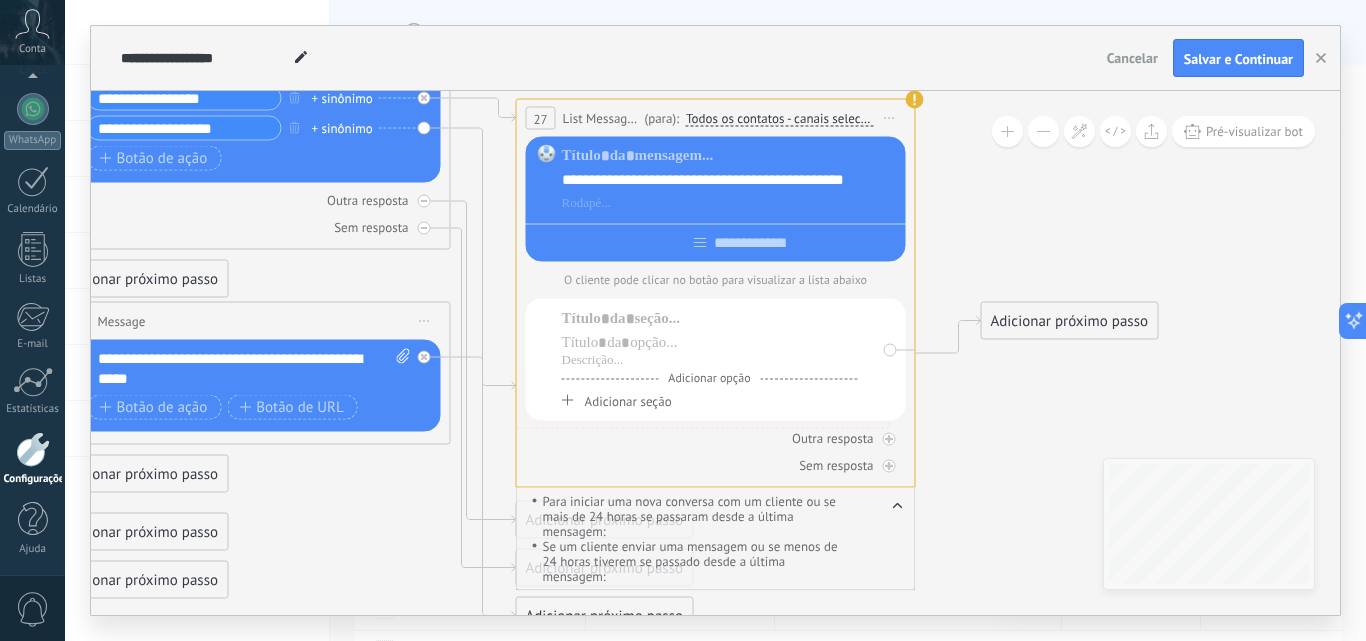 click 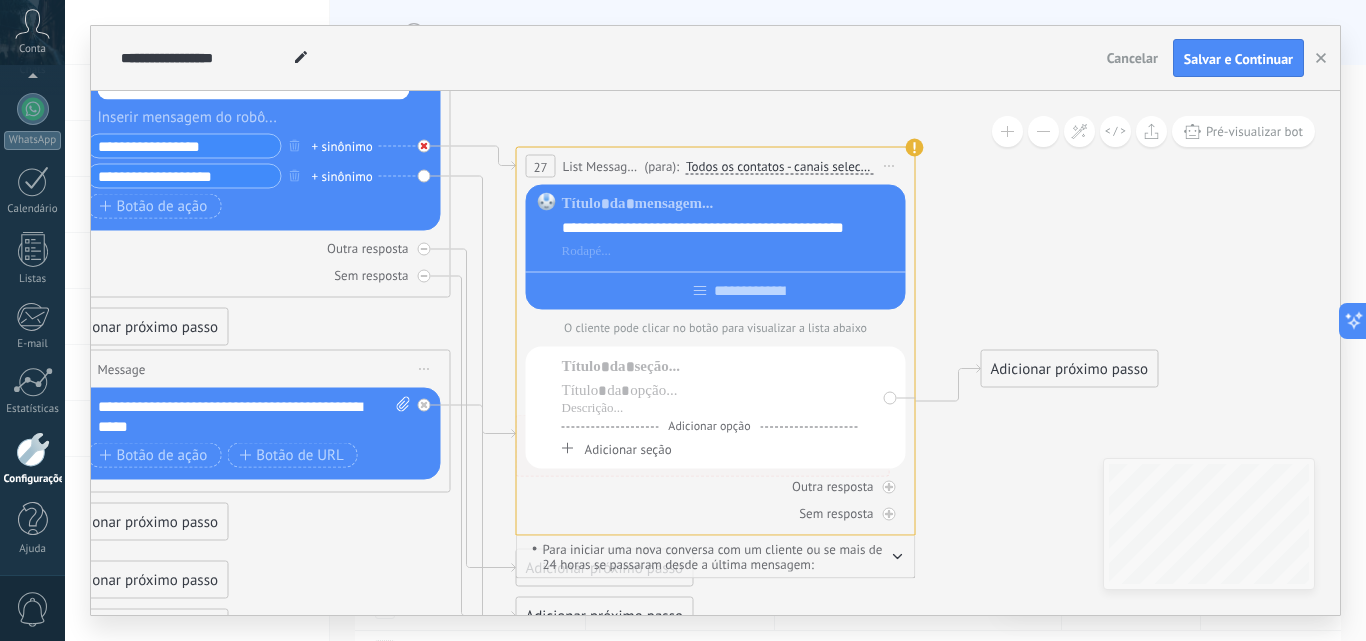 click at bounding box center (424, 146) 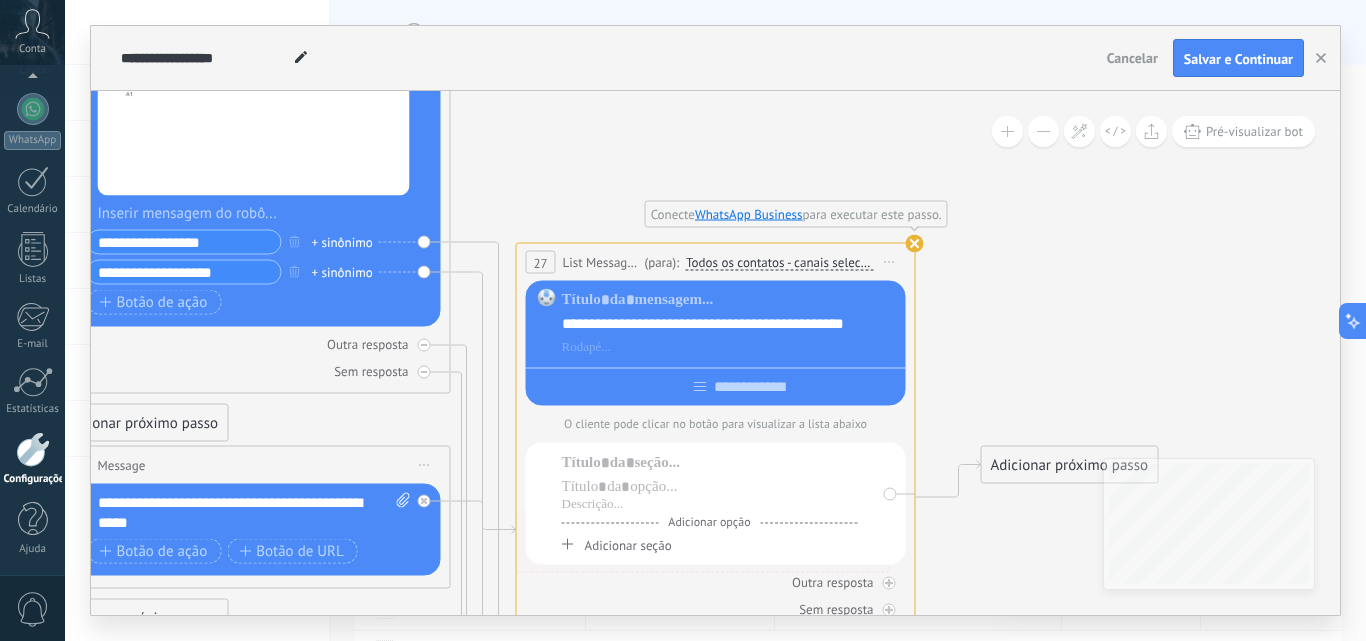 click 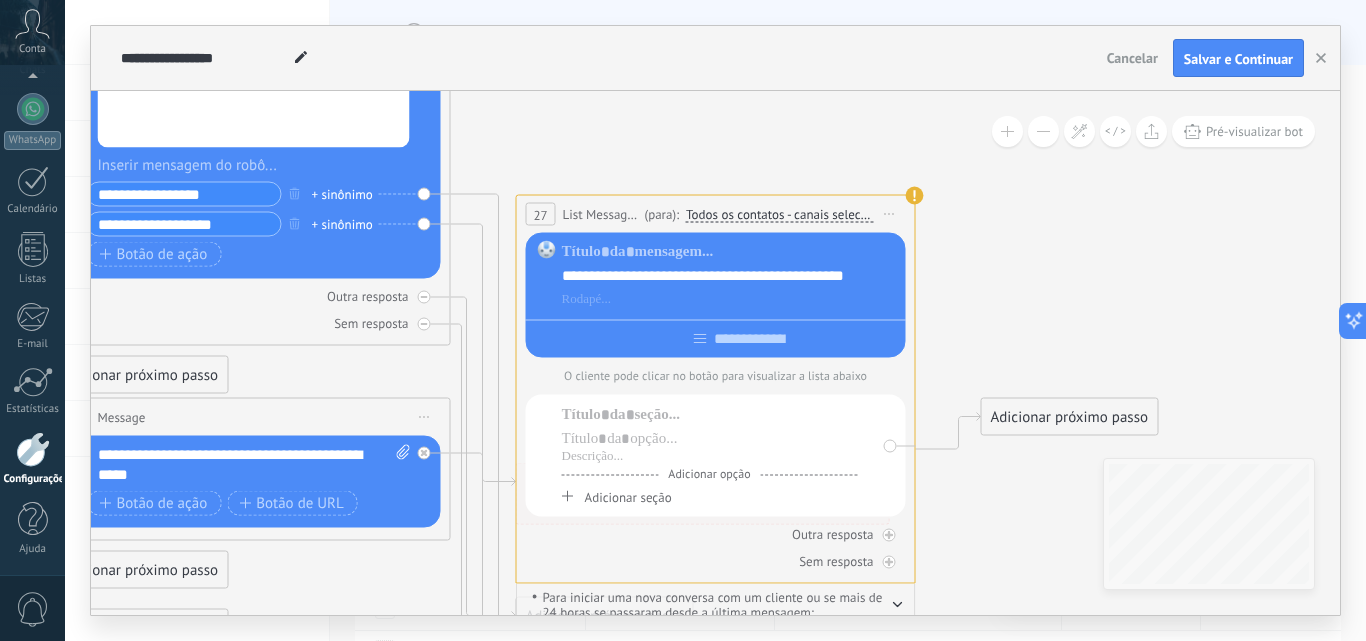 click on "Adicionar opção
Adicionar seção" at bounding box center (716, 456) 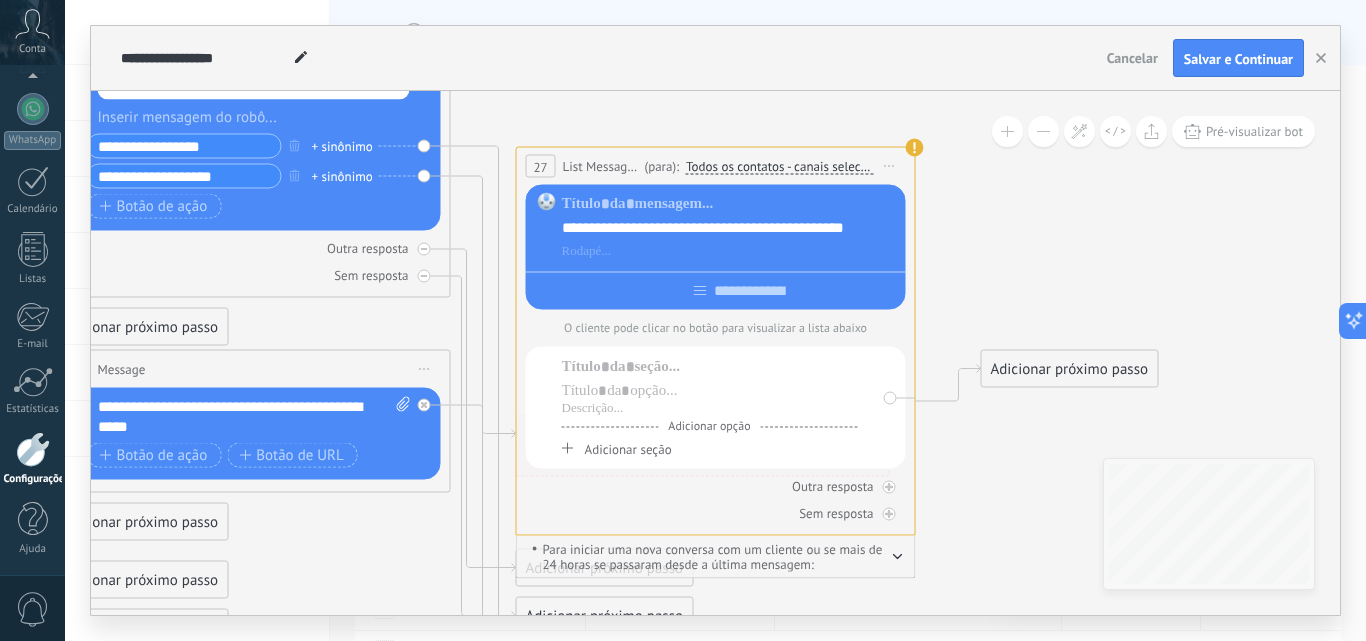 click on "**********" at bounding box center [730, 228] 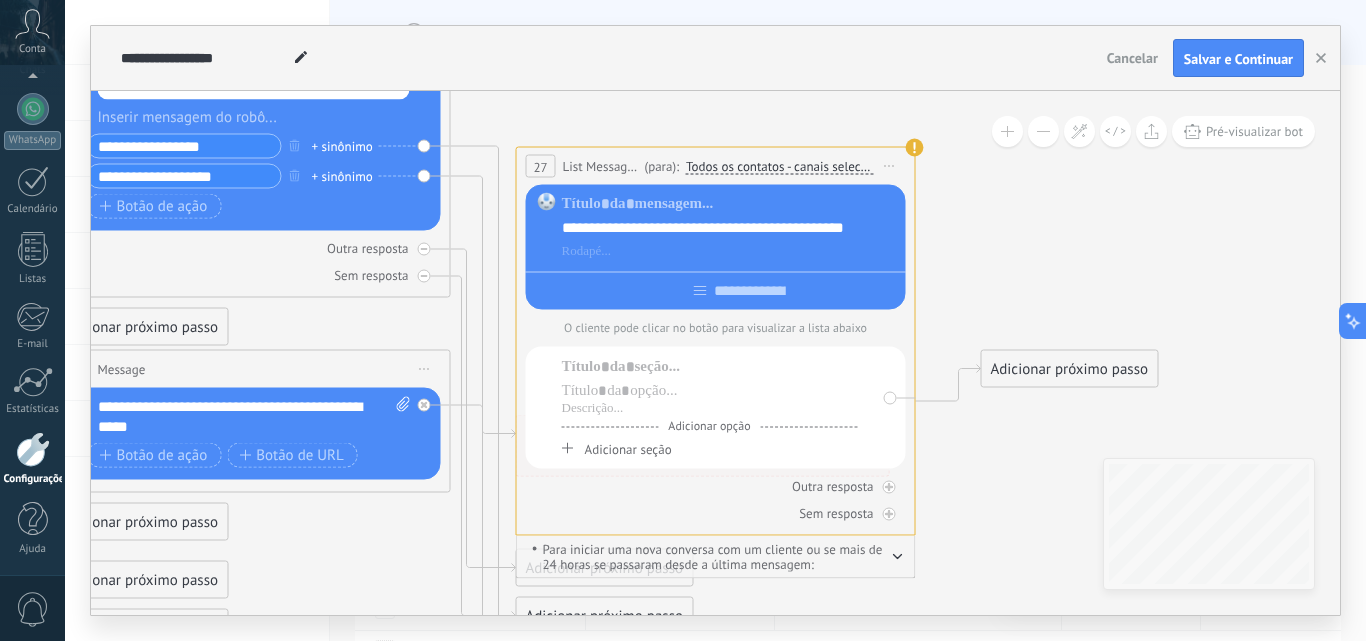 click on "27" at bounding box center [540, 166] 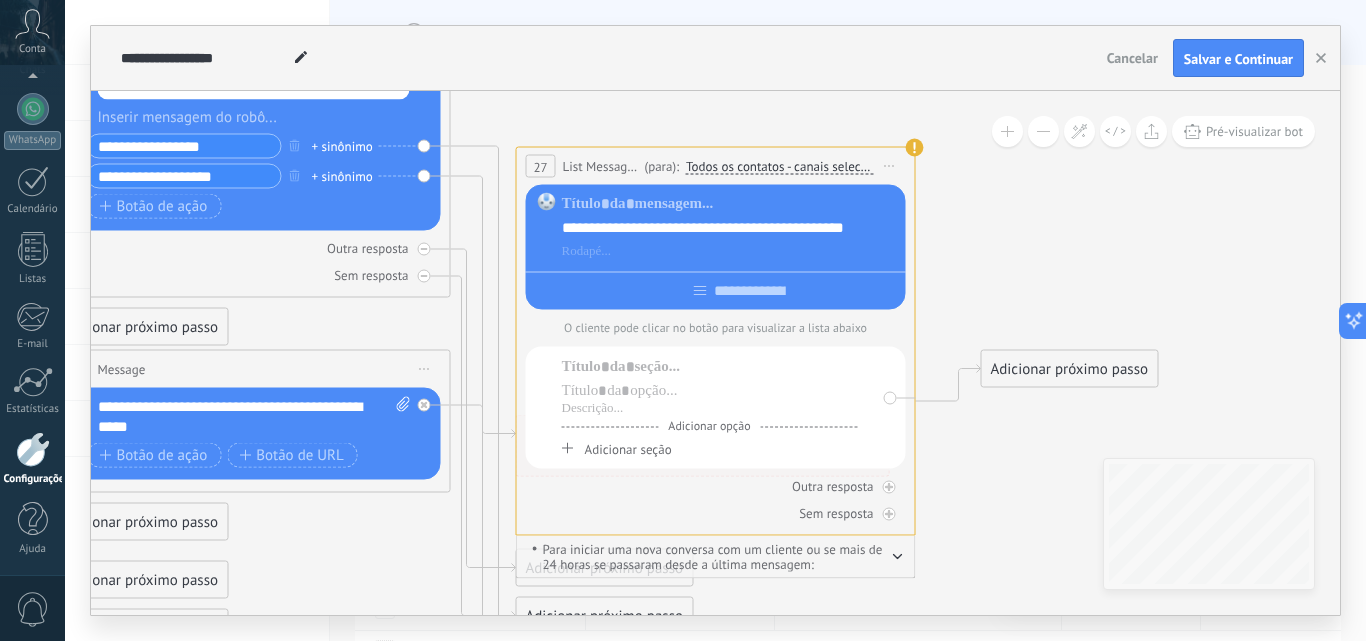 drag, startPoint x: 534, startPoint y: 166, endPoint x: 1058, endPoint y: 189, distance: 524.5045 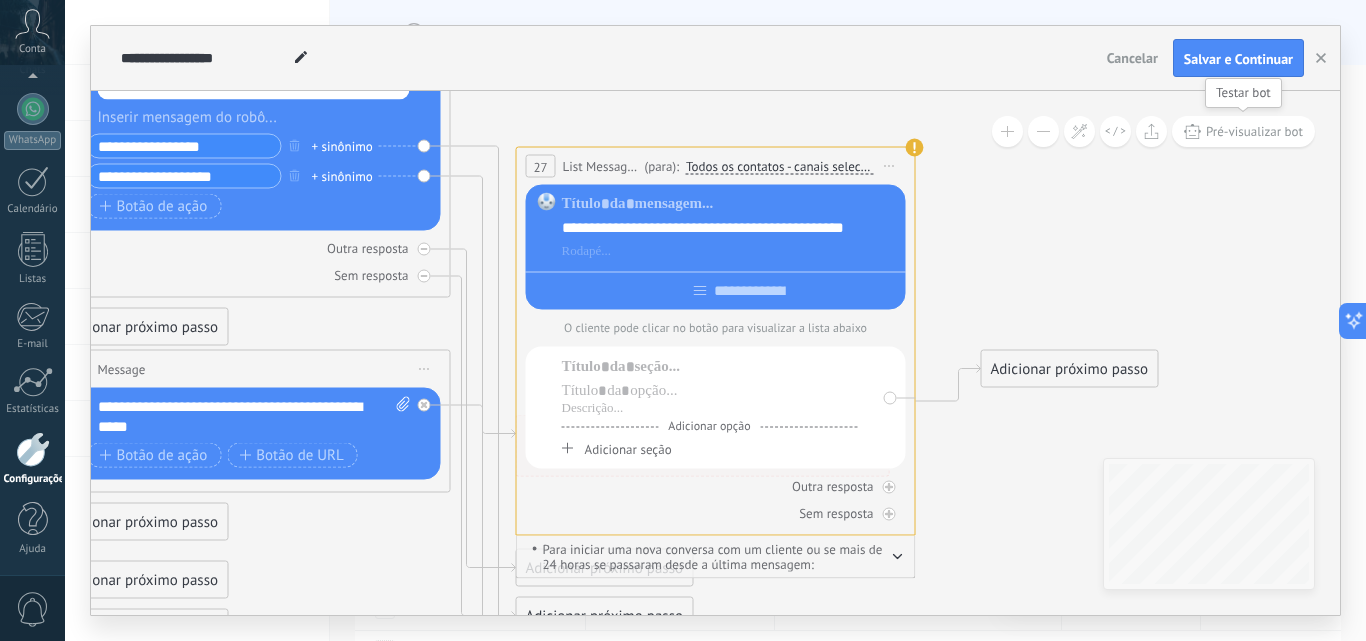 click on "Pré-visualizar bot" at bounding box center (1254, 131) 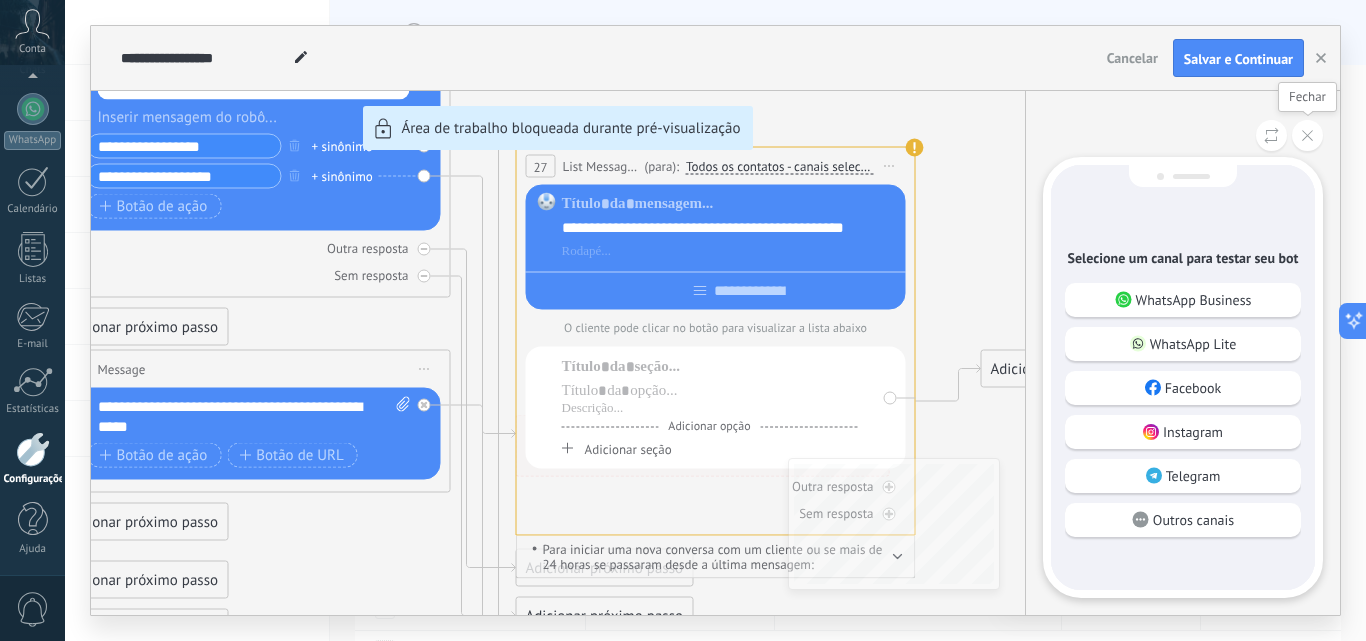 click at bounding box center (1307, 135) 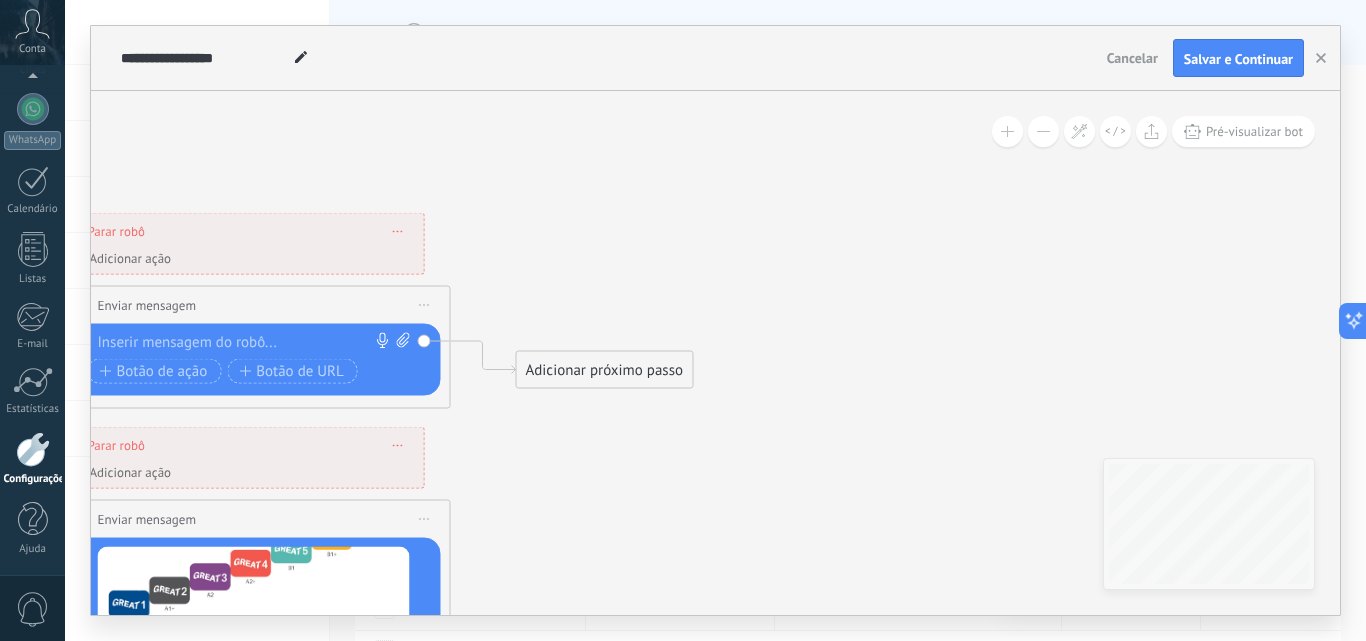 drag, startPoint x: 445, startPoint y: 631, endPoint x: 191, endPoint y: 629, distance: 254.00787 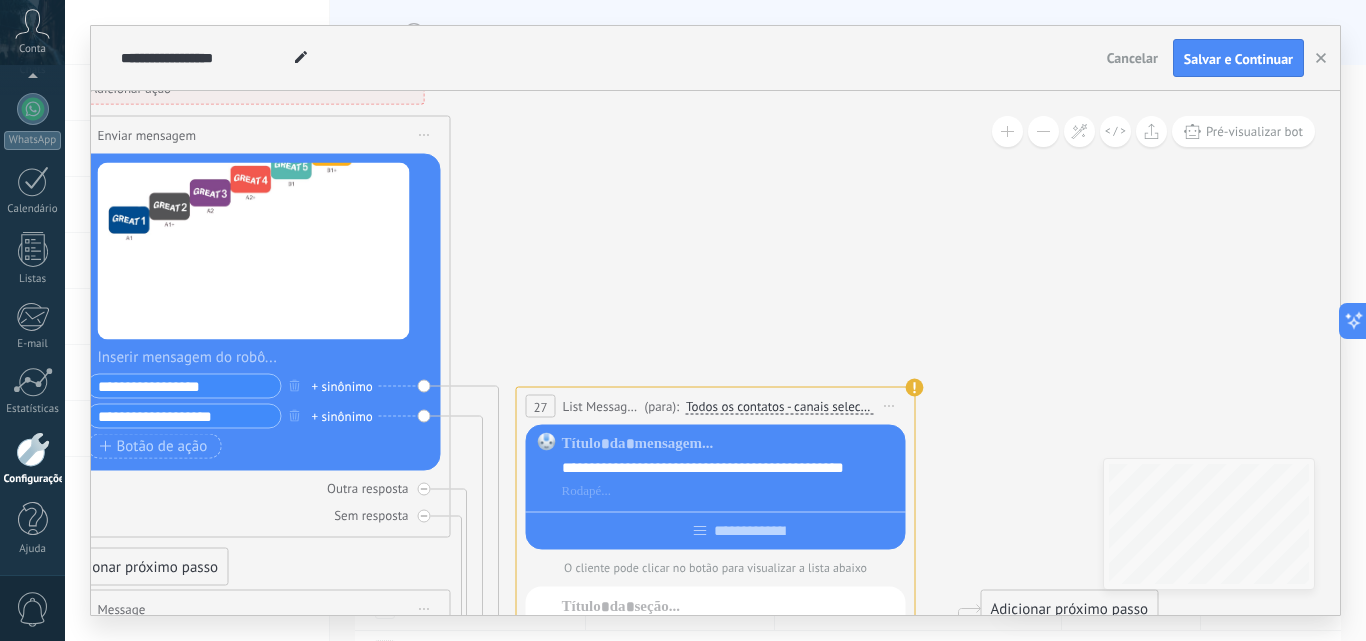 click at bounding box center [1043, 131] 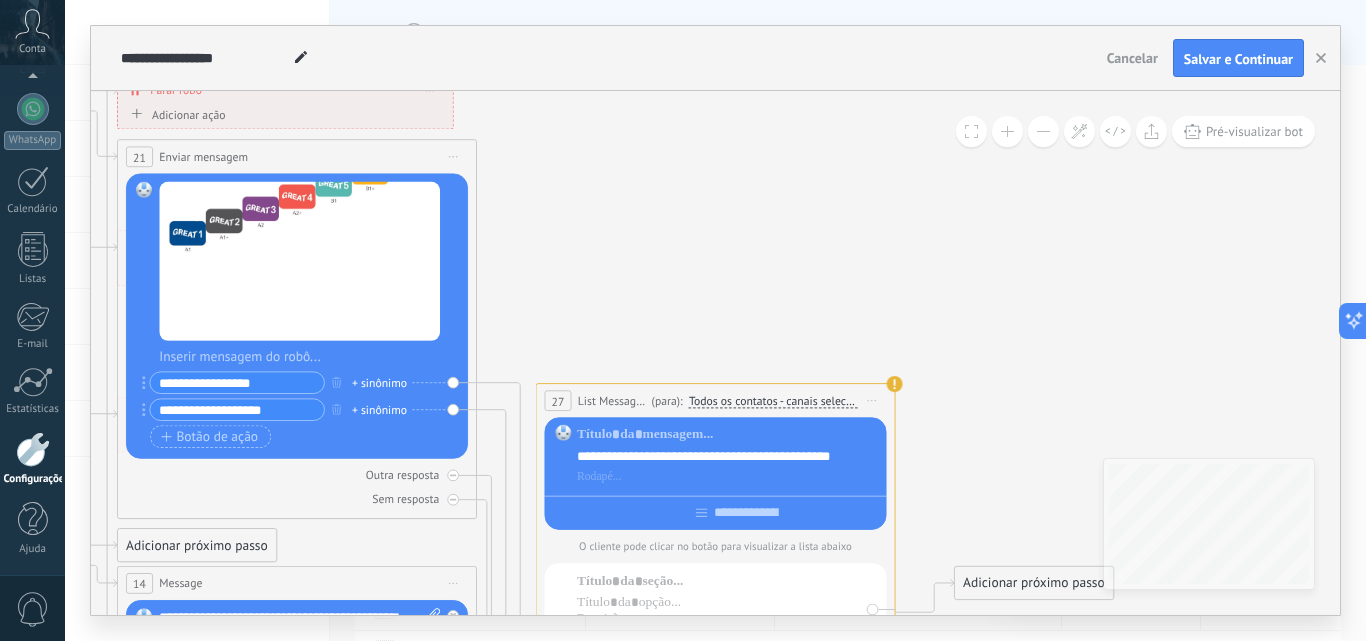 click at bounding box center [1043, 131] 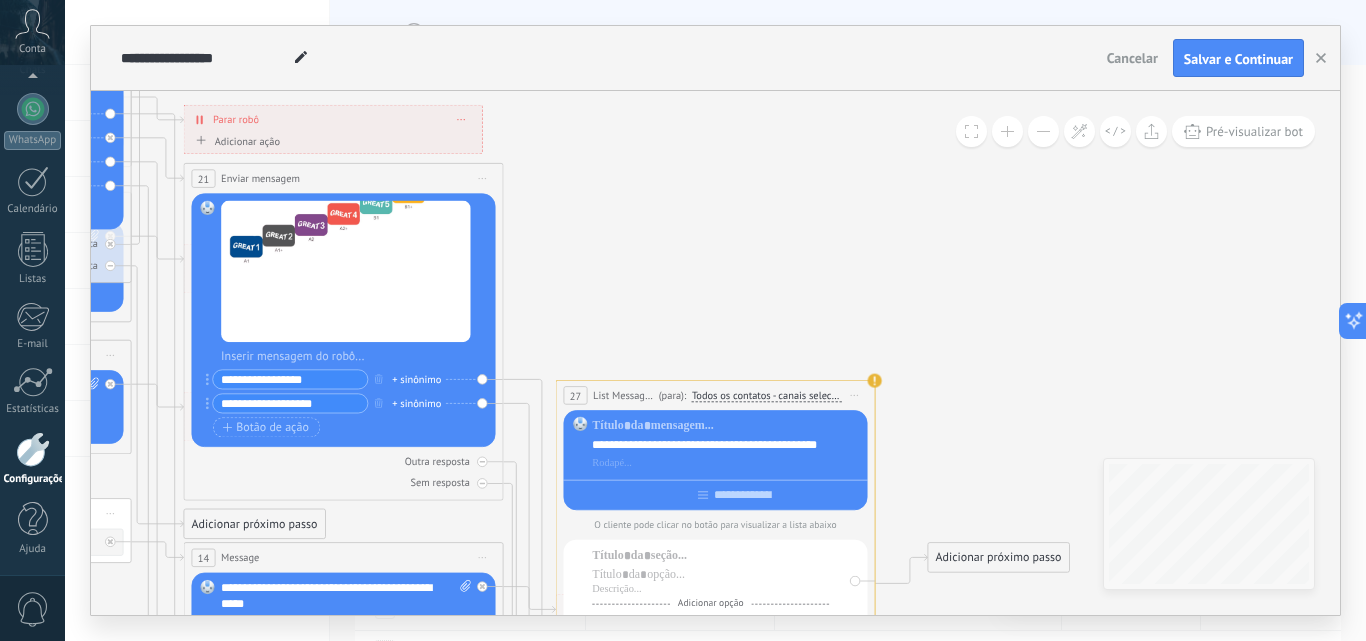 click at bounding box center (1043, 131) 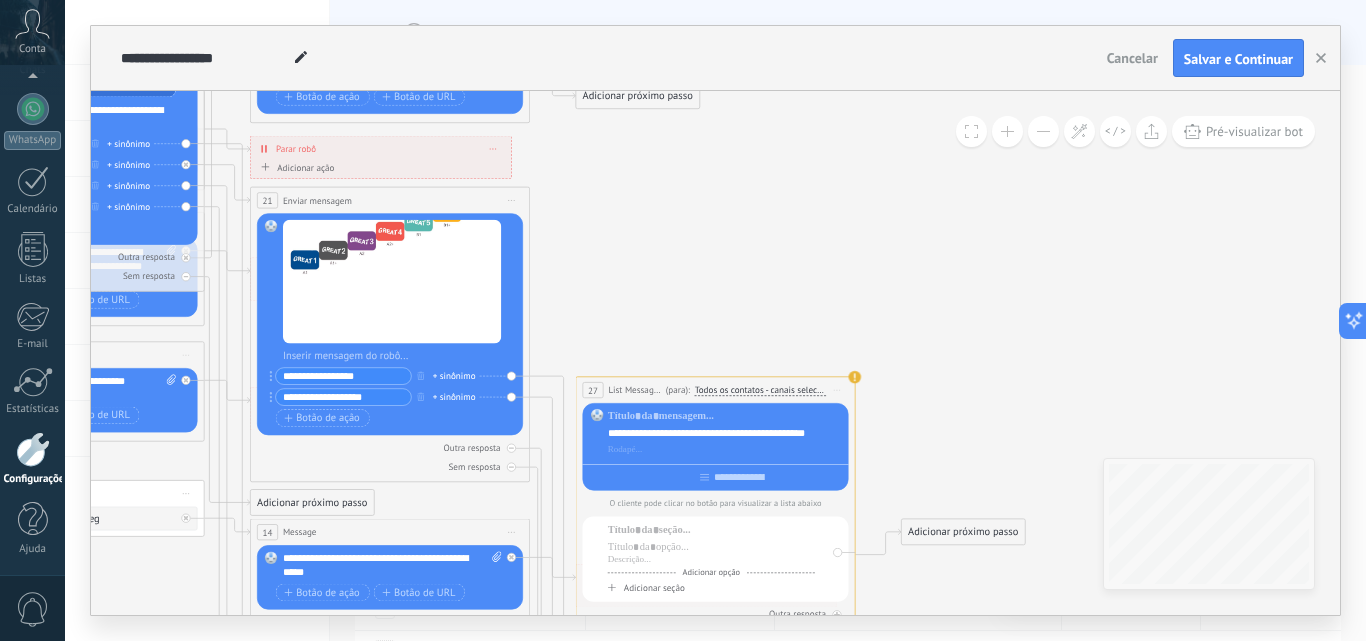 click at bounding box center [1043, 131] 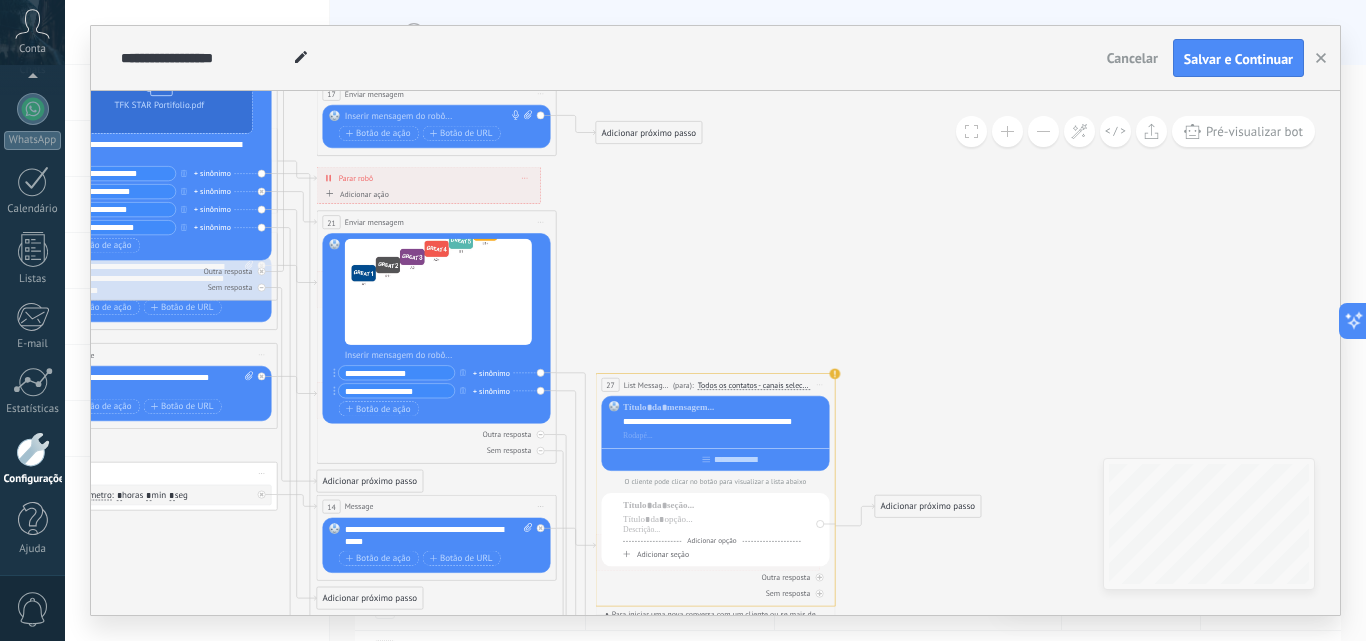 click at bounding box center (1043, 131) 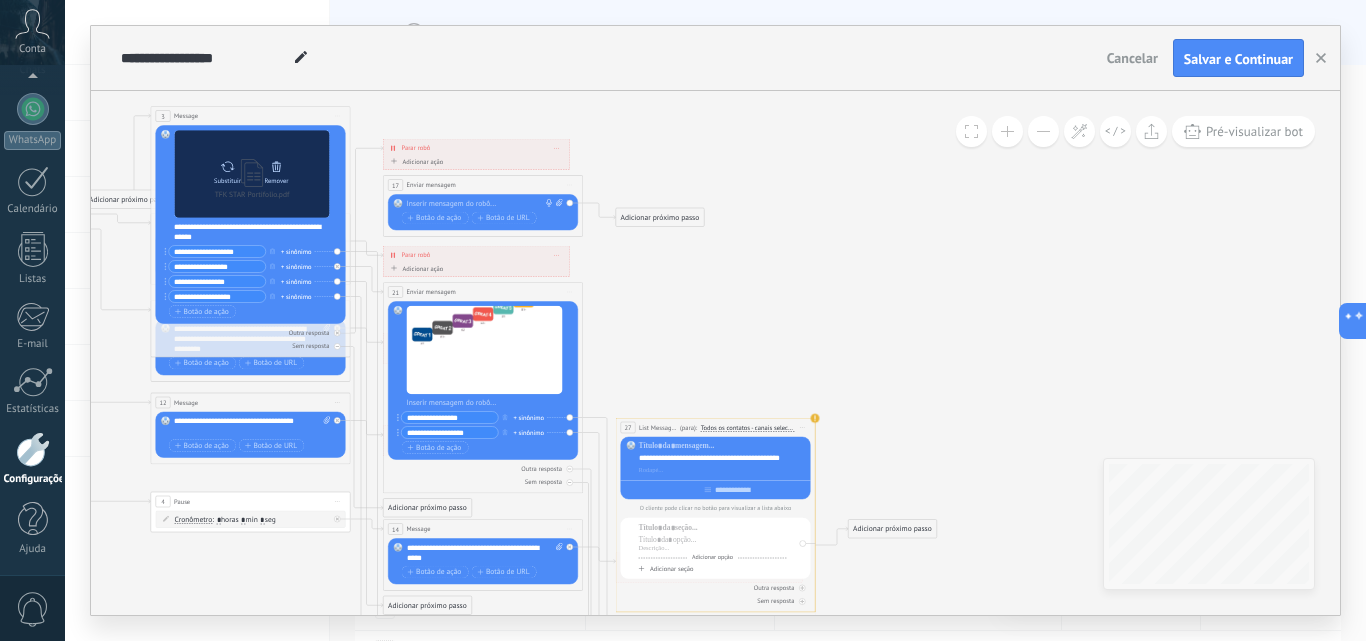 click on "Substituir
Remover
Converter para mensagem de voz" at bounding box center [252, 174] 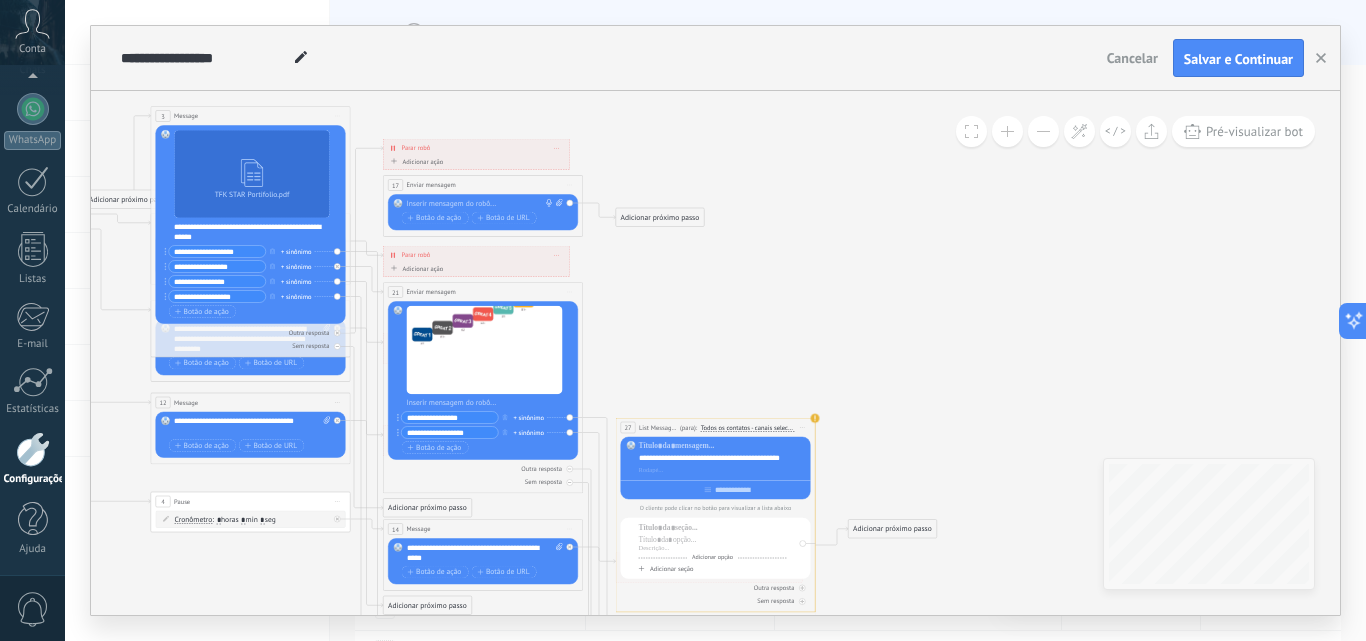 click on "TFK STAR Portifolio.pdf
Substituir
Remover
Converter para mensagem de voz
Arraste a imagem aqui para anexá-la.
Adicionar imagem
Upload
Arraste e solte
Arquivo não encontrado" at bounding box center [251, 224] 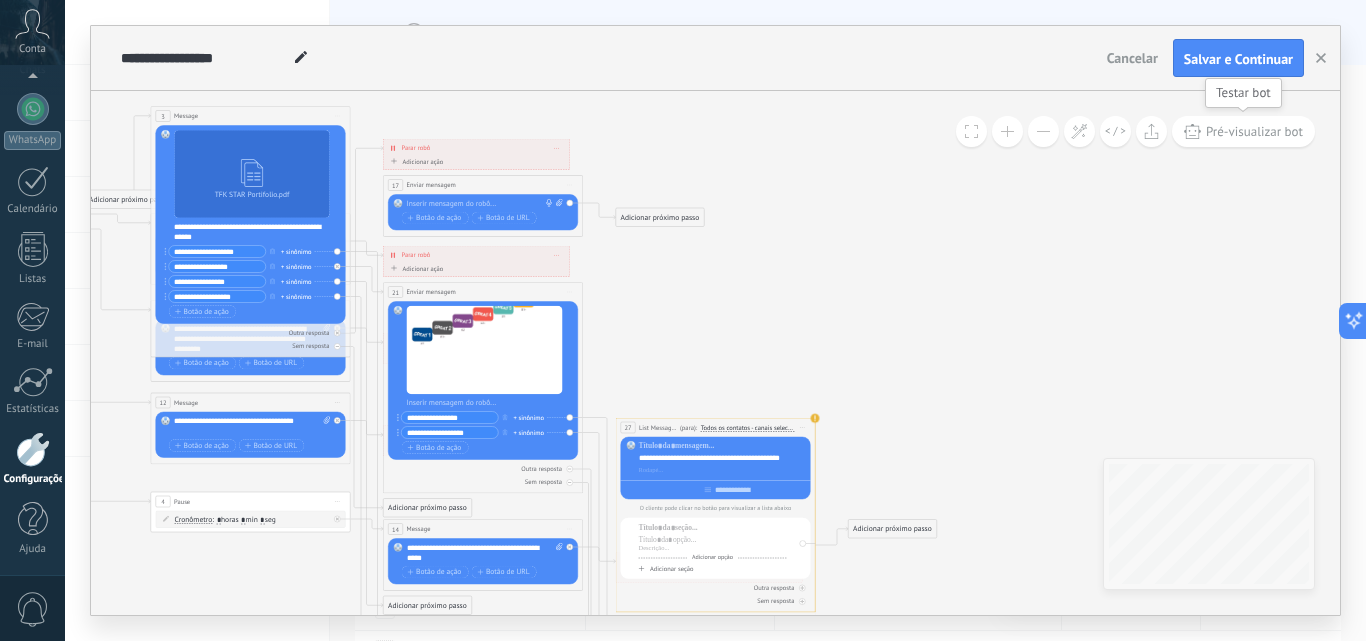 click on "Pré-visualizar bot" at bounding box center [1254, 131] 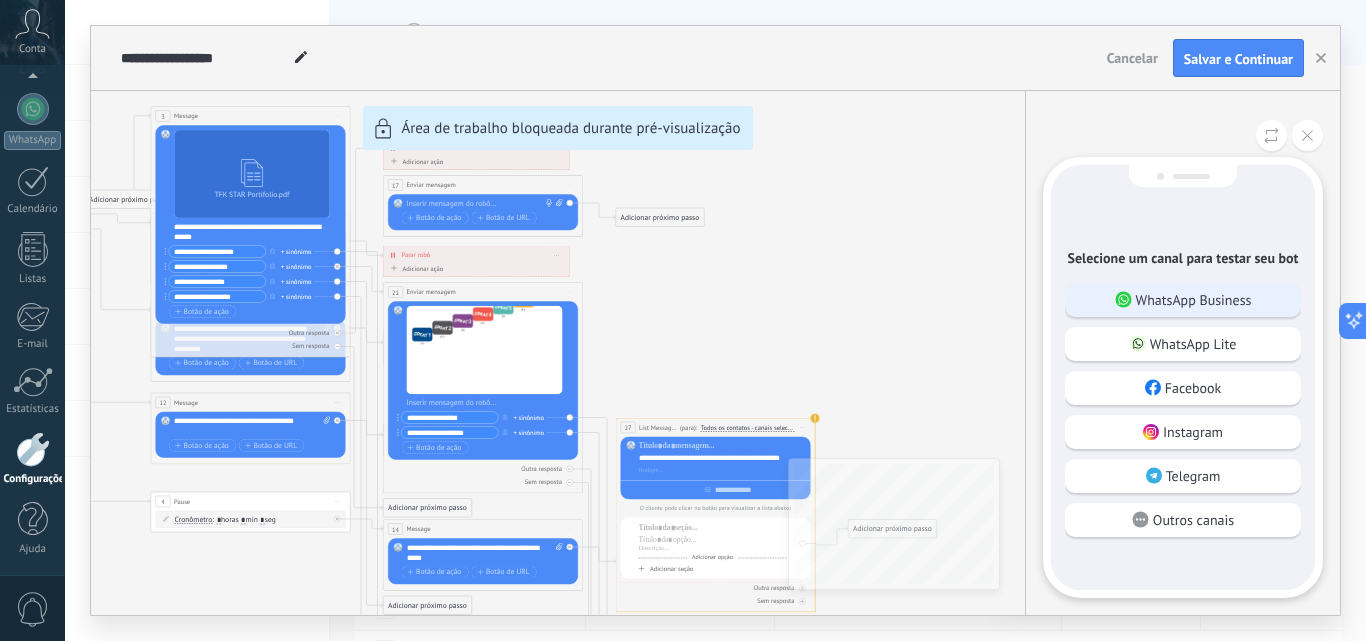 click on "WhatsApp Business" at bounding box center (1194, 300) 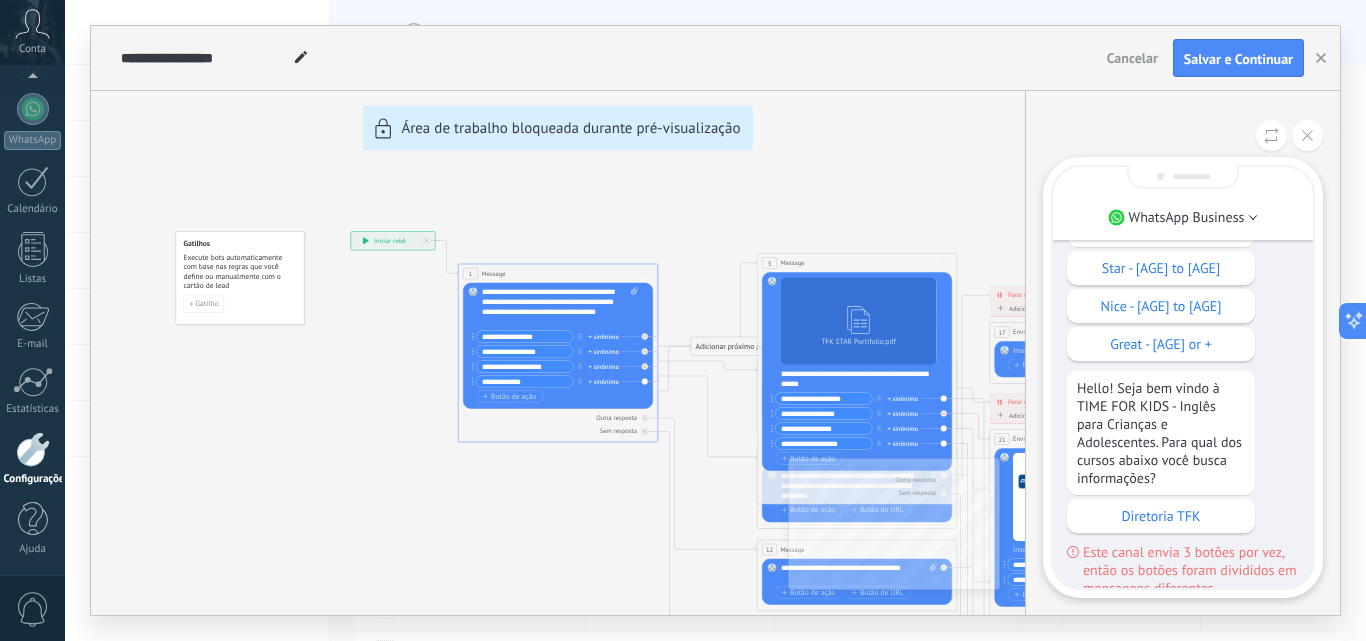 scroll, scrollTop: -7, scrollLeft: 0, axis: vertical 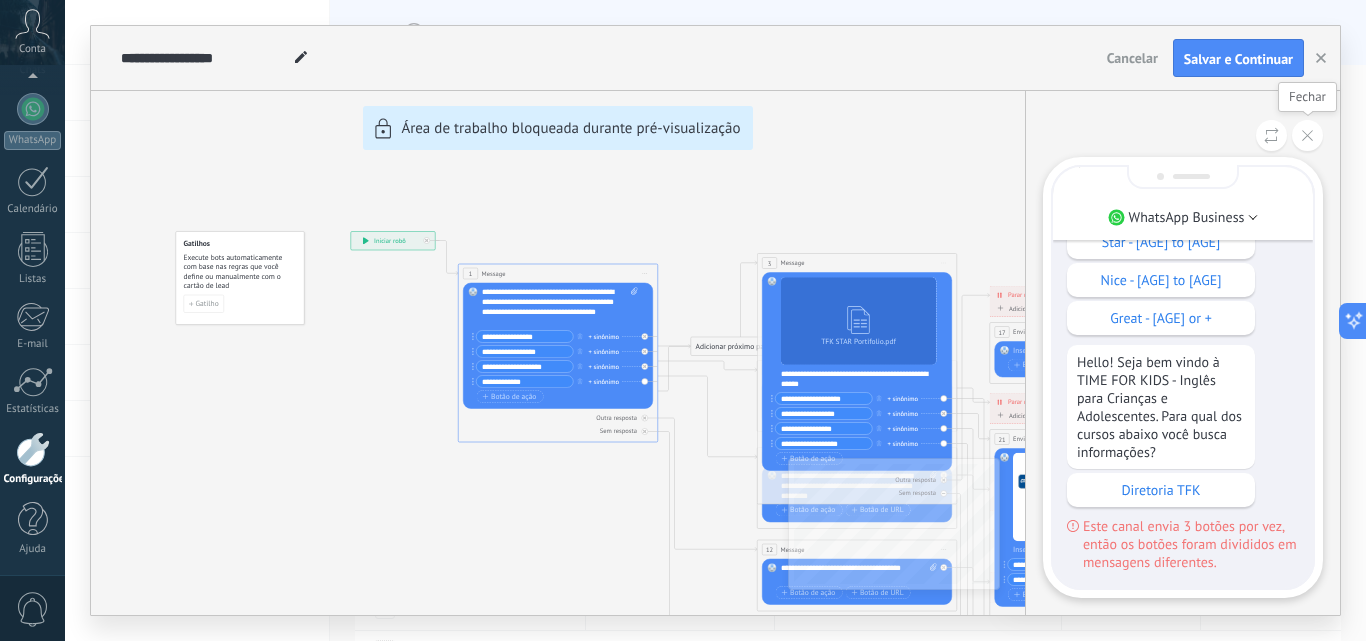 click 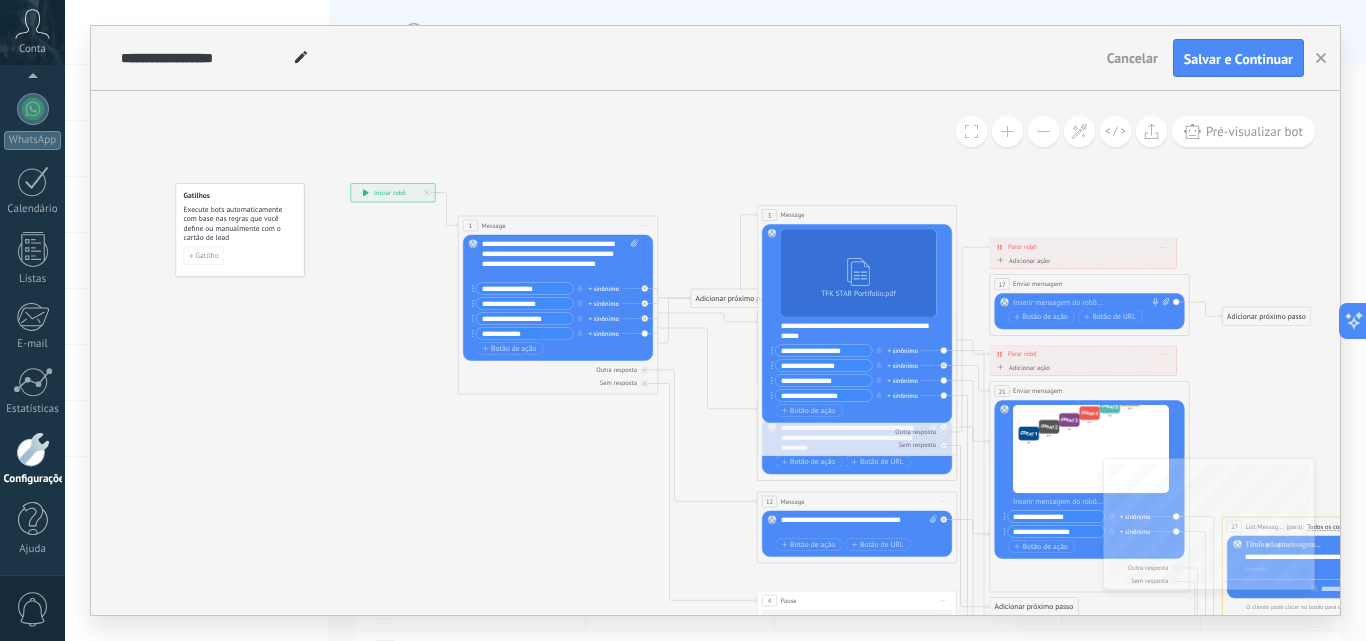 click at bounding box center (1007, 131) 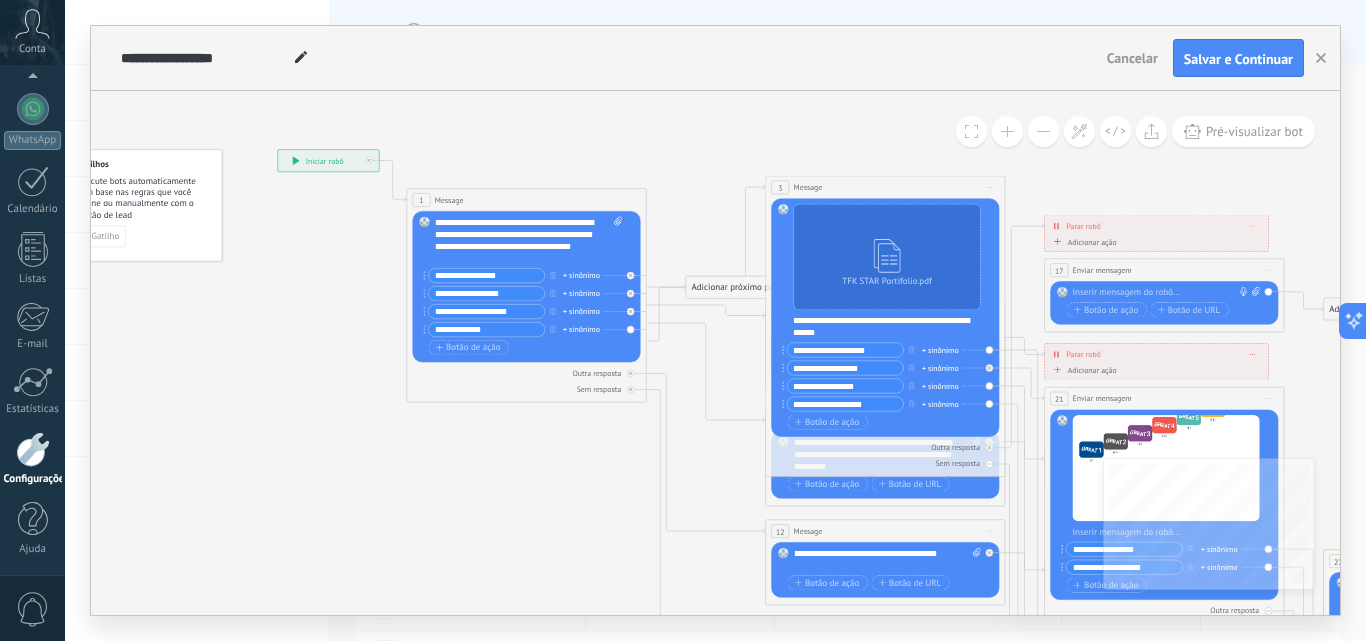 click at bounding box center (1007, 131) 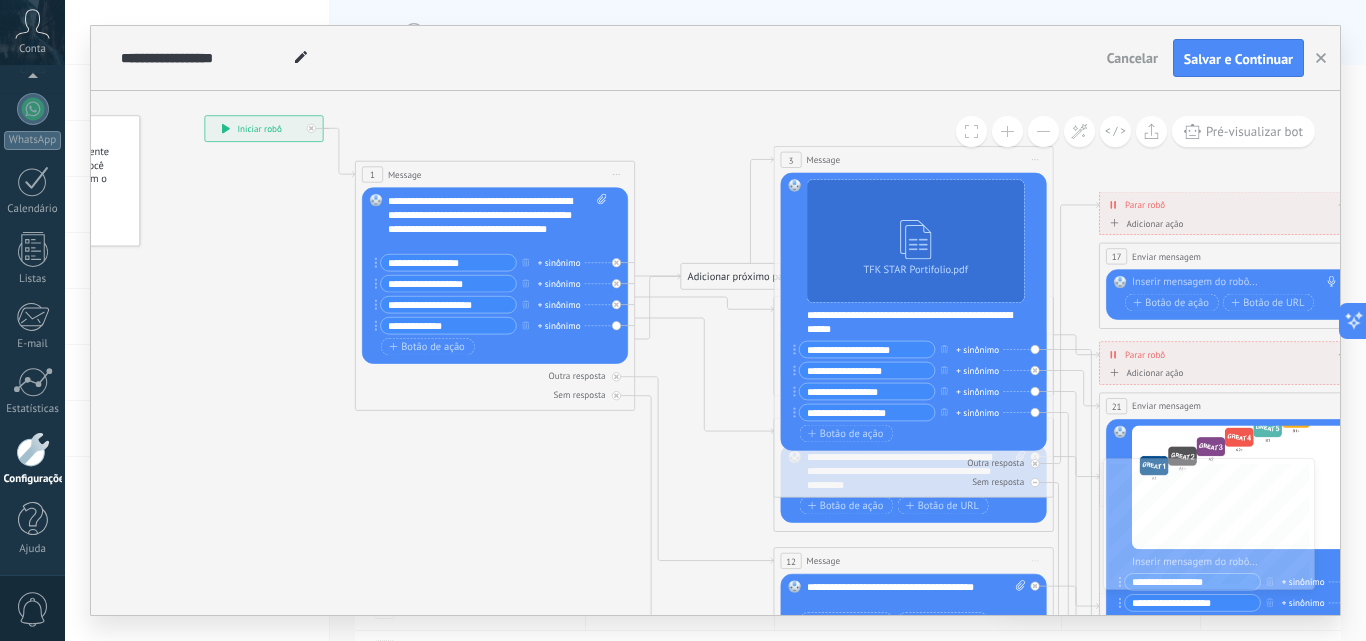 click at bounding box center [1007, 131] 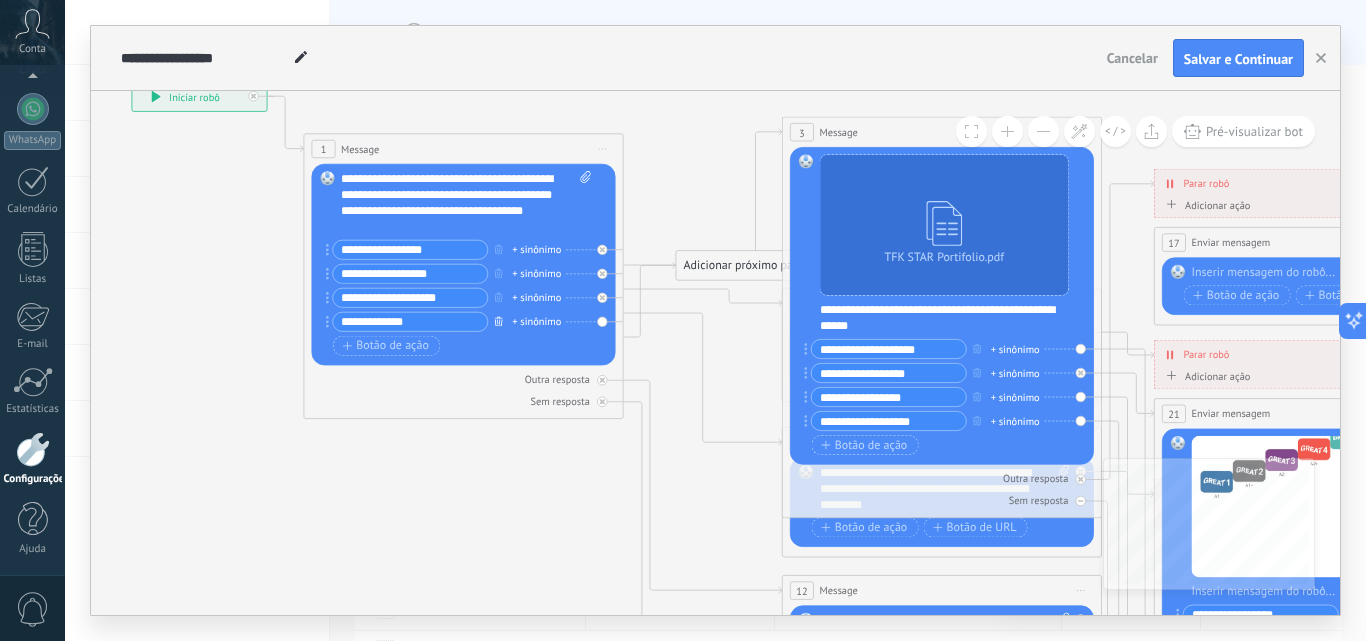 click 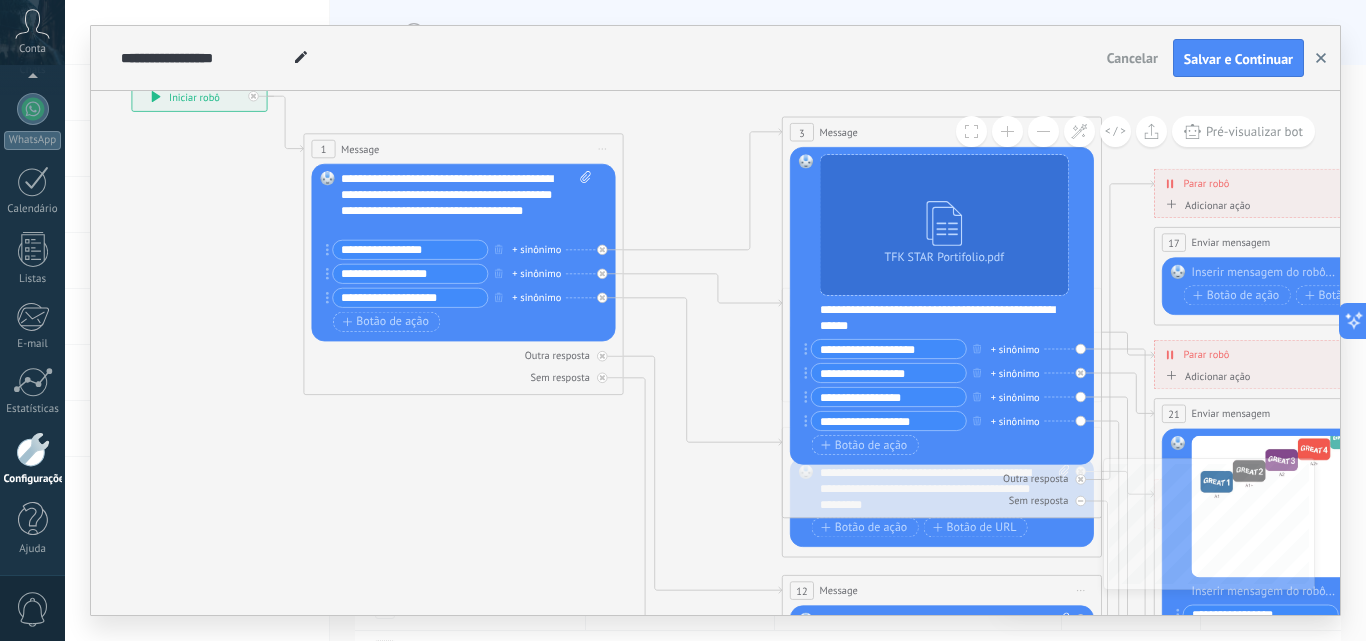 click 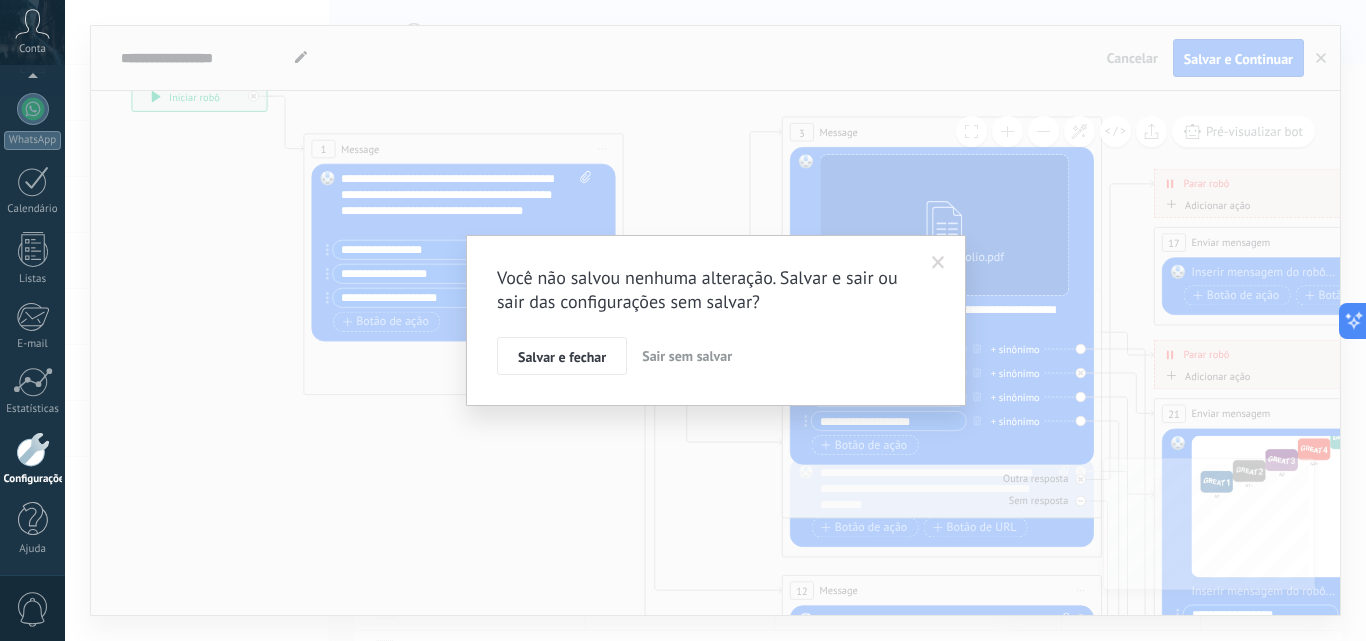 click on "Você não salvou nenhuma alteração. Salvar e sair ou sair das configurações sem salvar? Salvar e fechar Sair sem salvar" at bounding box center [715, 320] 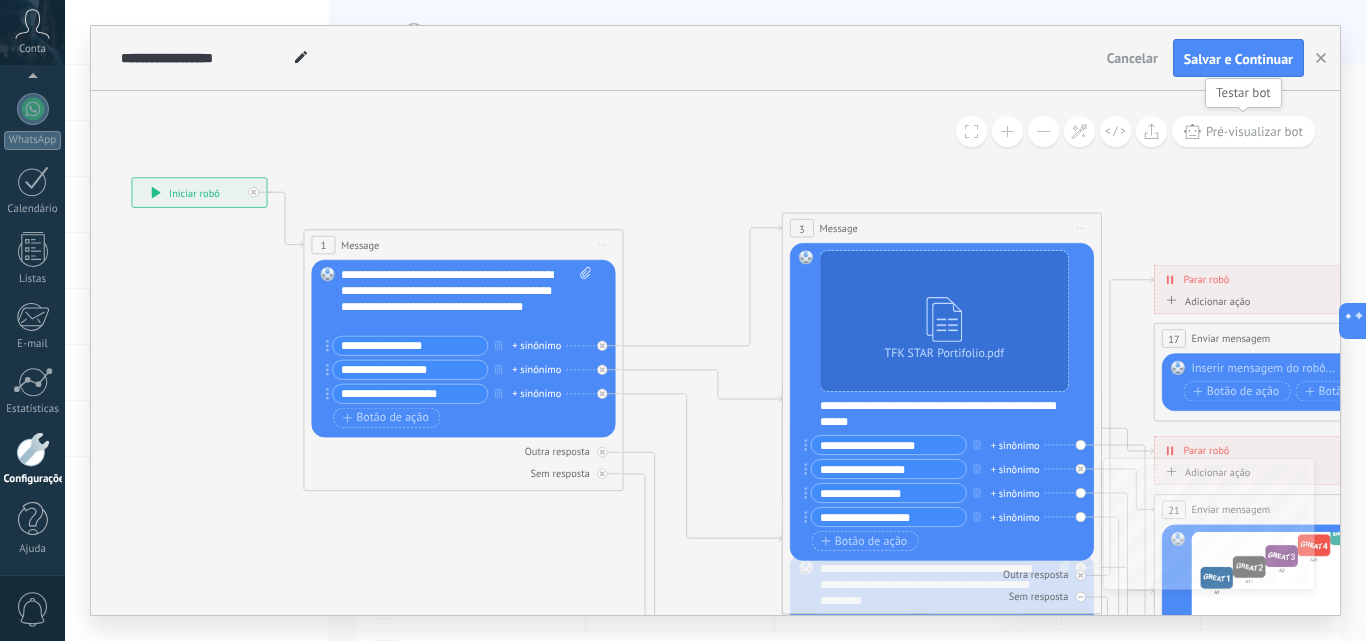 click on "Pré-visualizar bot" at bounding box center (1254, 131) 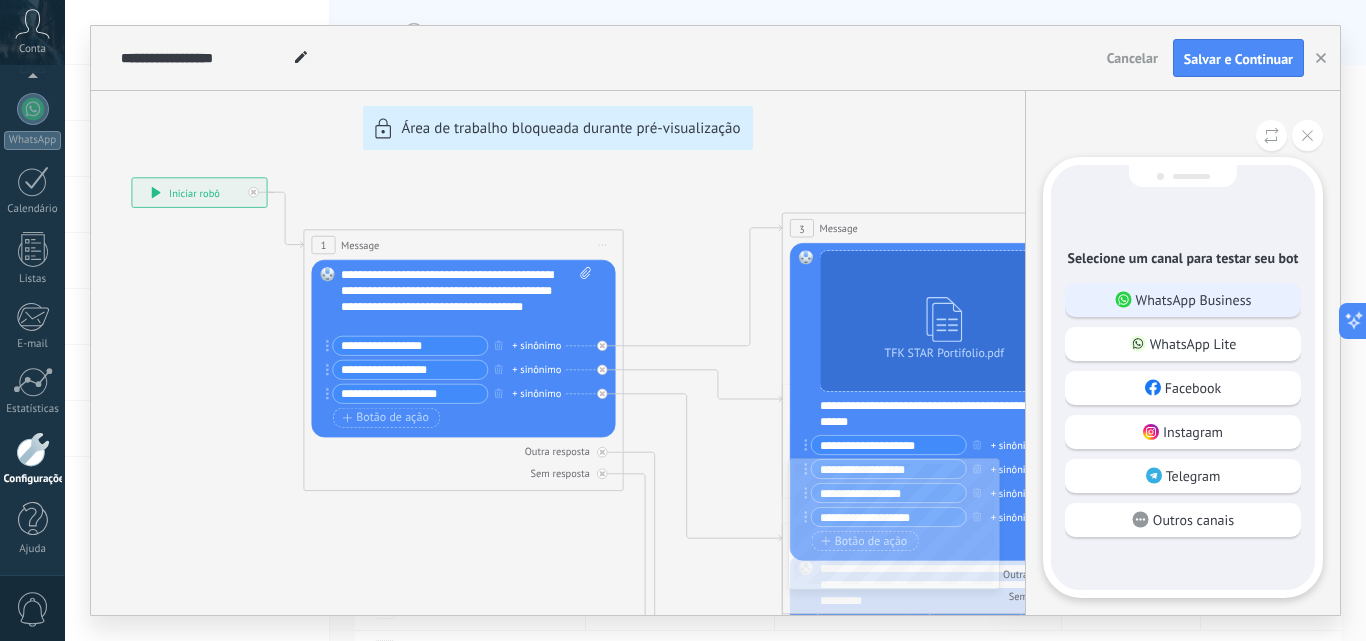 click on "WhatsApp Business" at bounding box center [1183, 300] 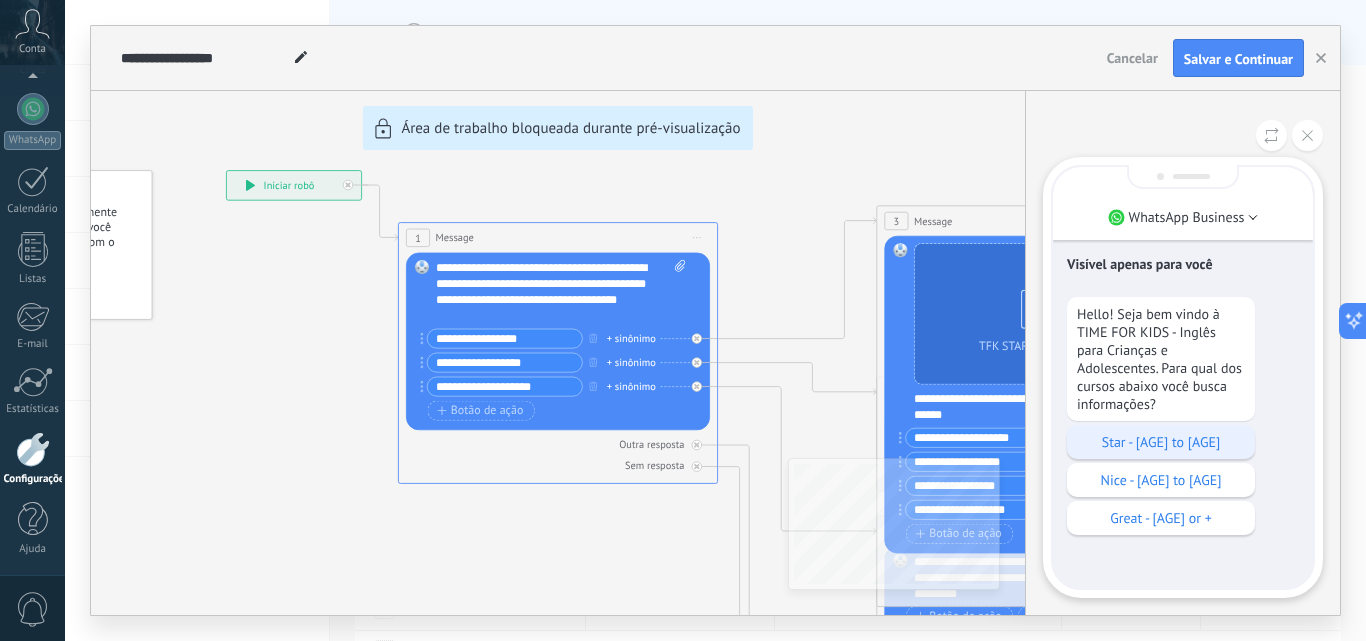 click on "Star - [AGE] to [AGE]" at bounding box center [1161, 442] 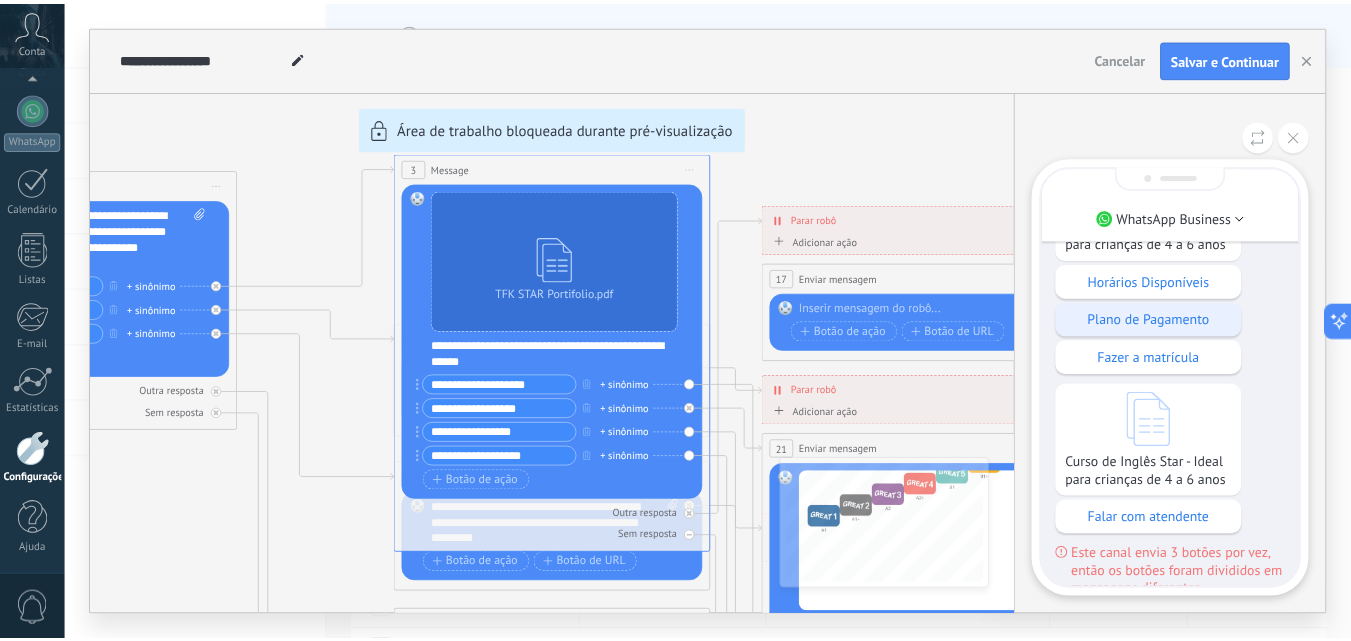 scroll, scrollTop: 0, scrollLeft: 0, axis: both 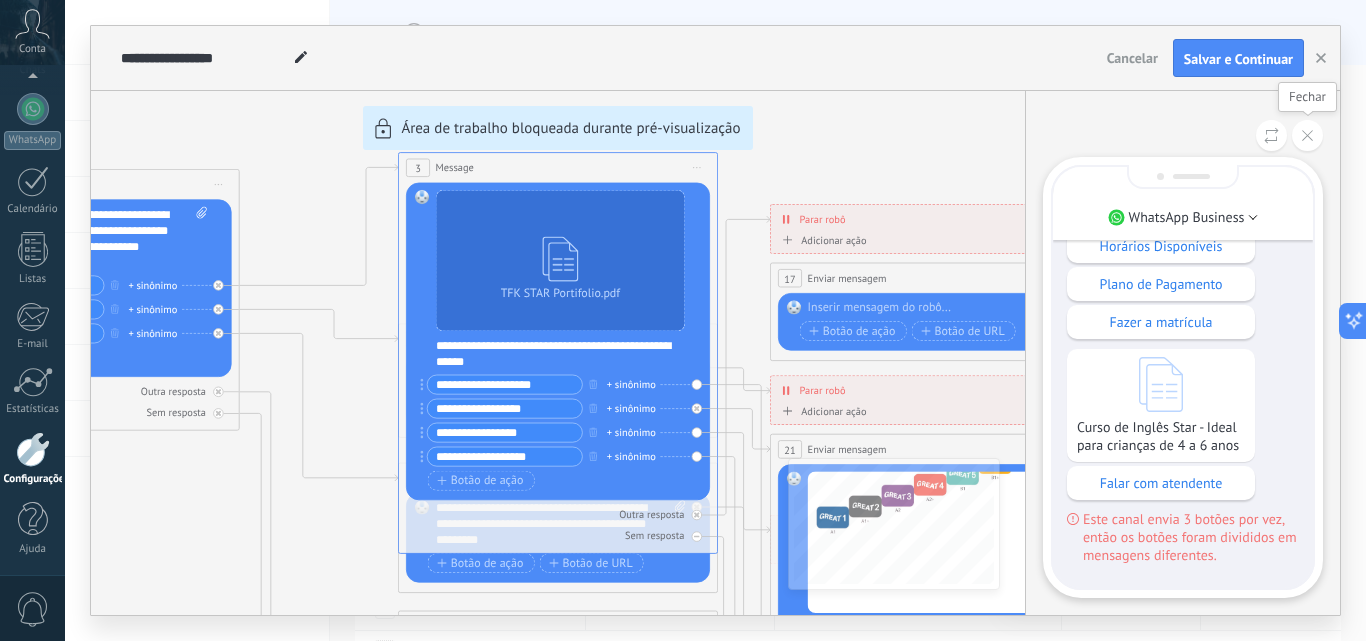 click at bounding box center [1307, 135] 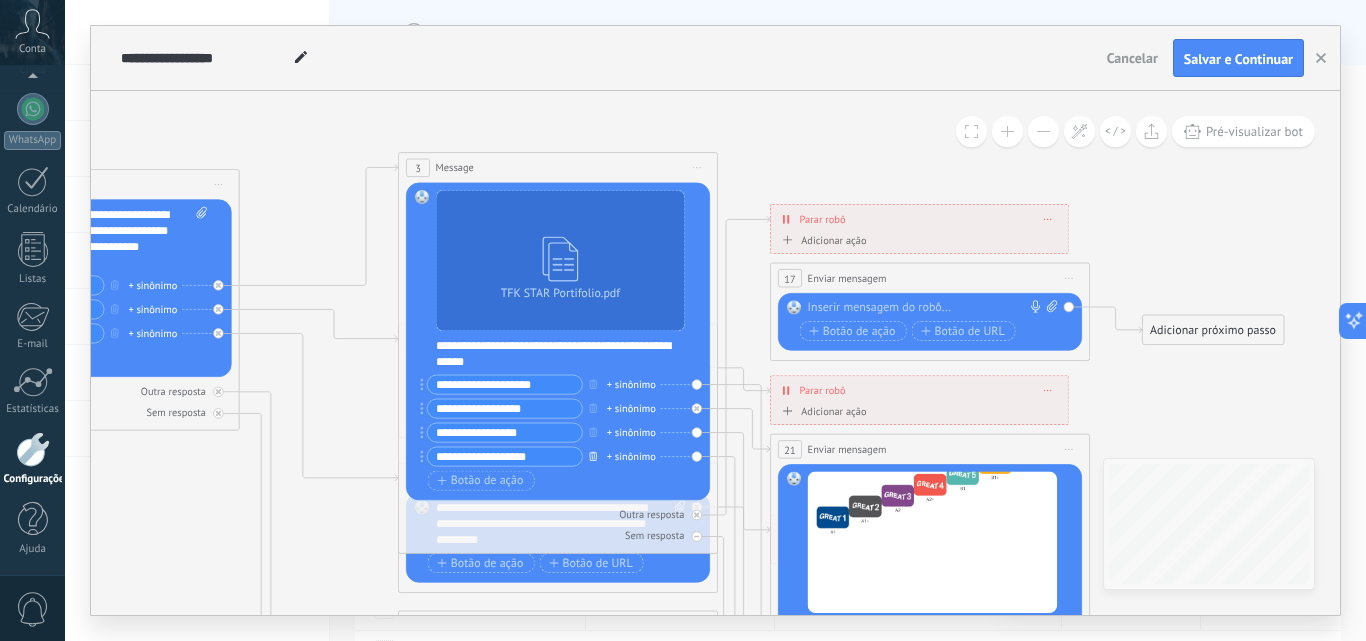 click at bounding box center (593, 456) 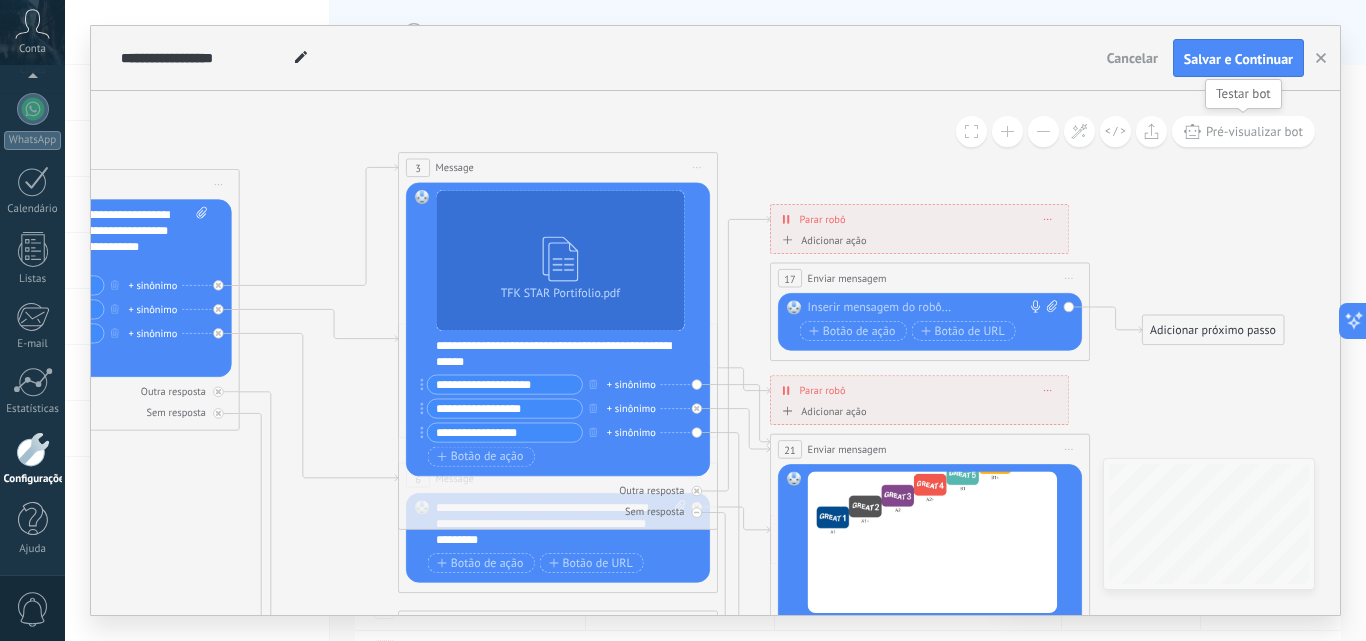 click on "Pré-visualizar bot" at bounding box center [1243, 131] 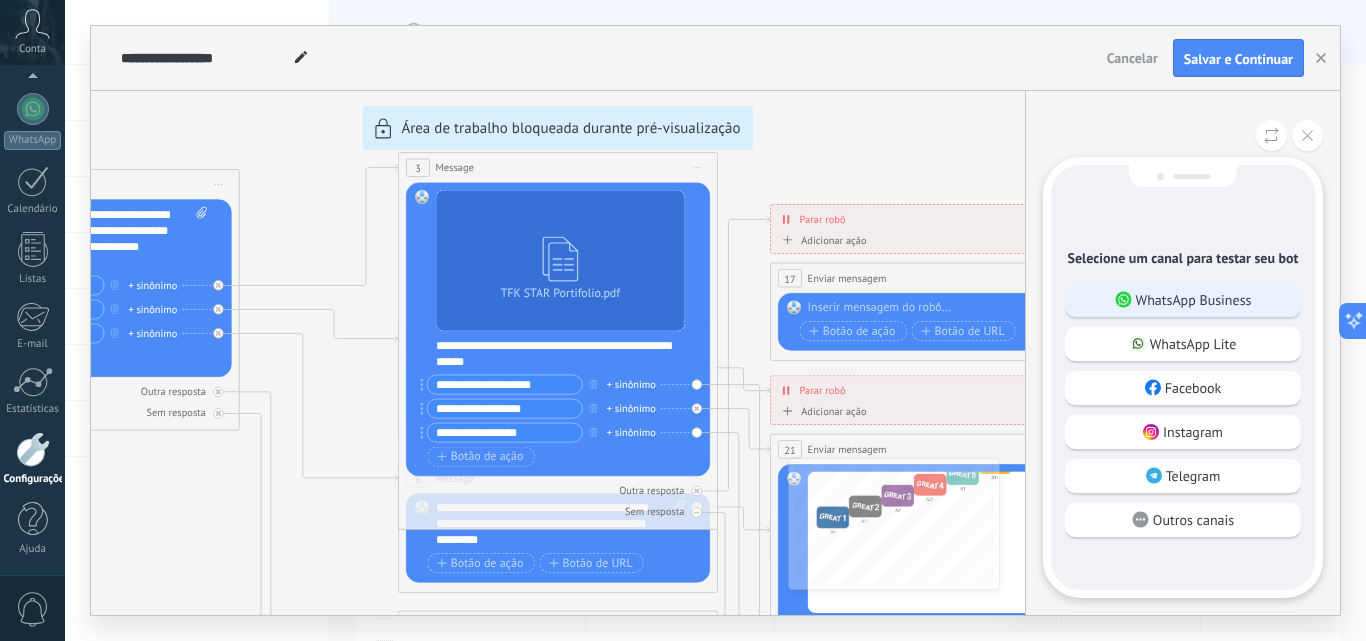 click on "WhatsApp Business" at bounding box center [1183, 300] 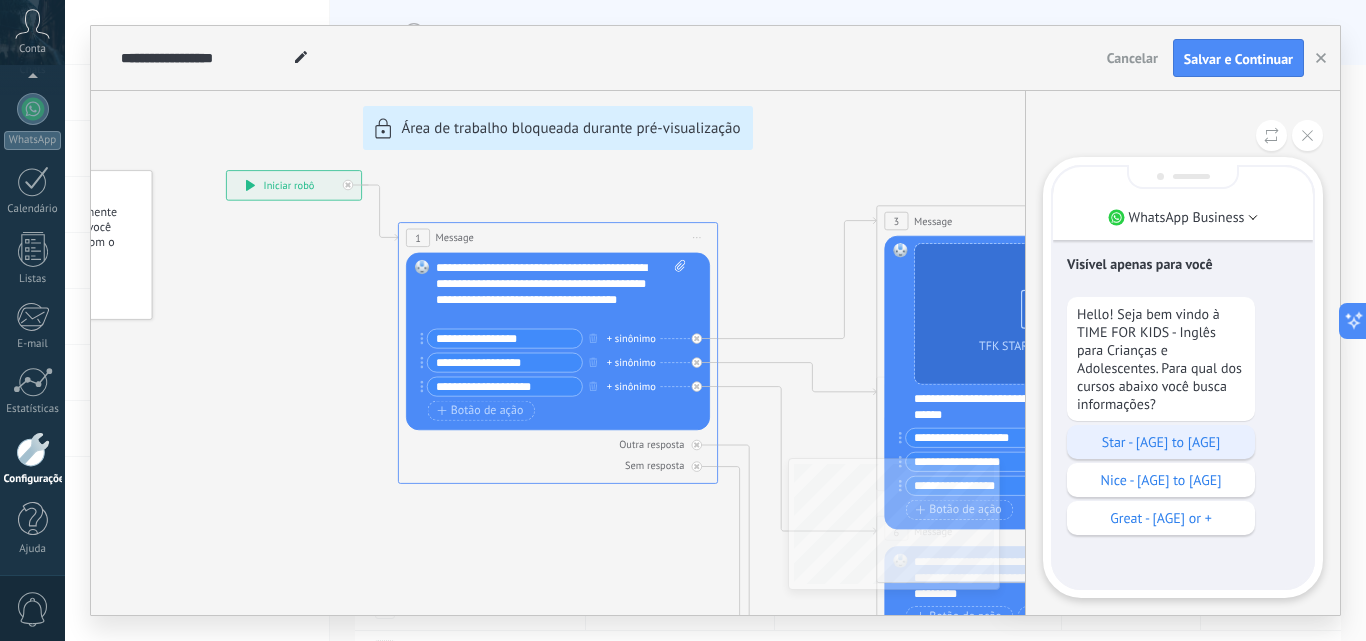 click on "Star - [AGE] to [AGE]" at bounding box center [1161, 442] 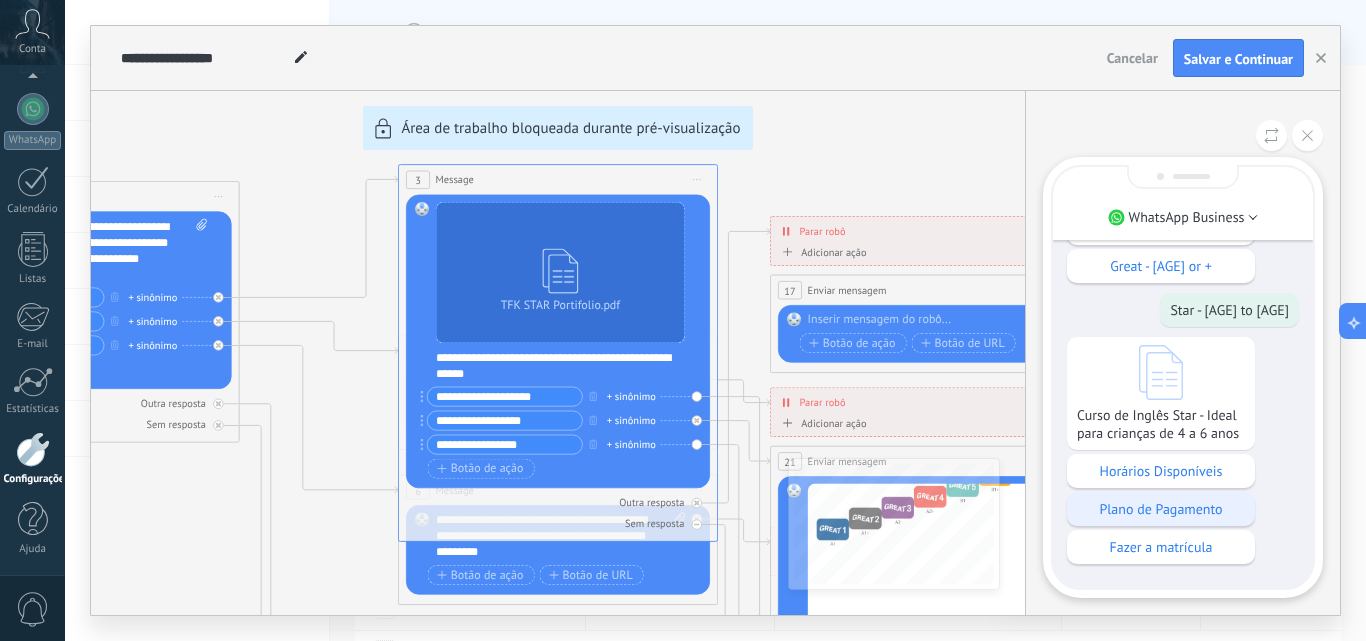 click on "Plano de Pagamento" at bounding box center (1161, 509) 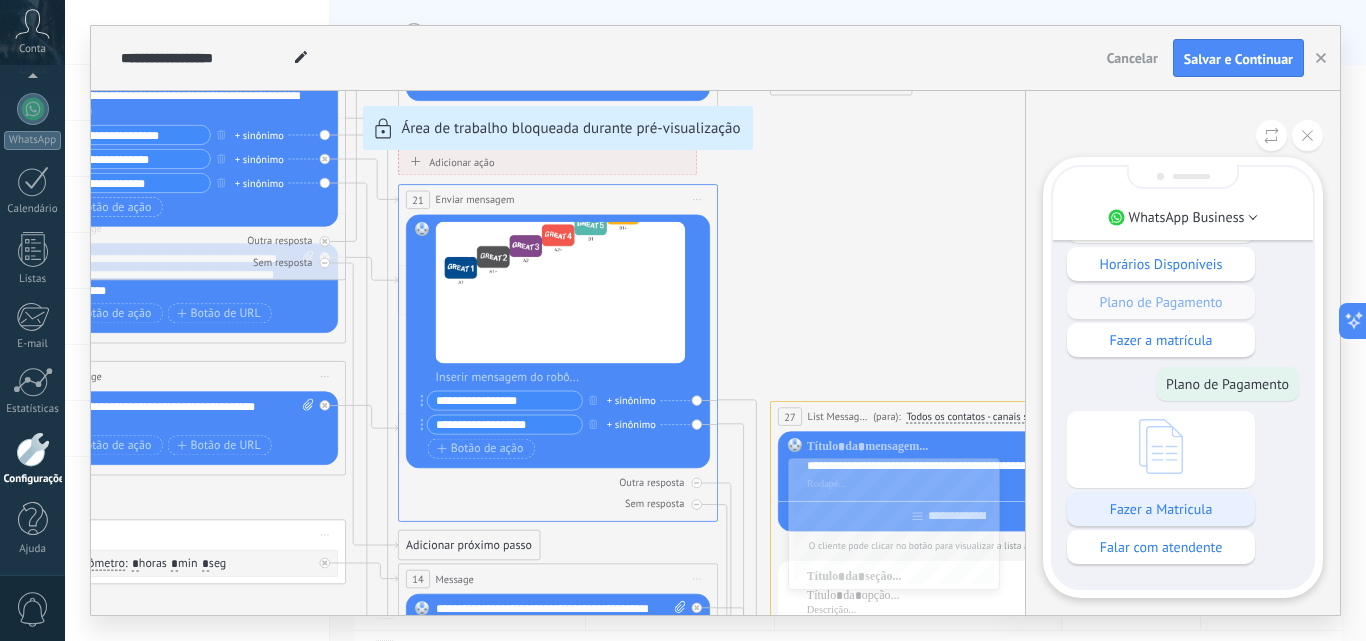 click on "Fazer a Matricula" at bounding box center (1161, 509) 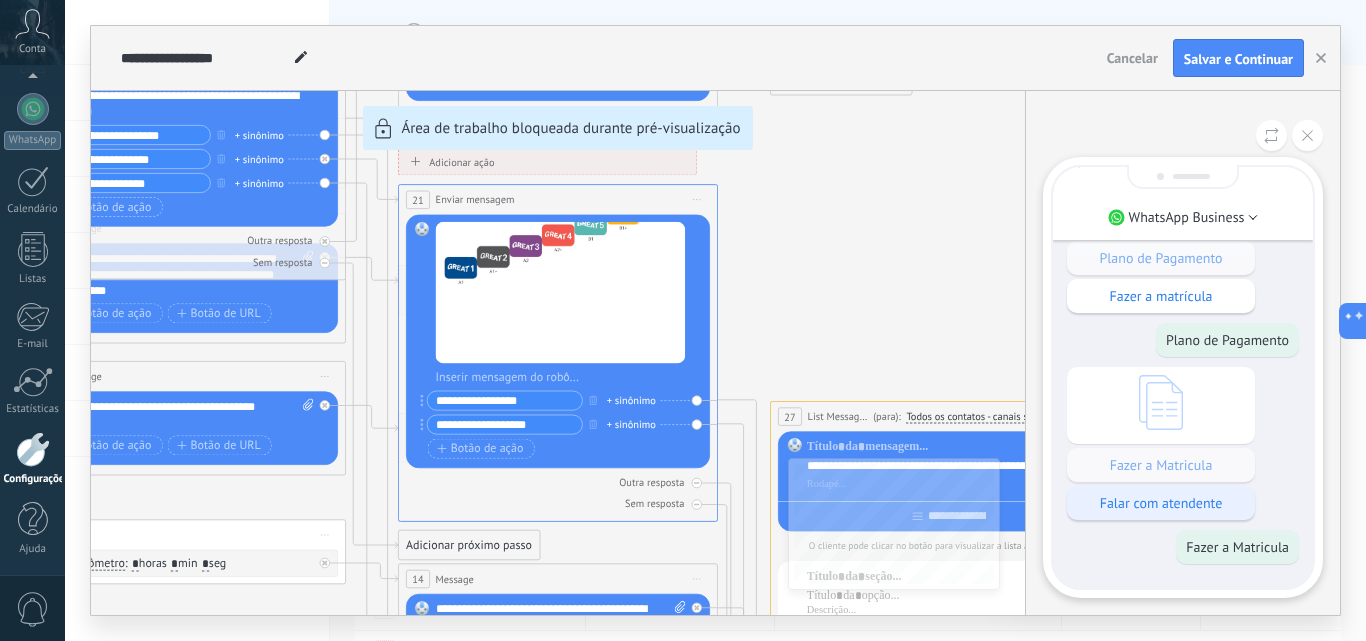 click on "Falar com atendente" at bounding box center (1161, 503) 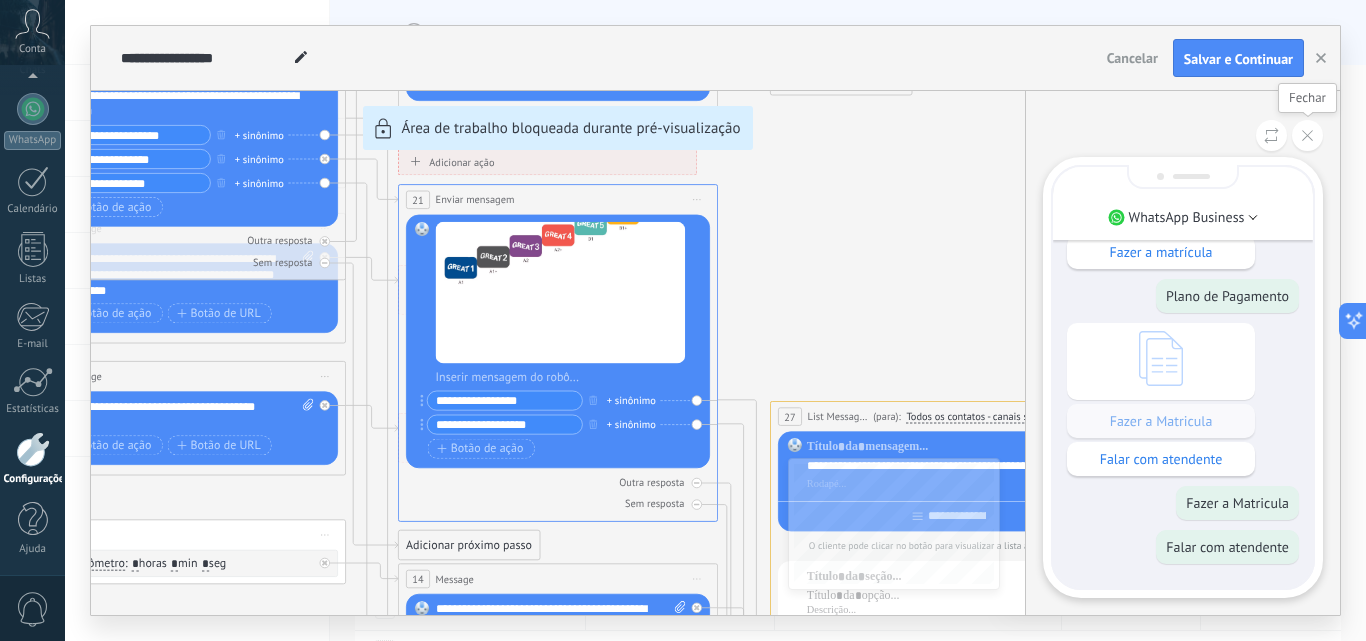 click at bounding box center (1307, 135) 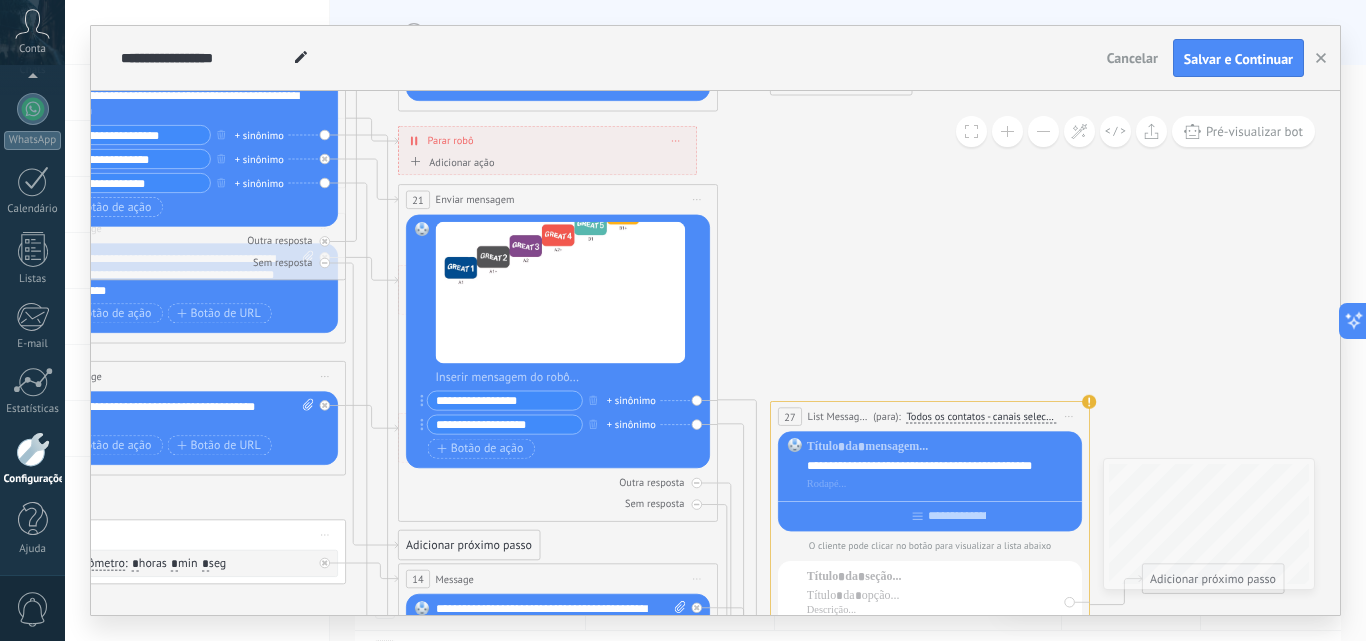 click at bounding box center (1043, 131) 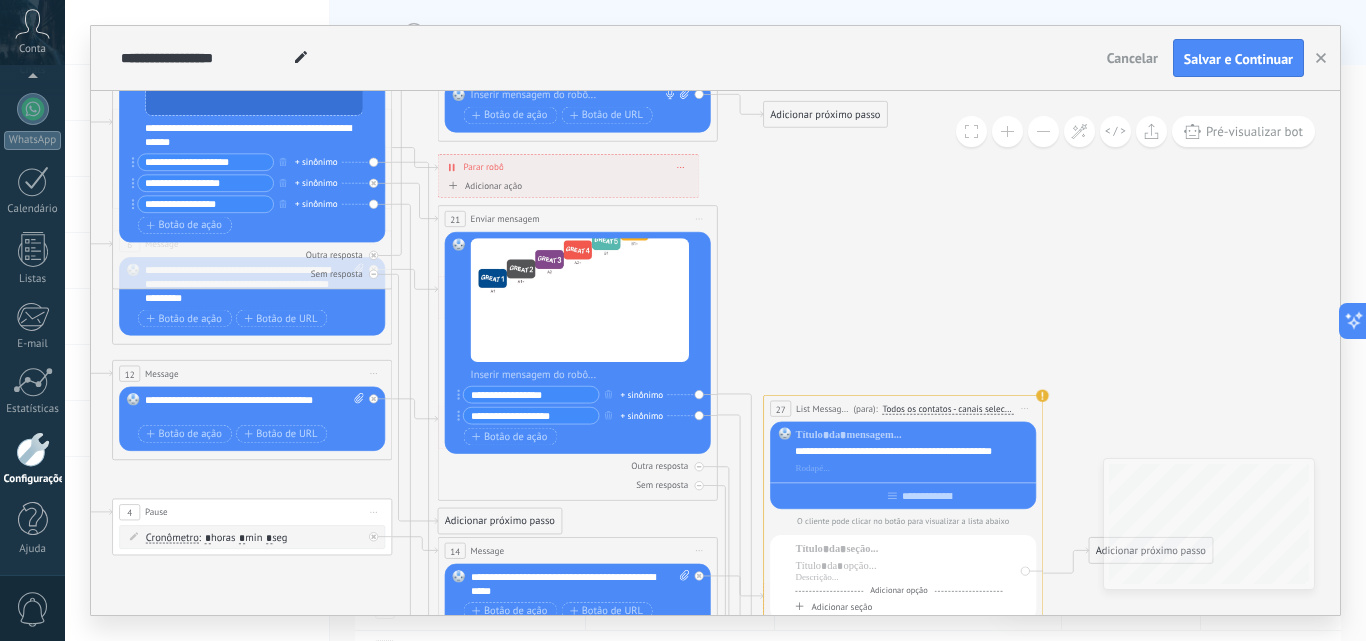 click at bounding box center [1043, 131] 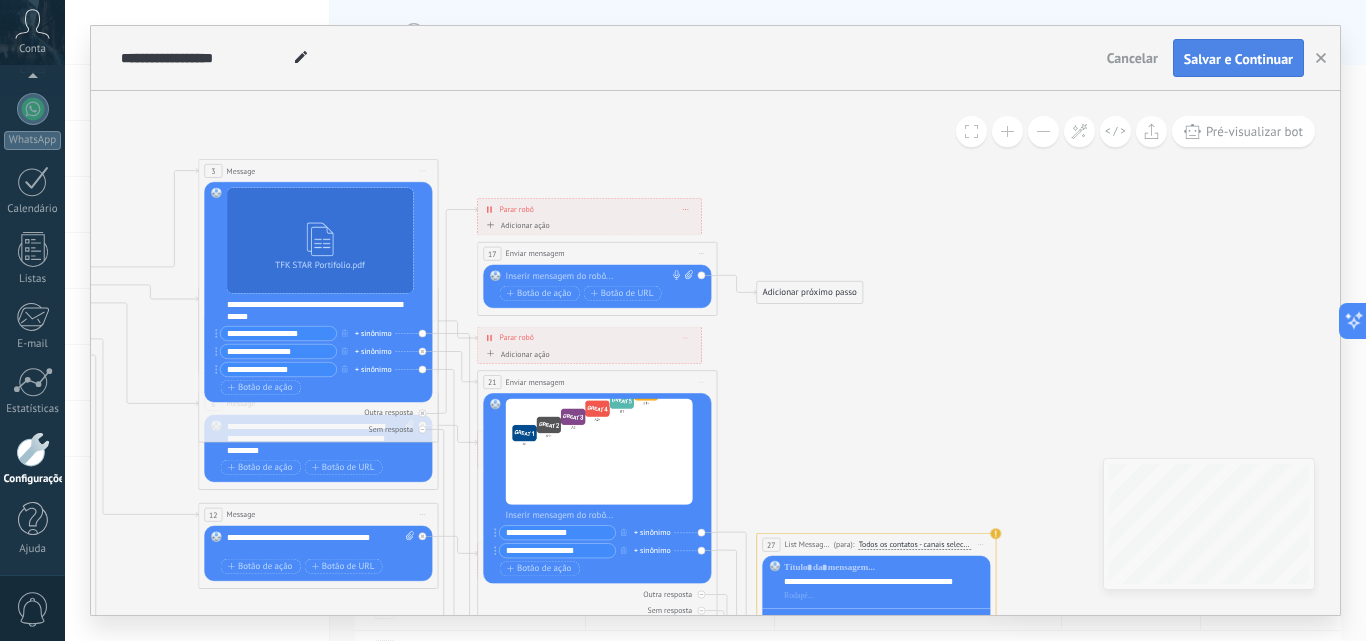 click on "Salvar e Continuar" at bounding box center (1238, 58) 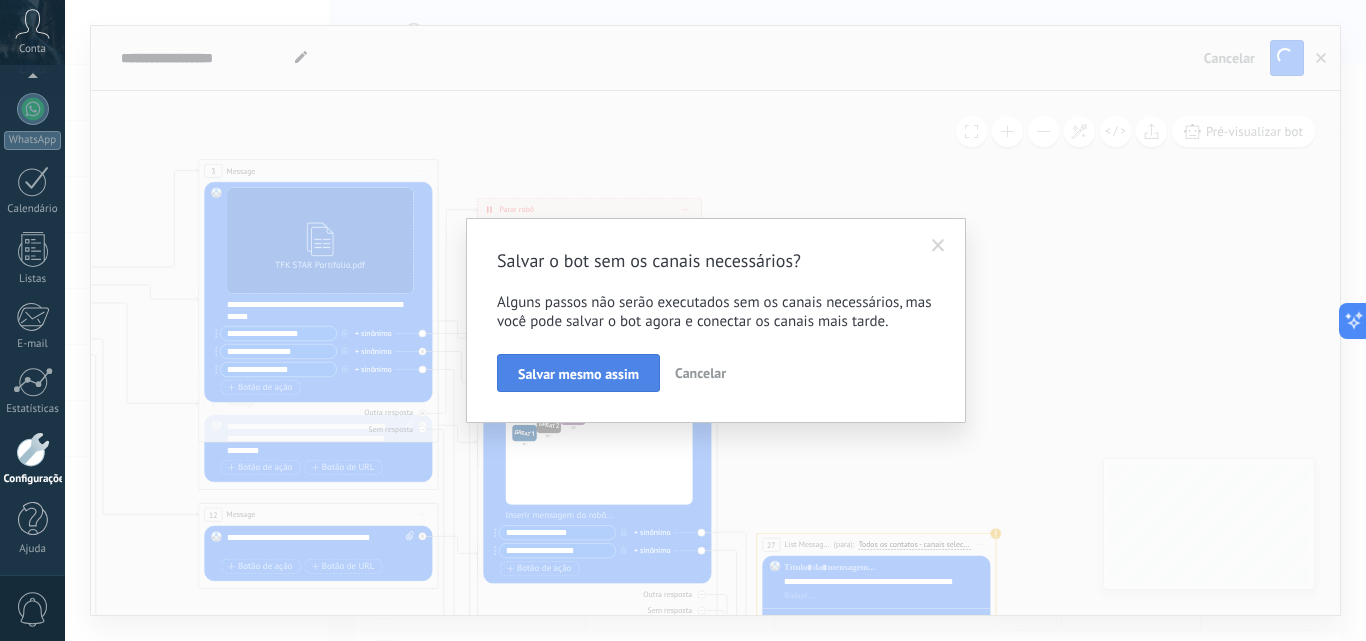 click on "Salvar mesmo assim" at bounding box center (578, 374) 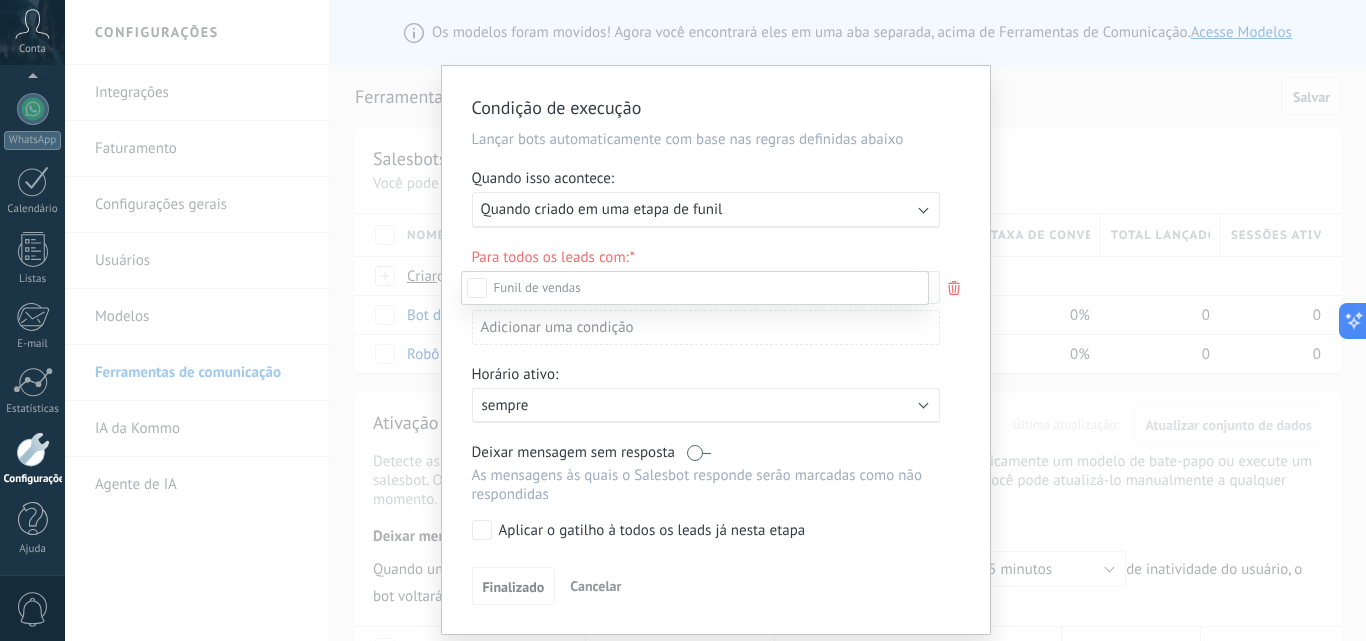 click on "Leads de entrada Contato inicial Discussões Tomada de decisão Discussão de contrato Fechado - ganho Fechado - perdido" at bounding box center [695, 454] 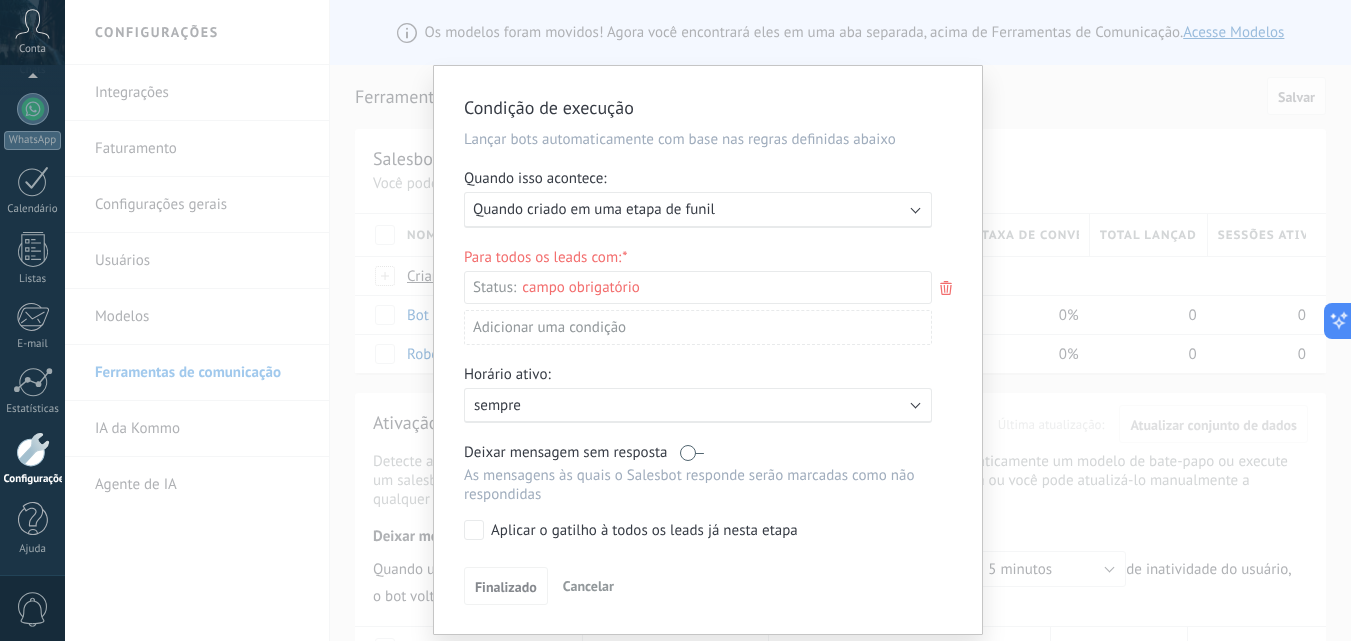 click on "Cancelar" at bounding box center (588, 586) 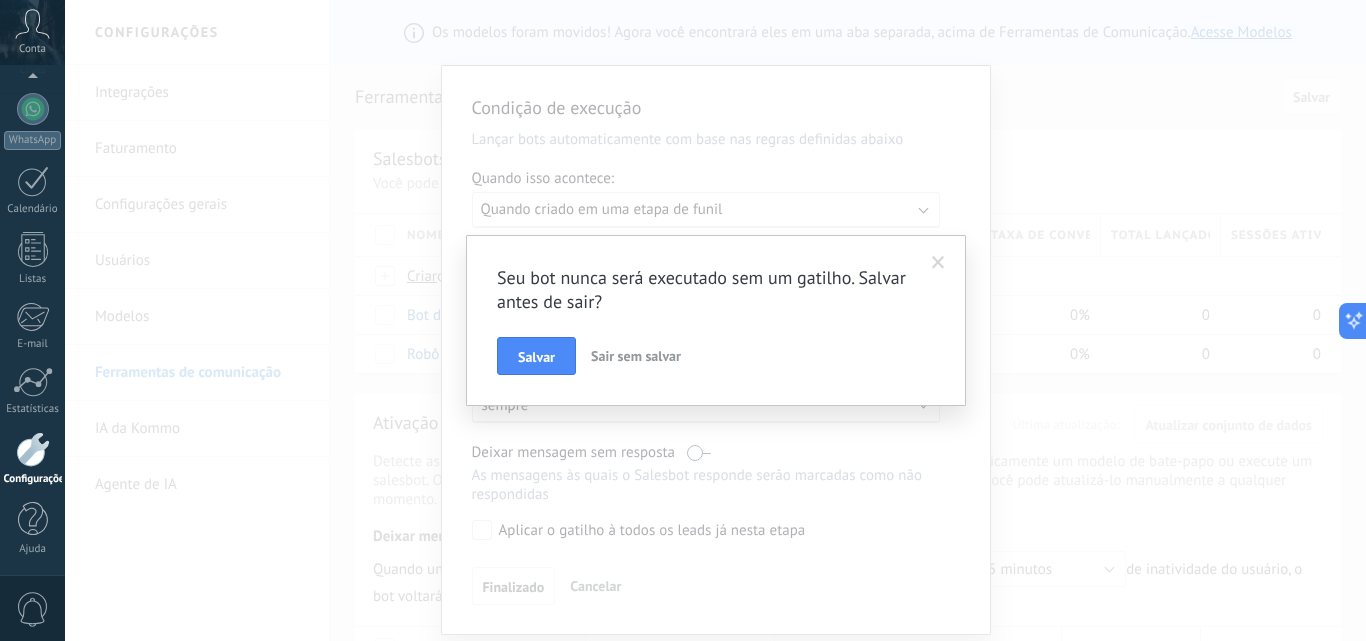 click on "Sair sem salvar" at bounding box center (636, 356) 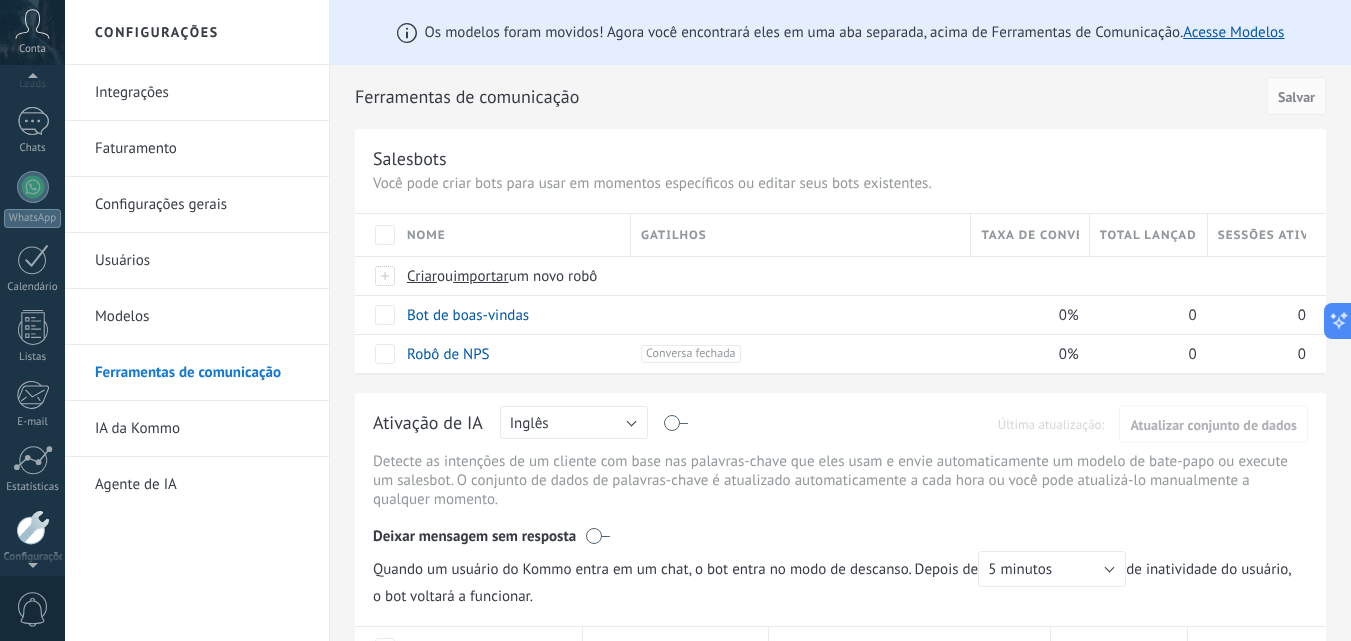 scroll, scrollTop: 191, scrollLeft: 0, axis: vertical 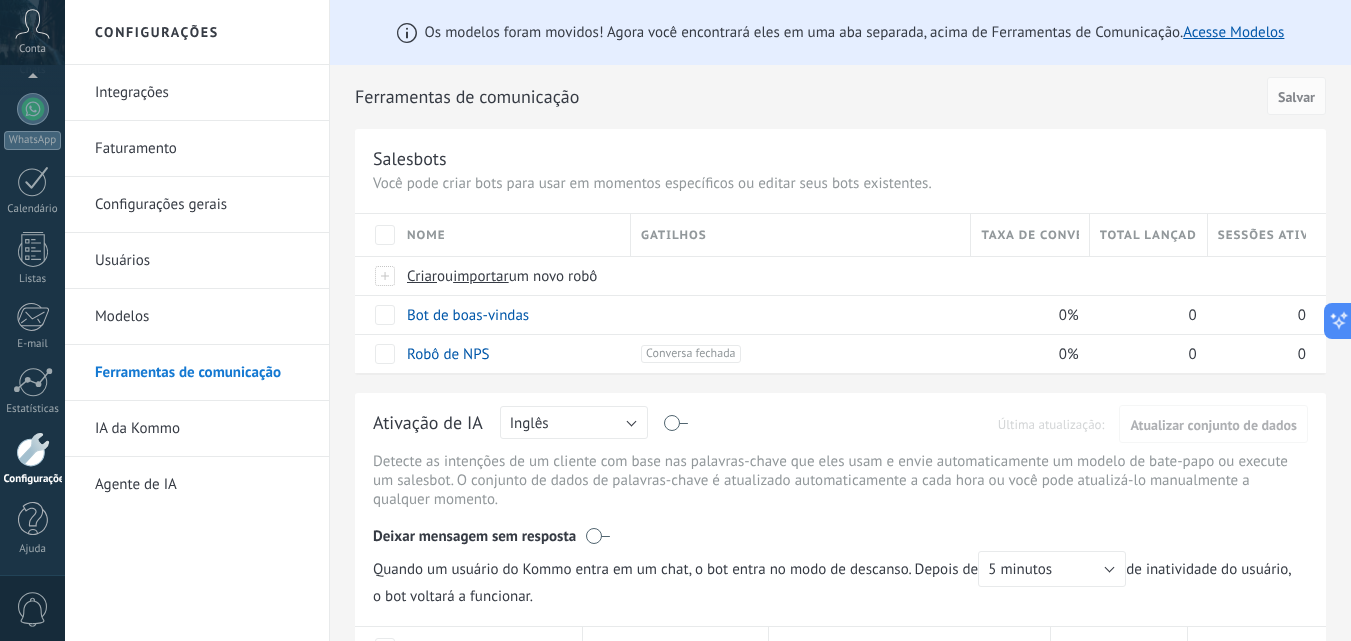 click on "Conta" at bounding box center (32, 32) 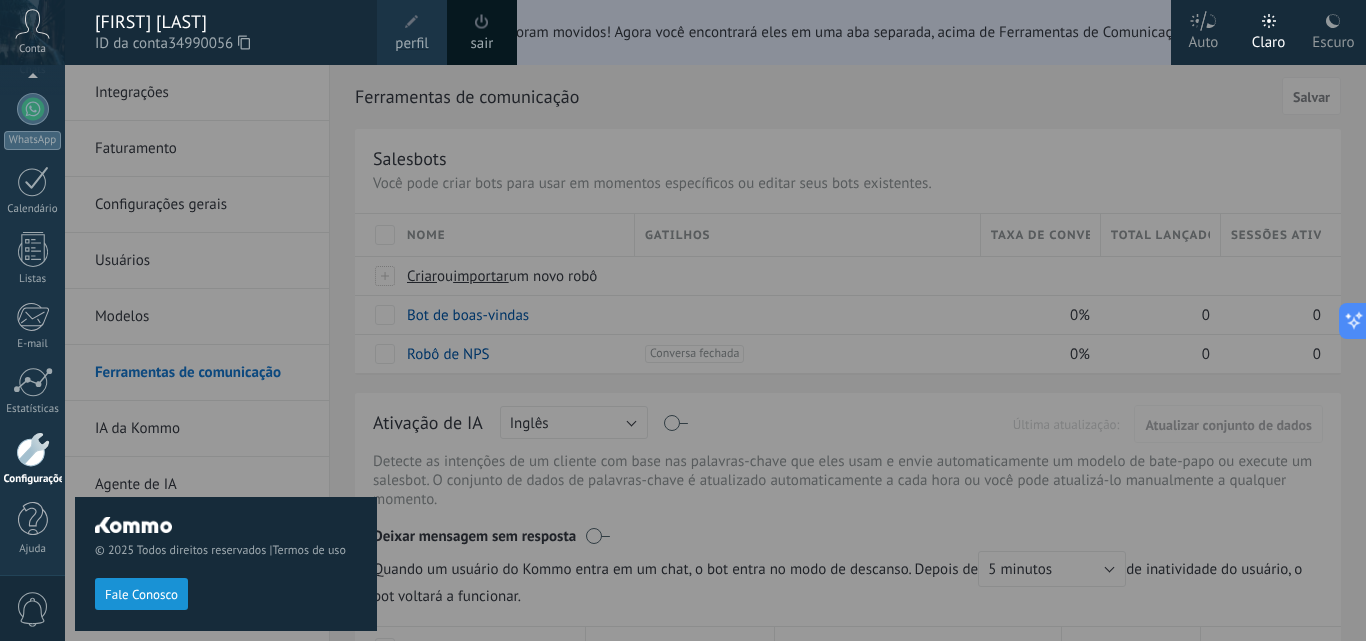click on "Conta" at bounding box center [32, 32] 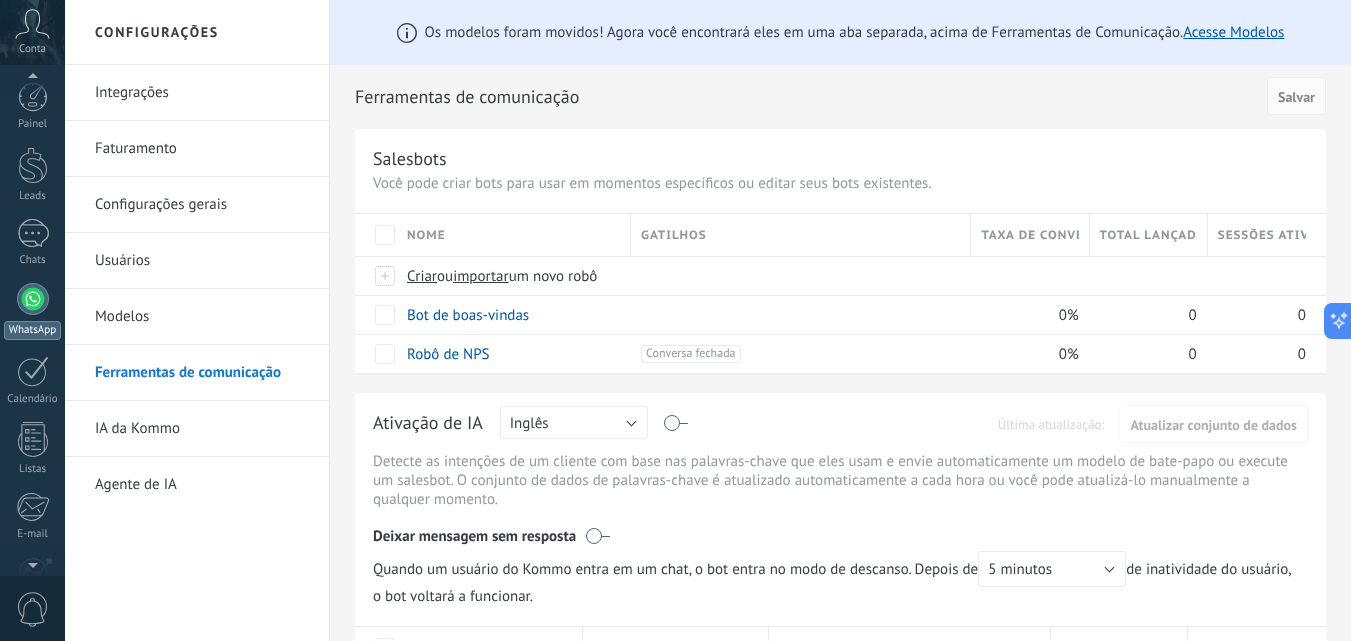scroll, scrollTop: 0, scrollLeft: 0, axis: both 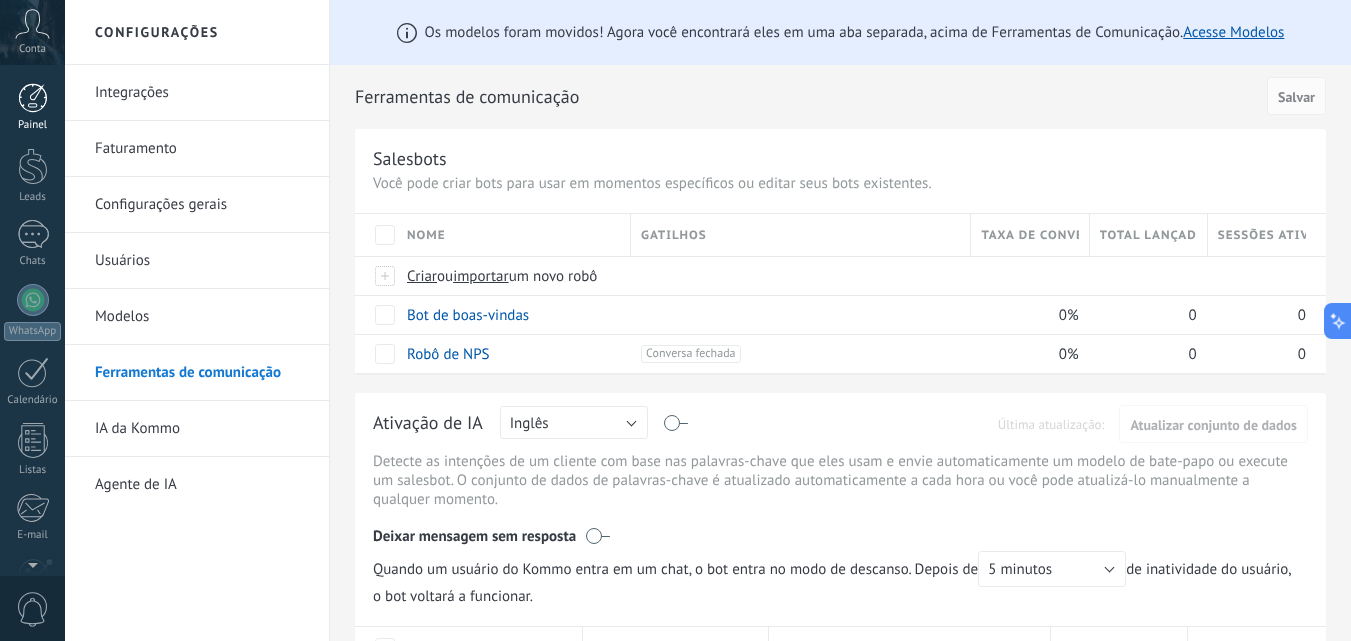 click at bounding box center [33, 98] 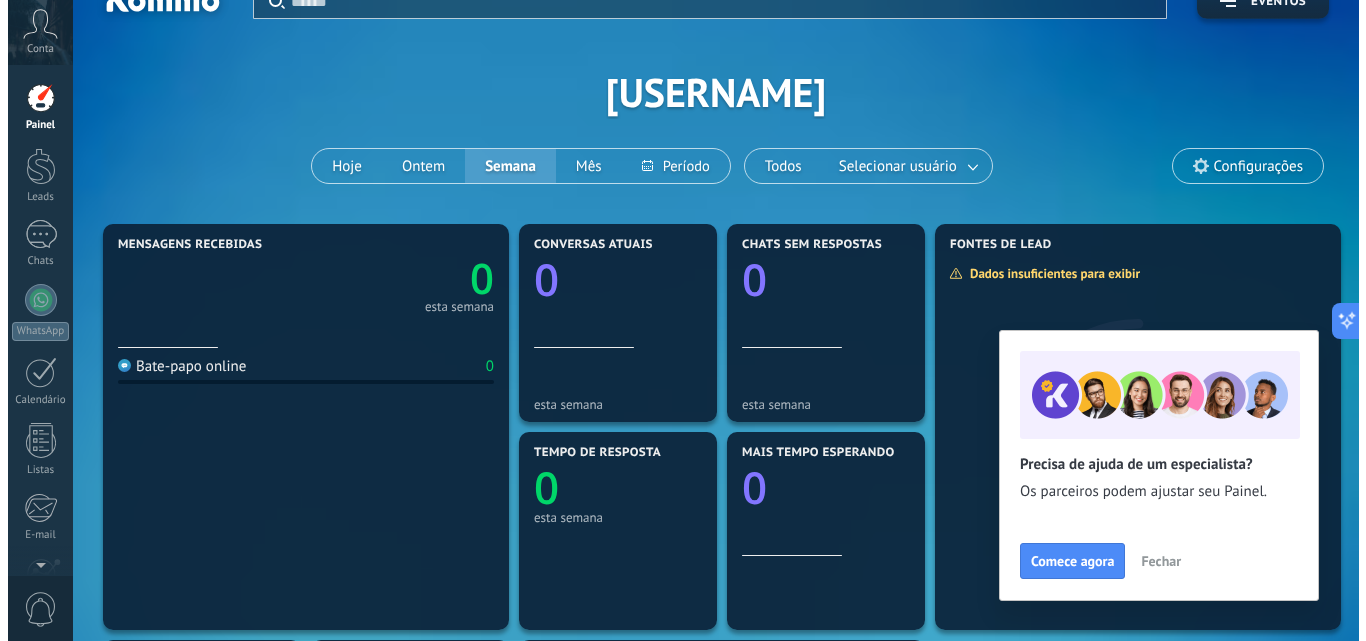 scroll, scrollTop: 0, scrollLeft: 0, axis: both 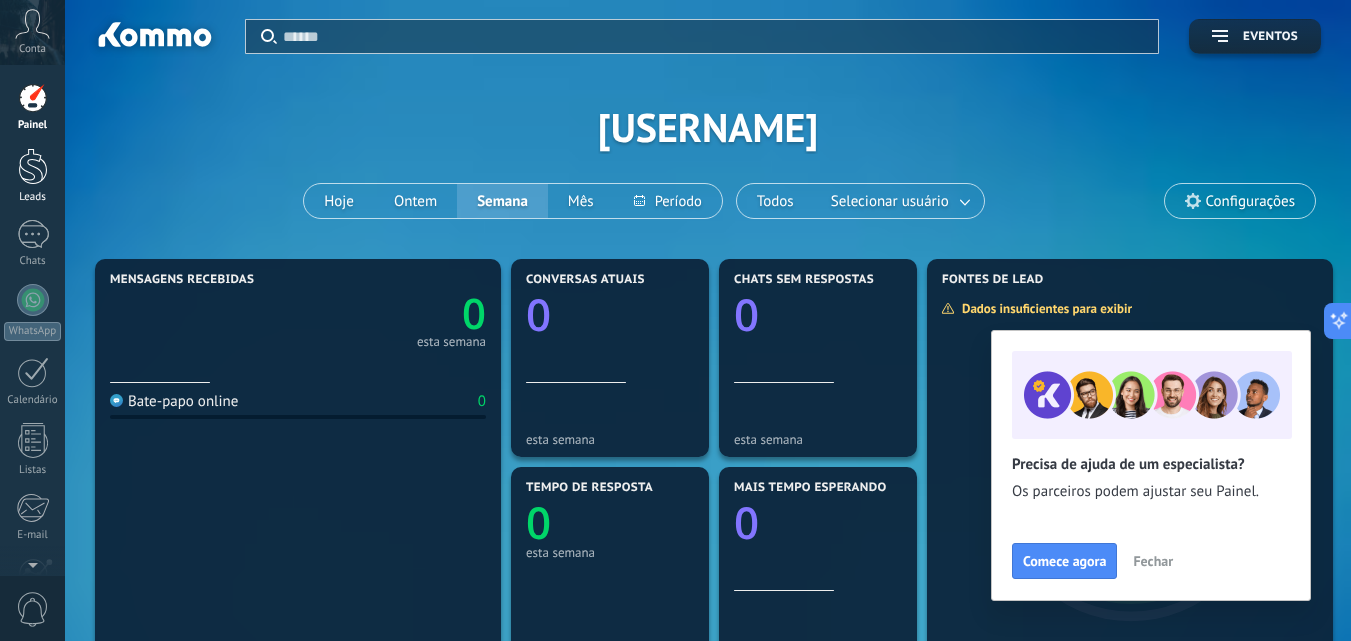 click on "Leads" at bounding box center (33, 197) 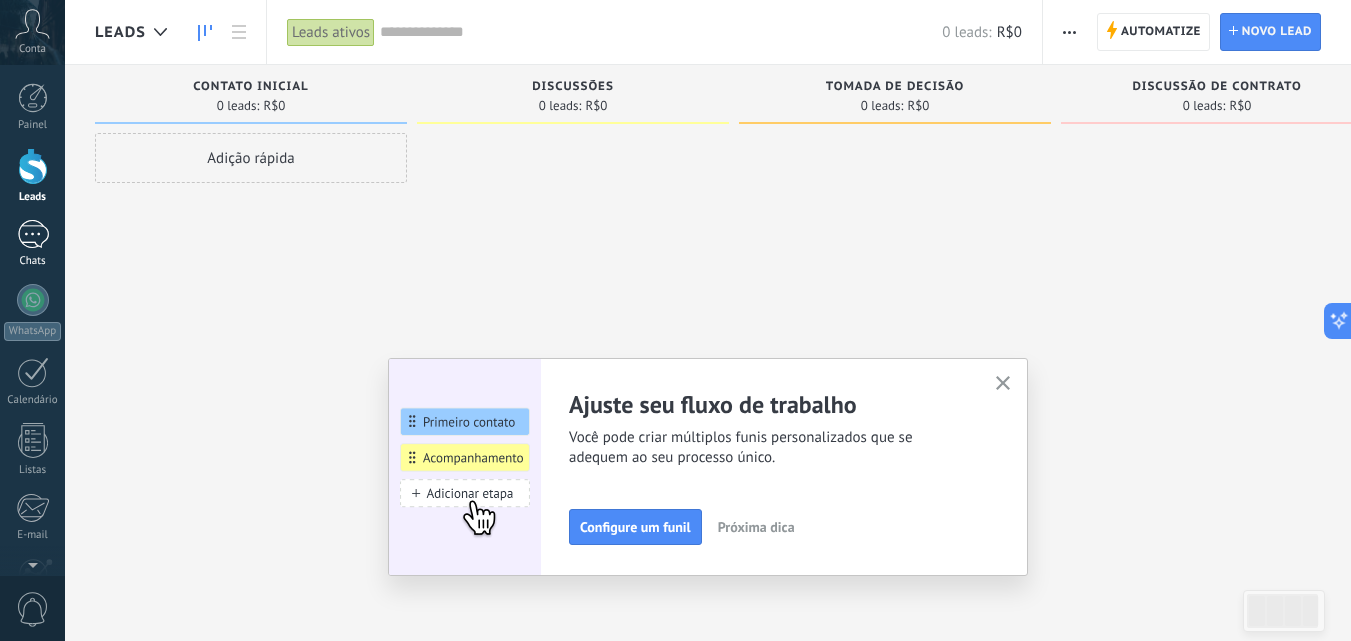 click at bounding box center (33, 234) 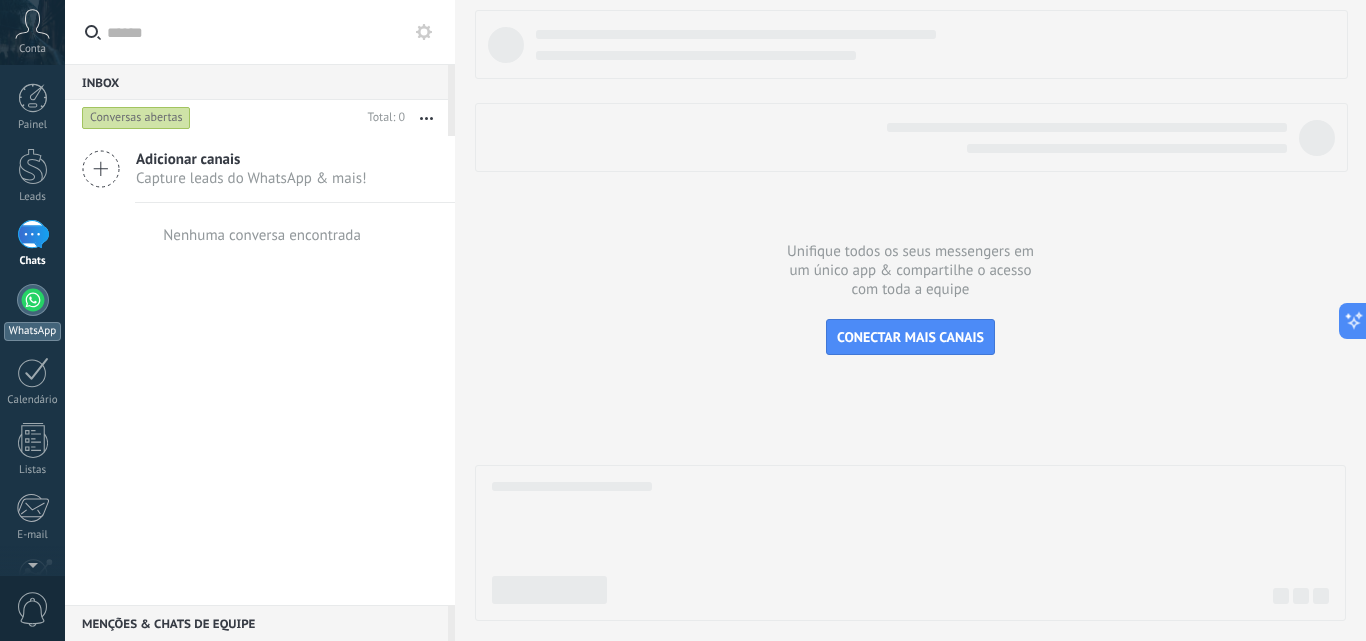 click on "WhatsApp" at bounding box center [32, 312] 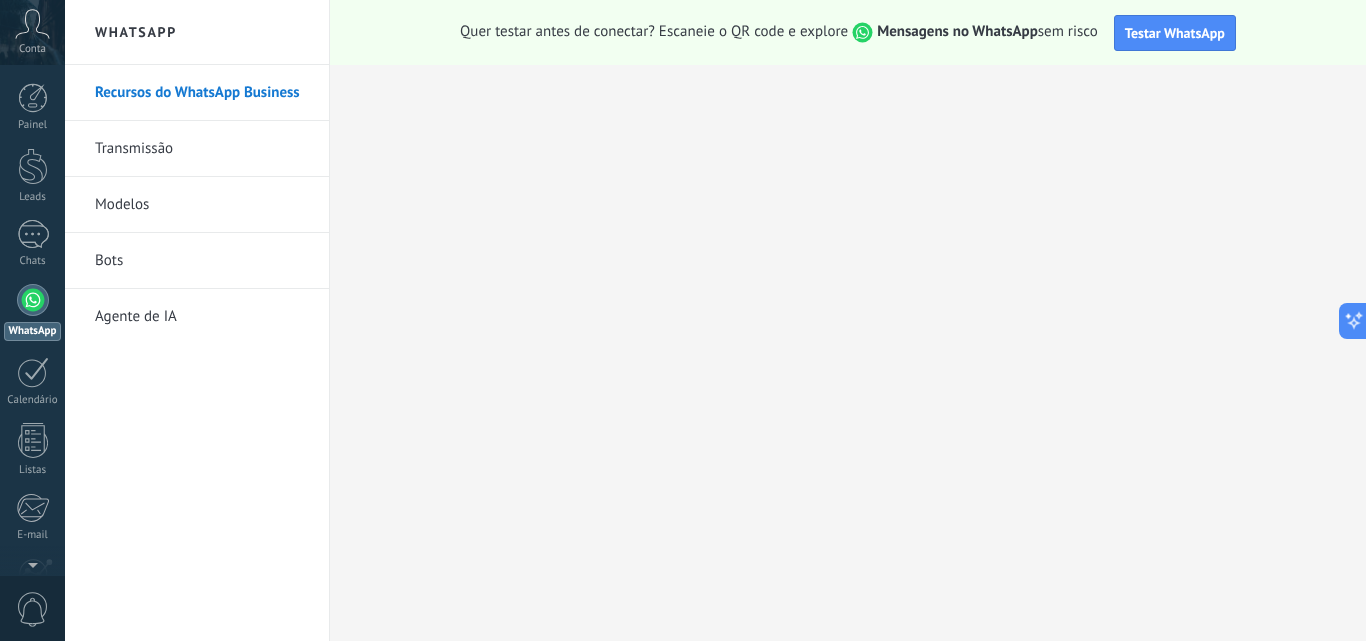 click on "WhatsApp" at bounding box center [32, 331] 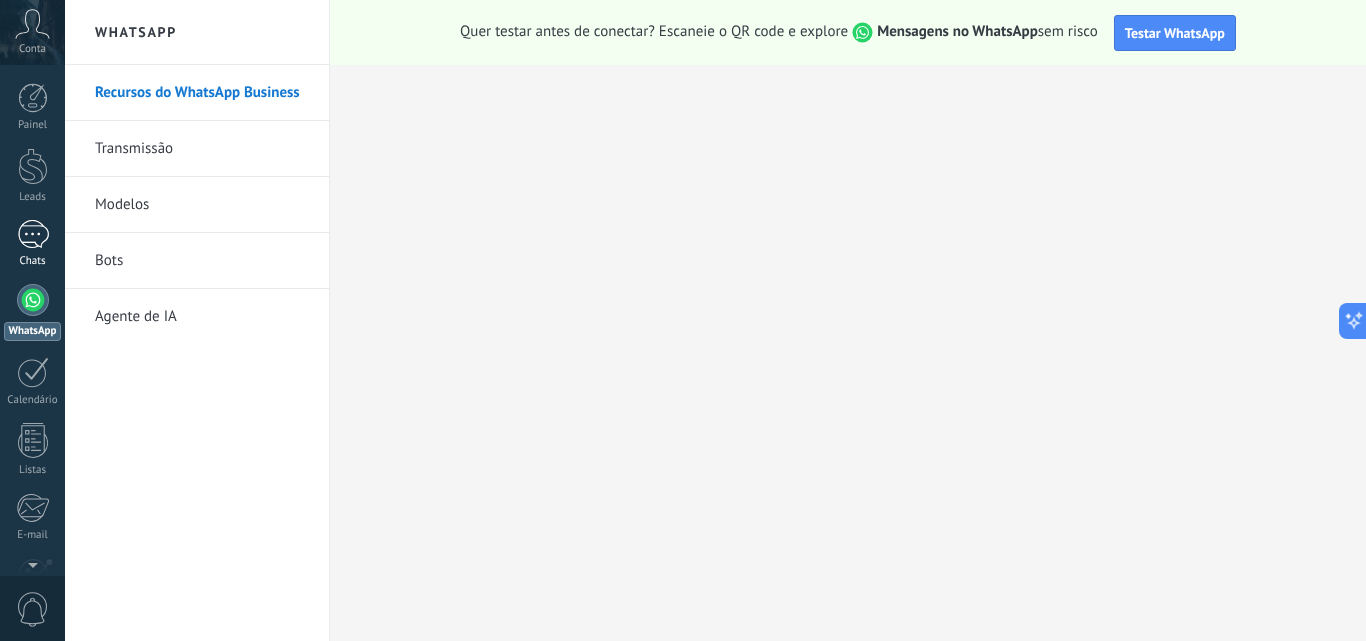 click on "Chats" at bounding box center [32, 244] 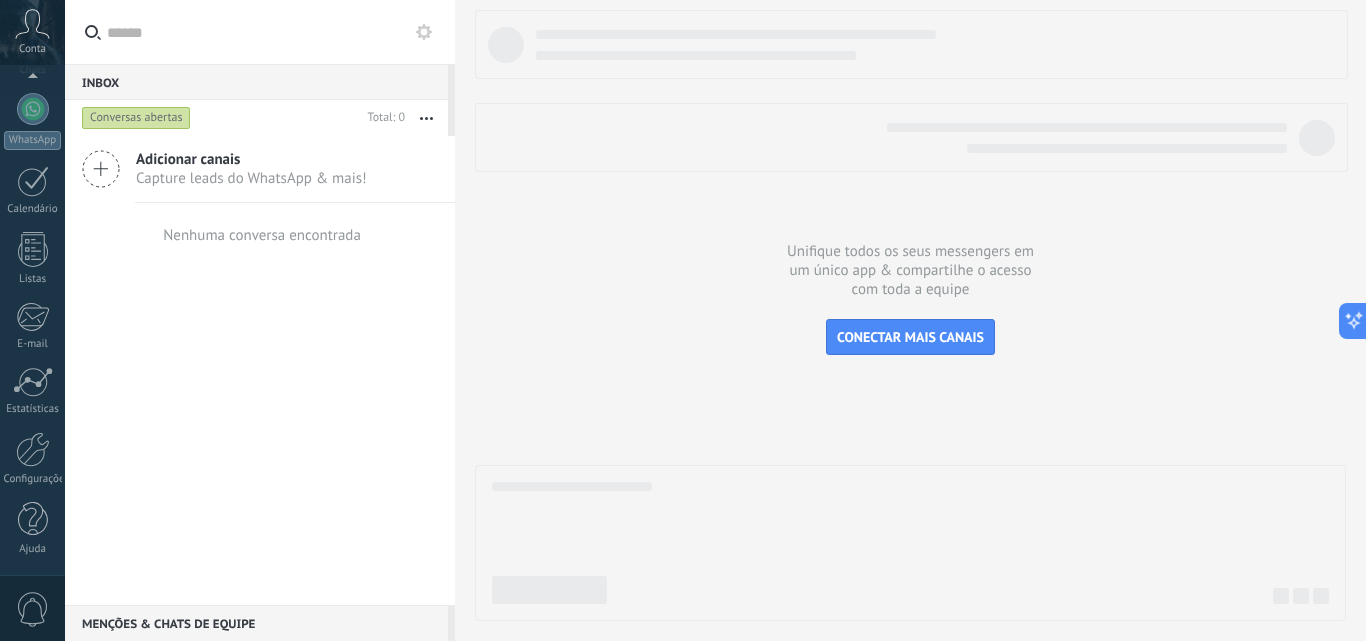 scroll, scrollTop: 0, scrollLeft: 0, axis: both 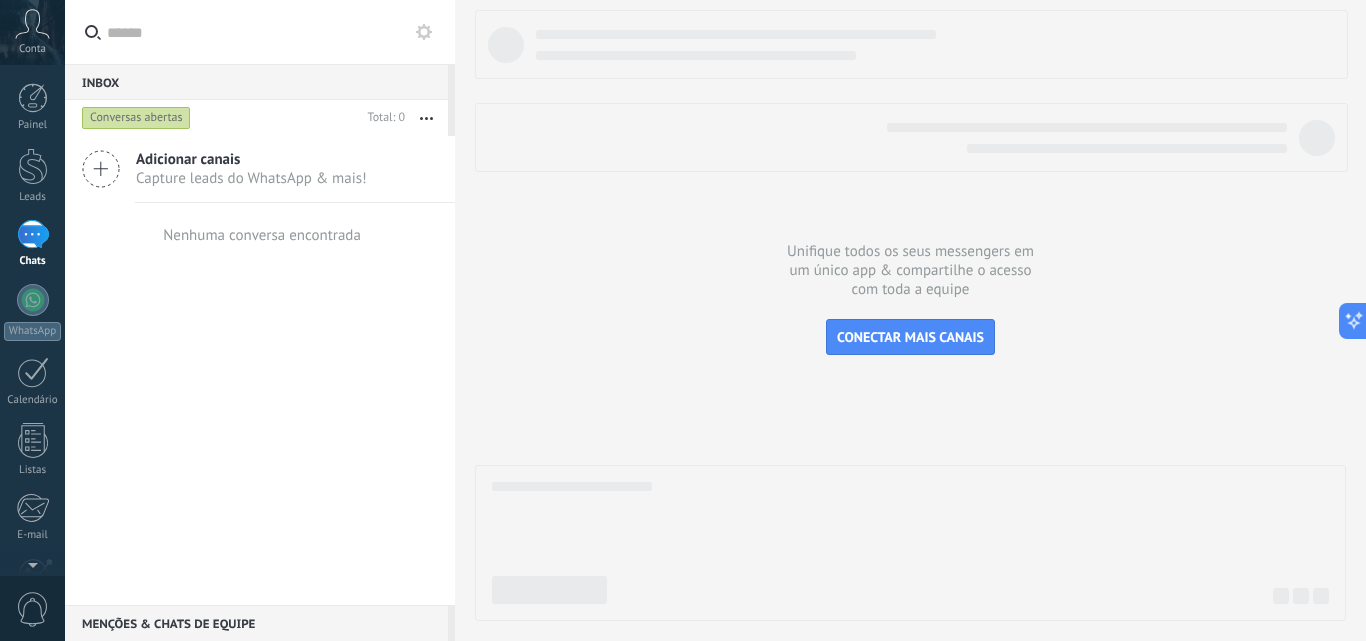 click on "Adicionar canais" at bounding box center [251, 159] 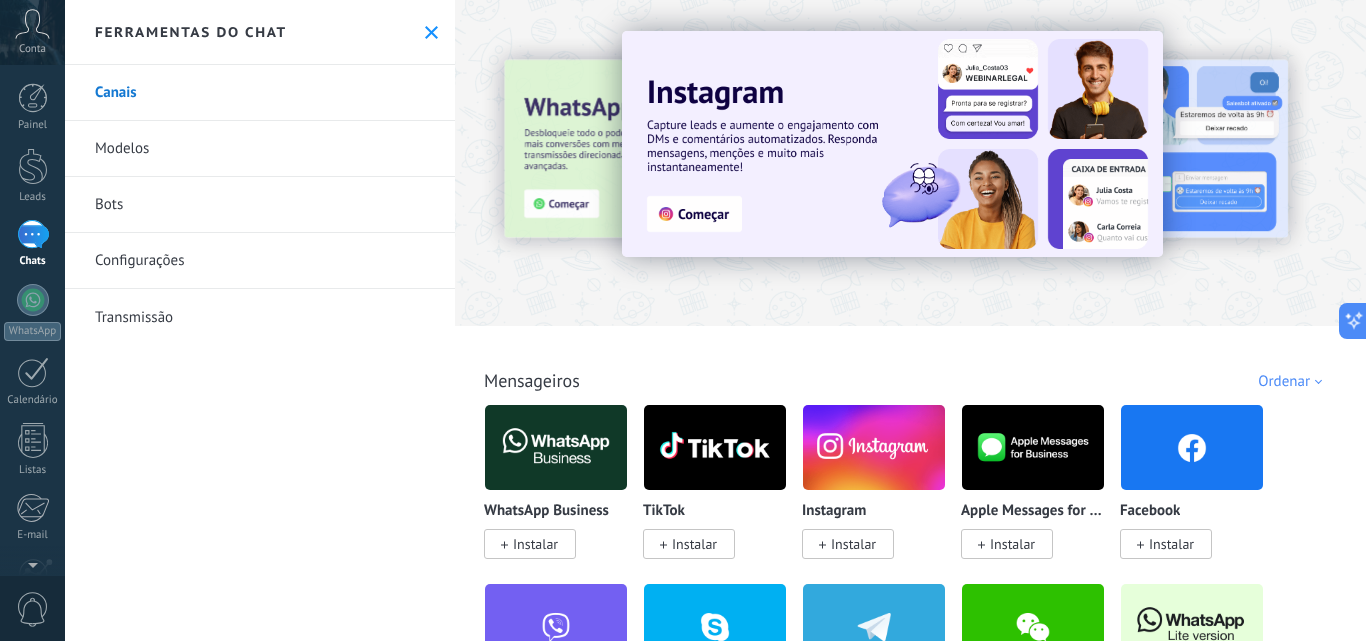click on "Modelos" at bounding box center [260, 149] 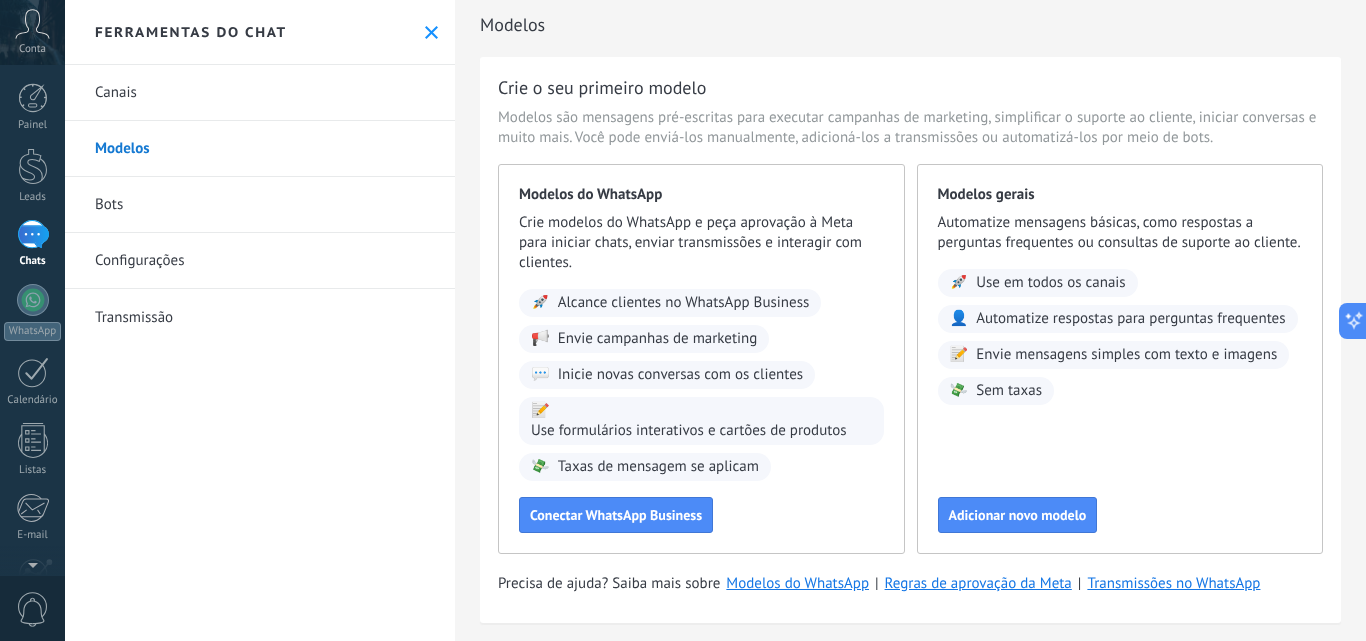 scroll, scrollTop: 0, scrollLeft: 0, axis: both 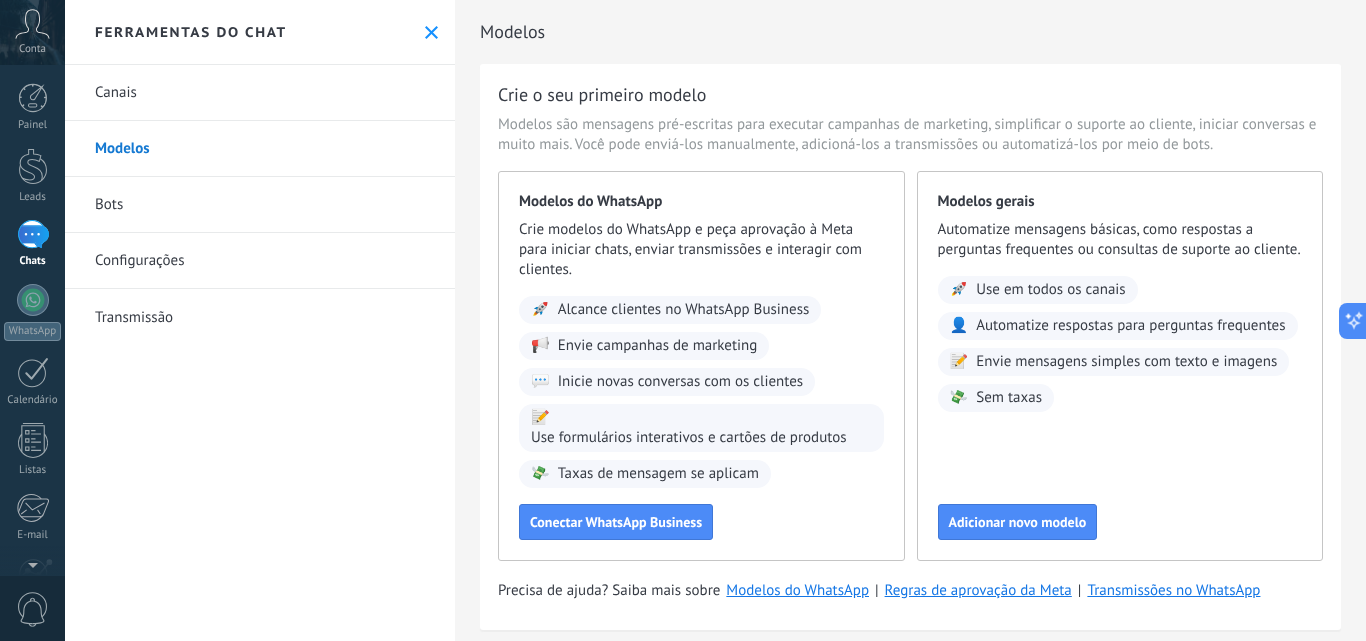 click on "Canais" at bounding box center [260, 93] 